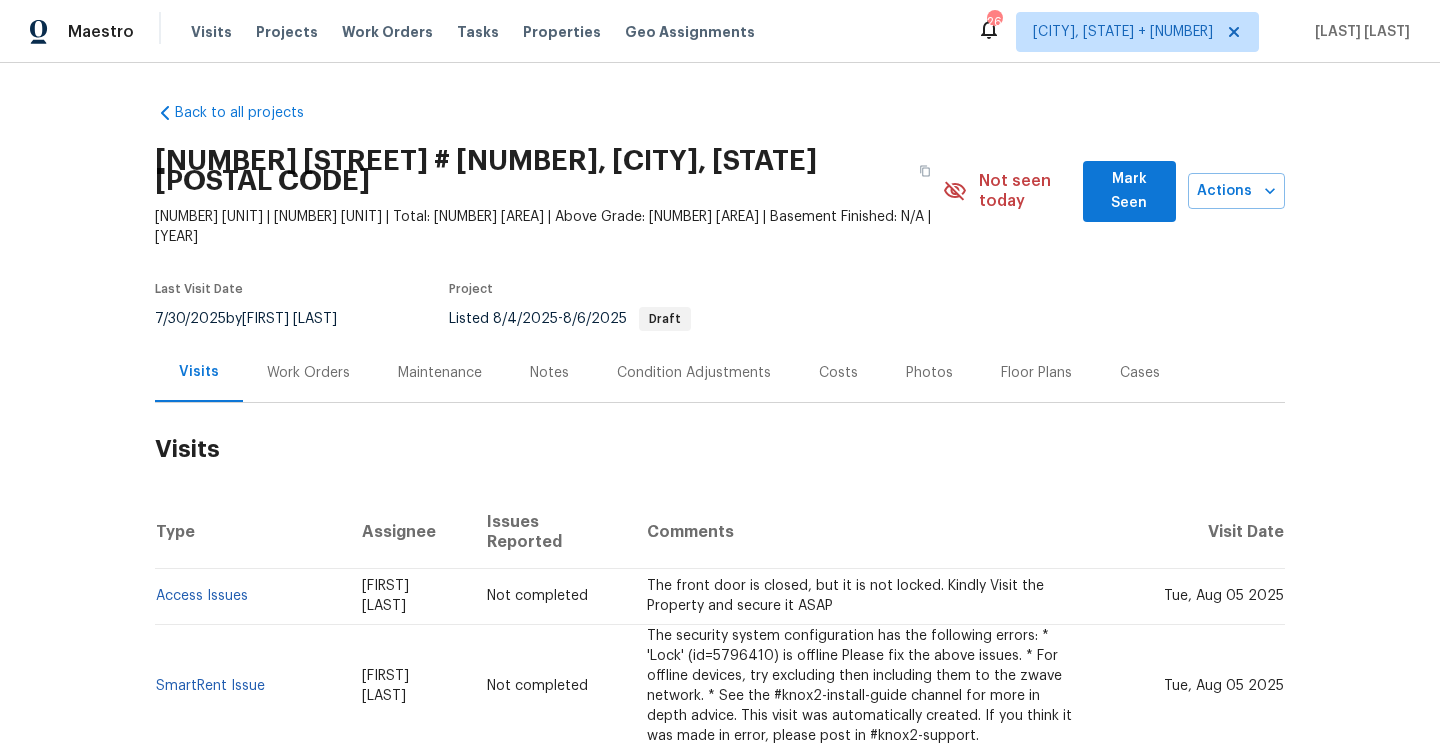 scroll, scrollTop: 0, scrollLeft: 0, axis: both 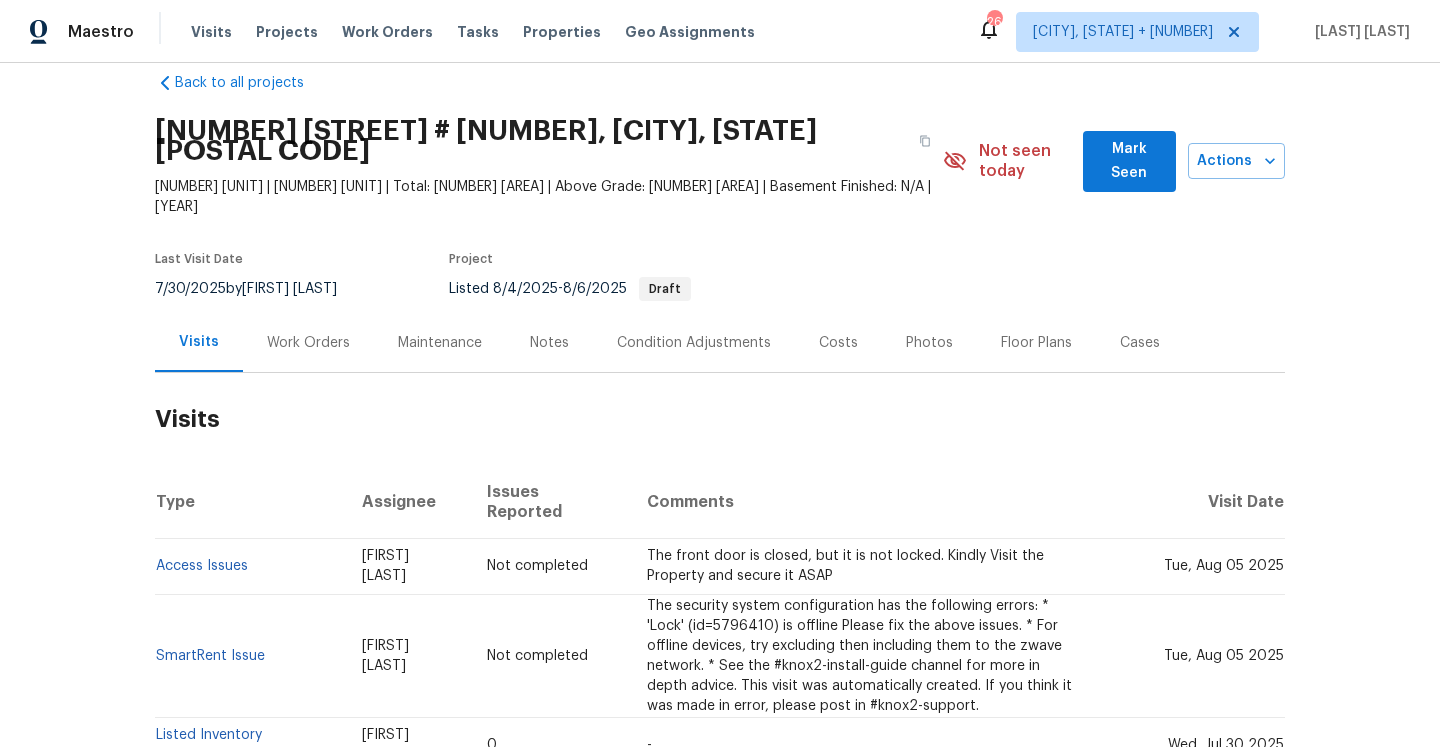 click on "Work Orders" at bounding box center [308, 342] 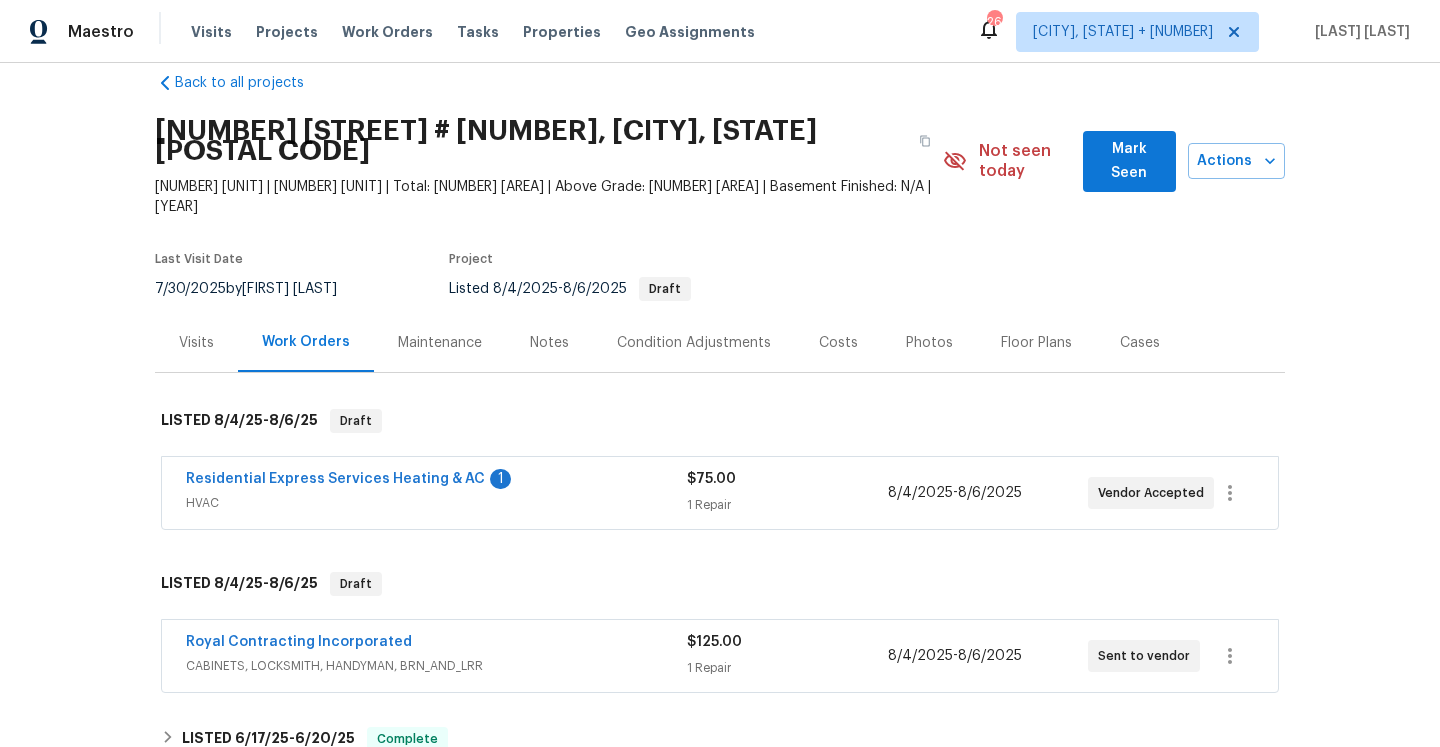 click on "Residential Express Services Heating & AC 1 HVAC" at bounding box center [436, 493] 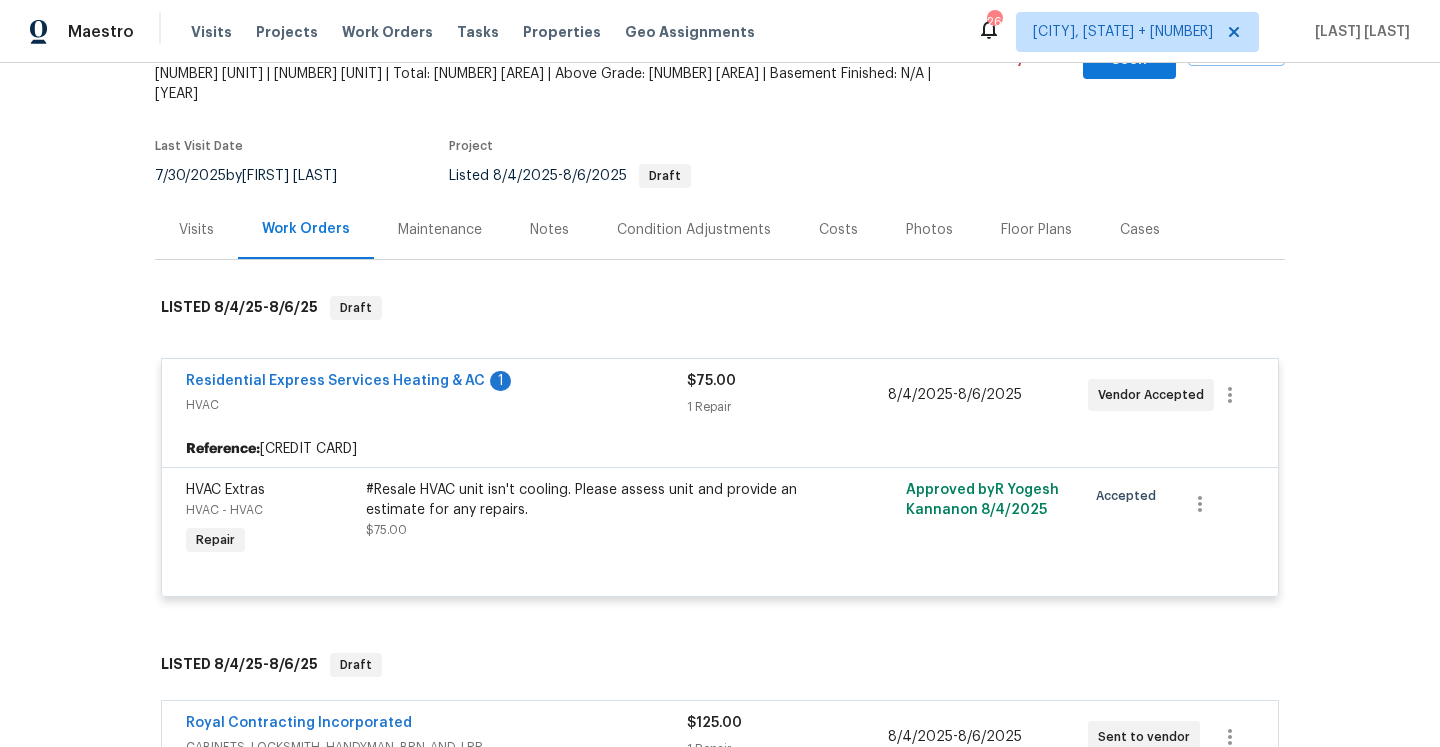 scroll, scrollTop: 206, scrollLeft: 0, axis: vertical 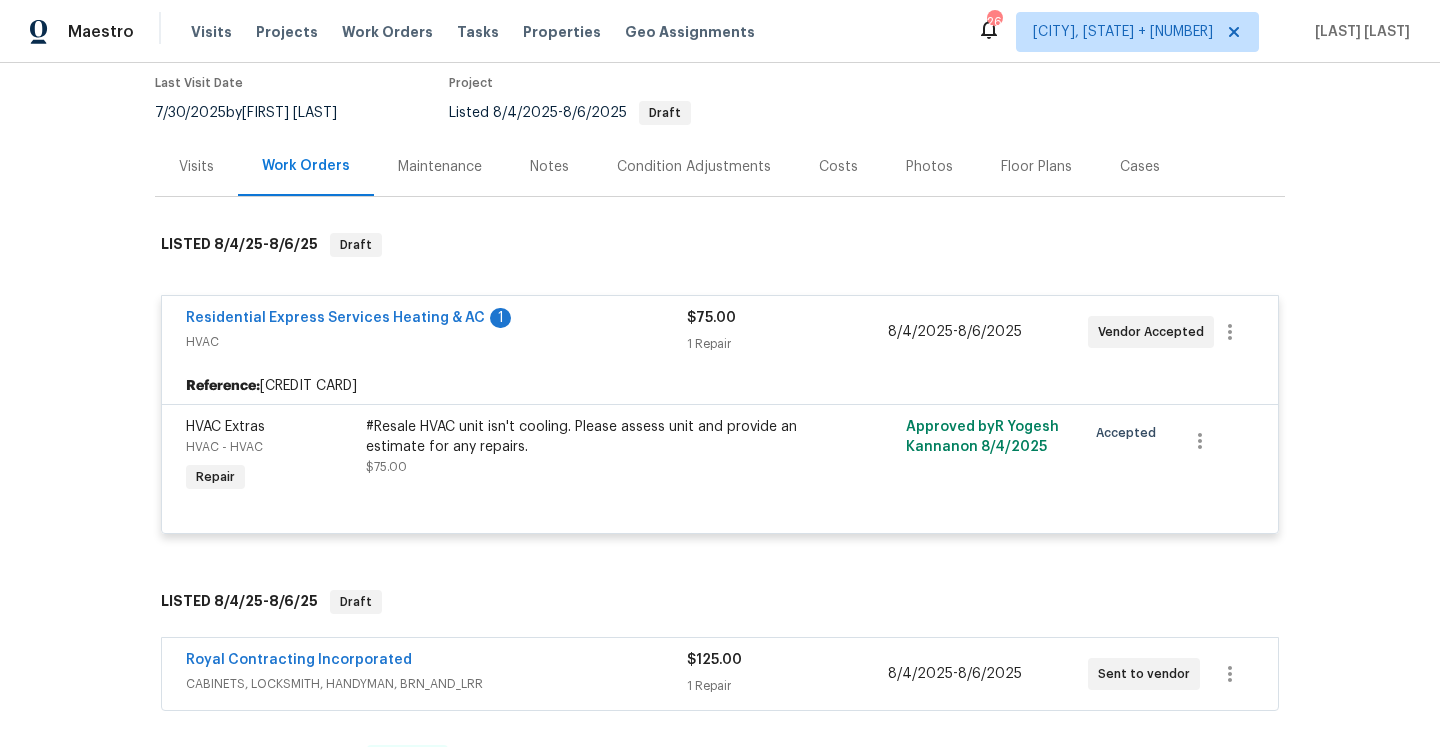click on "Royal Contracting Incorporated" at bounding box center [436, 662] 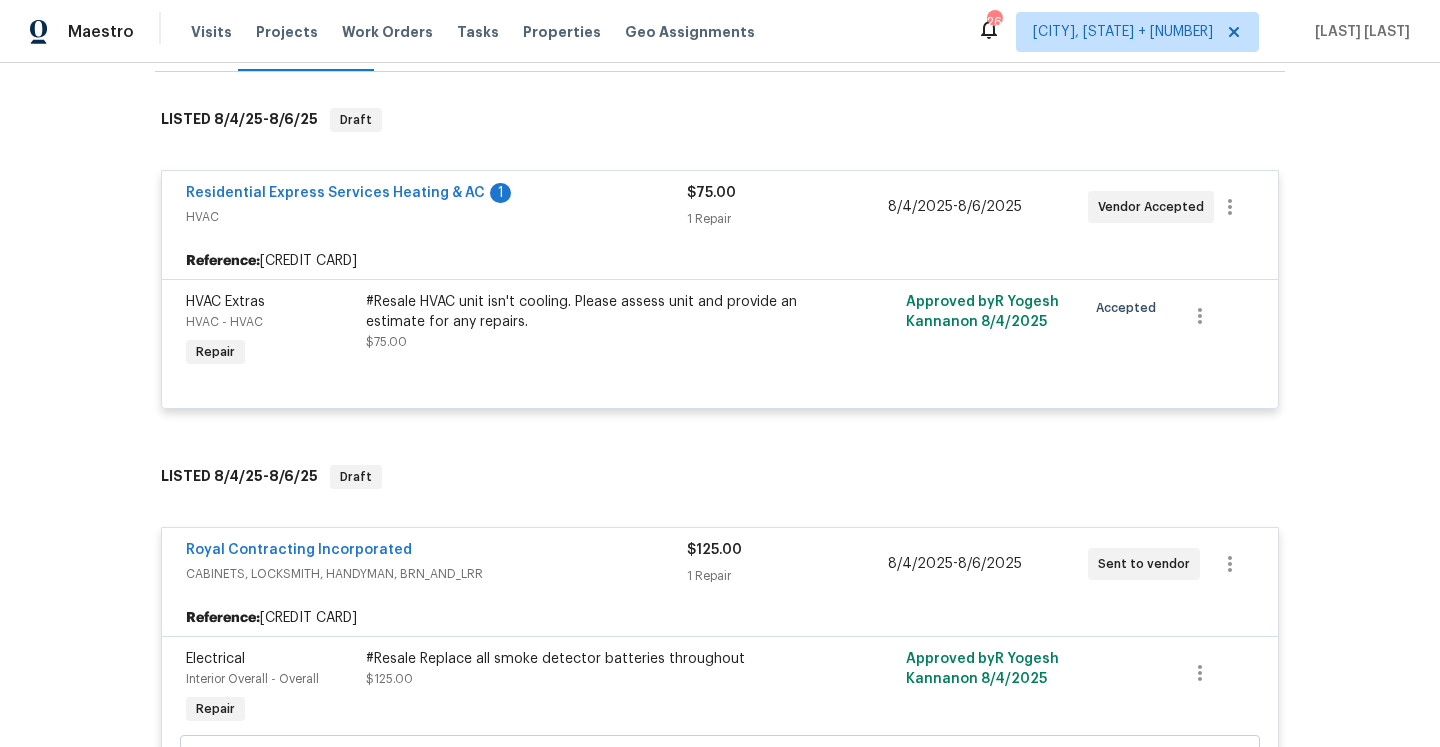 scroll, scrollTop: 254, scrollLeft: 0, axis: vertical 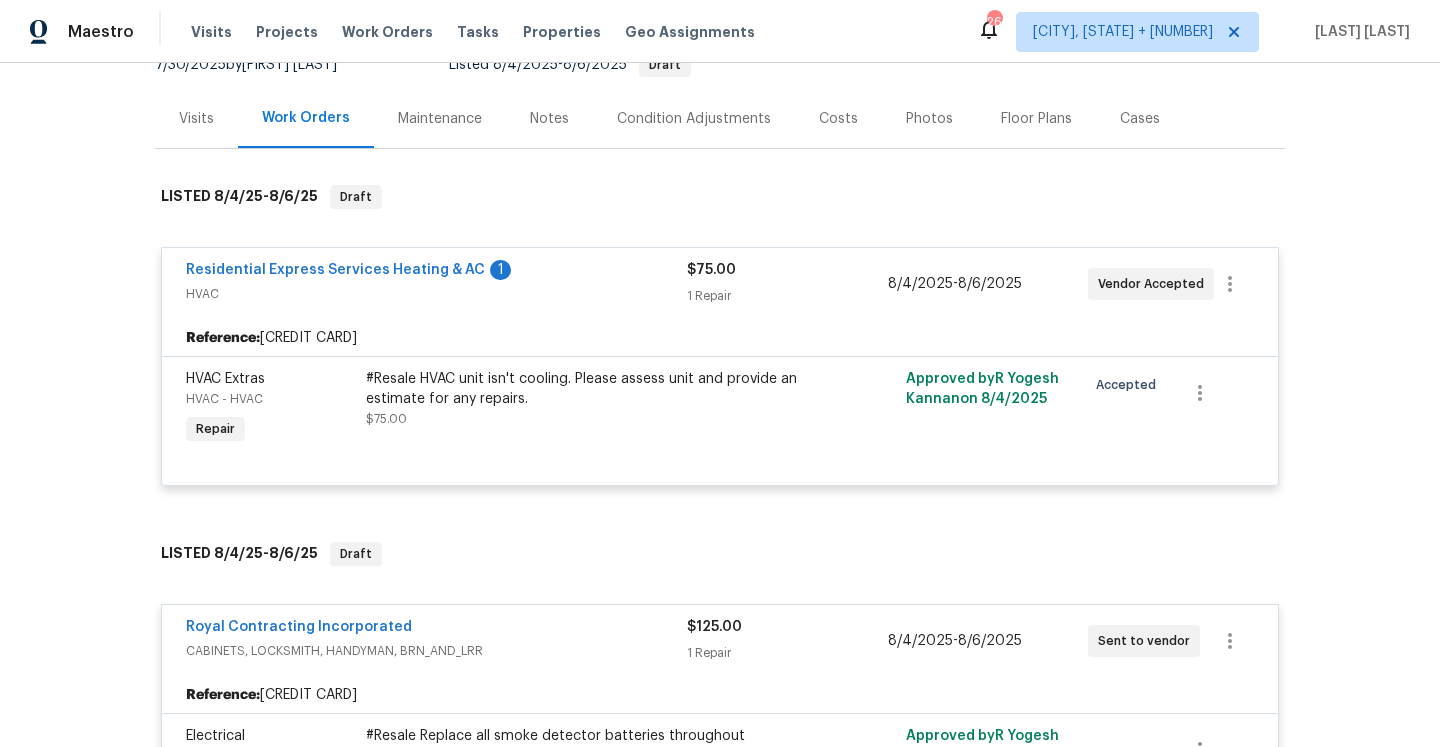 click on "Visits" at bounding box center [196, 118] 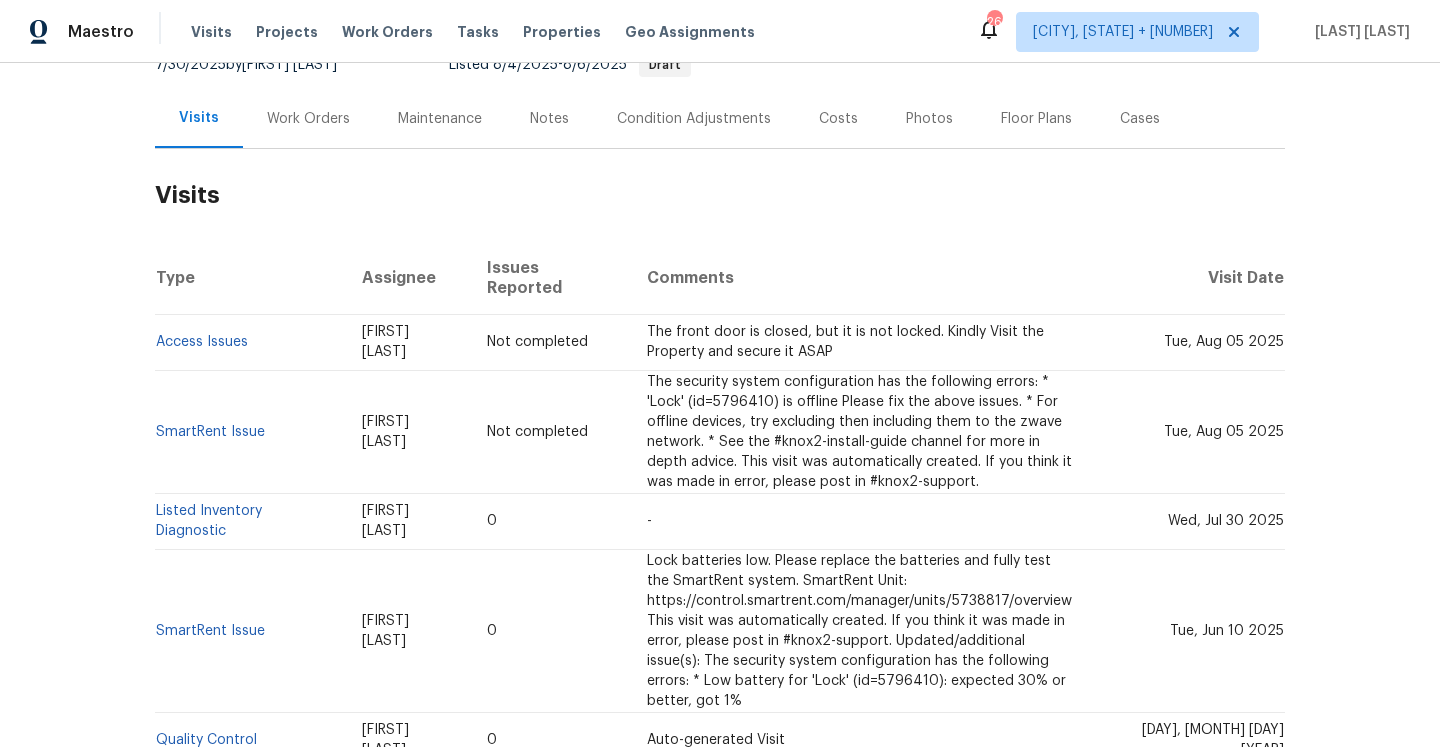 scroll, scrollTop: 253, scrollLeft: 0, axis: vertical 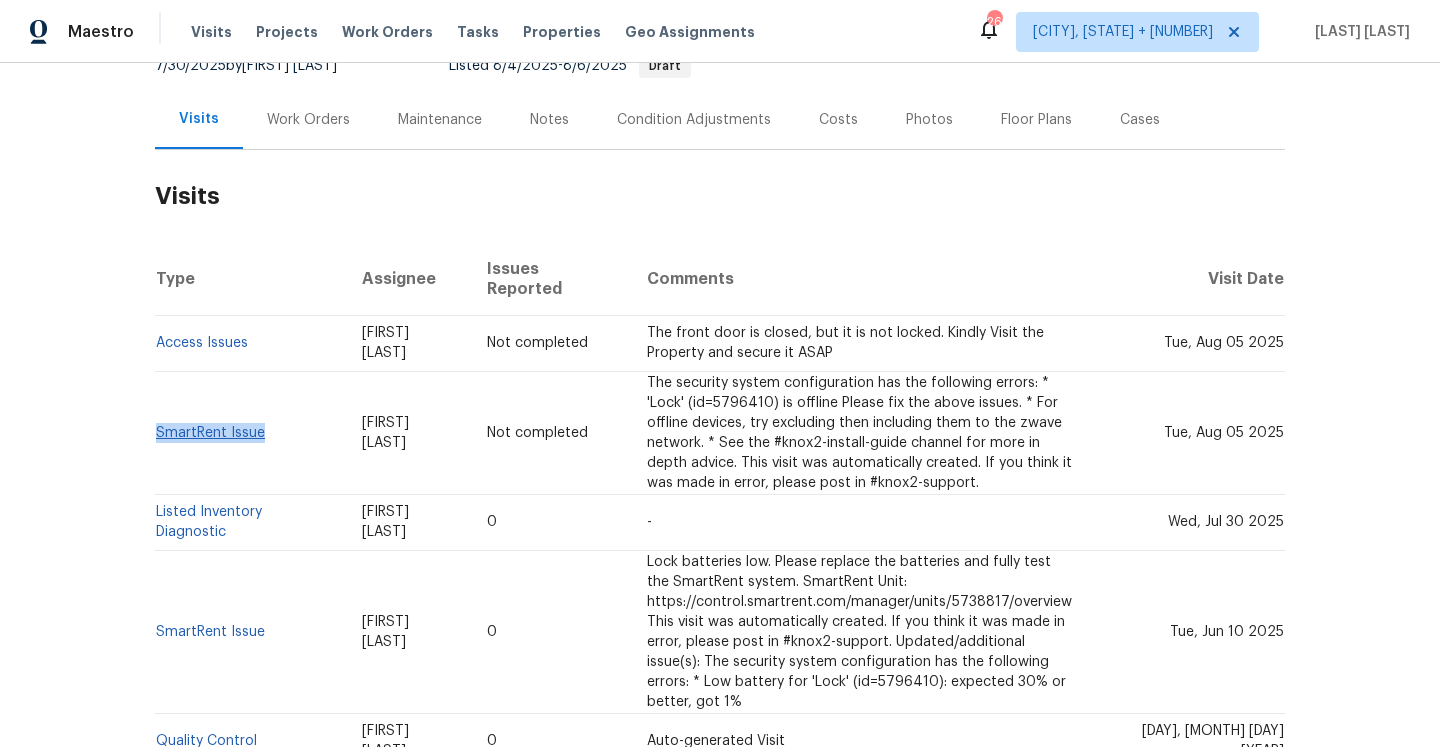 drag, startPoint x: 278, startPoint y: 379, endPoint x: 159, endPoint y: 372, distance: 119.2057 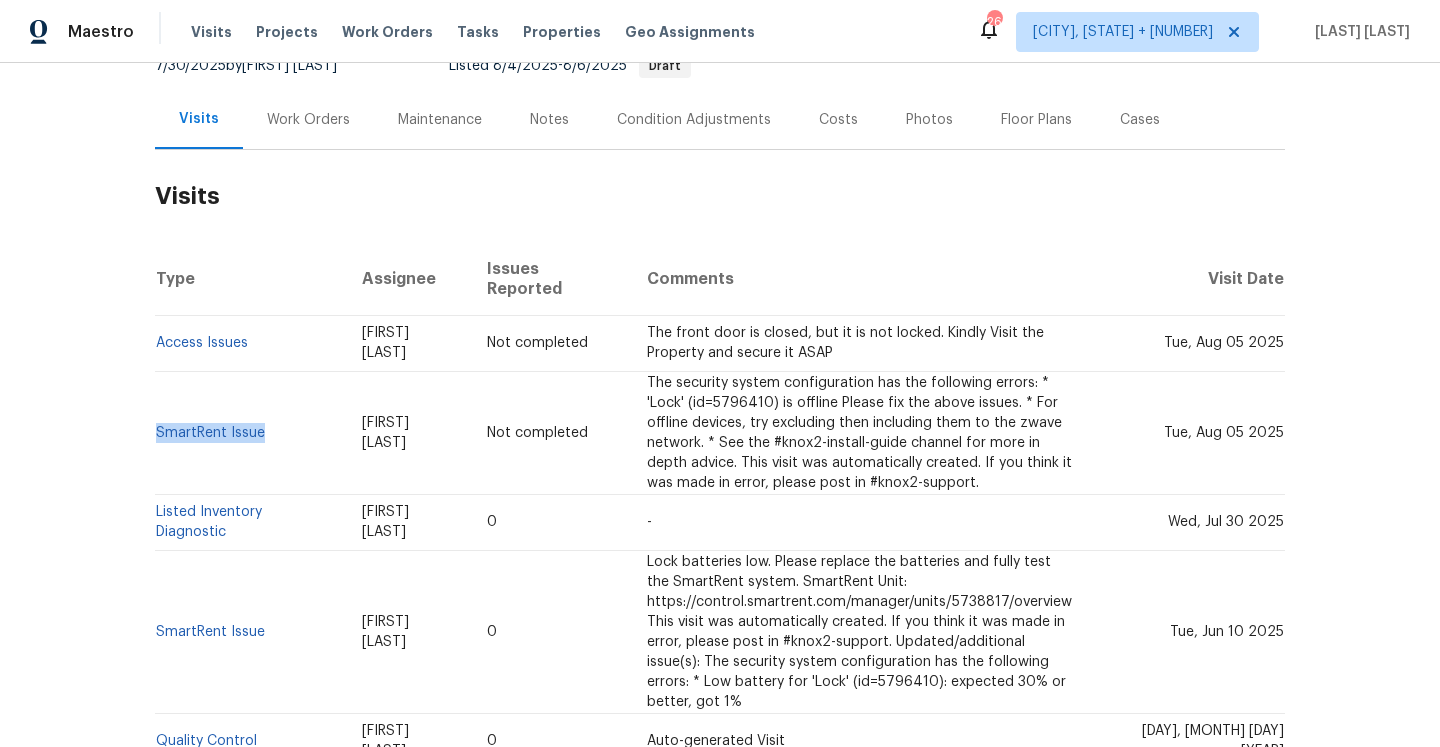 copy on "SmartRent Issue" 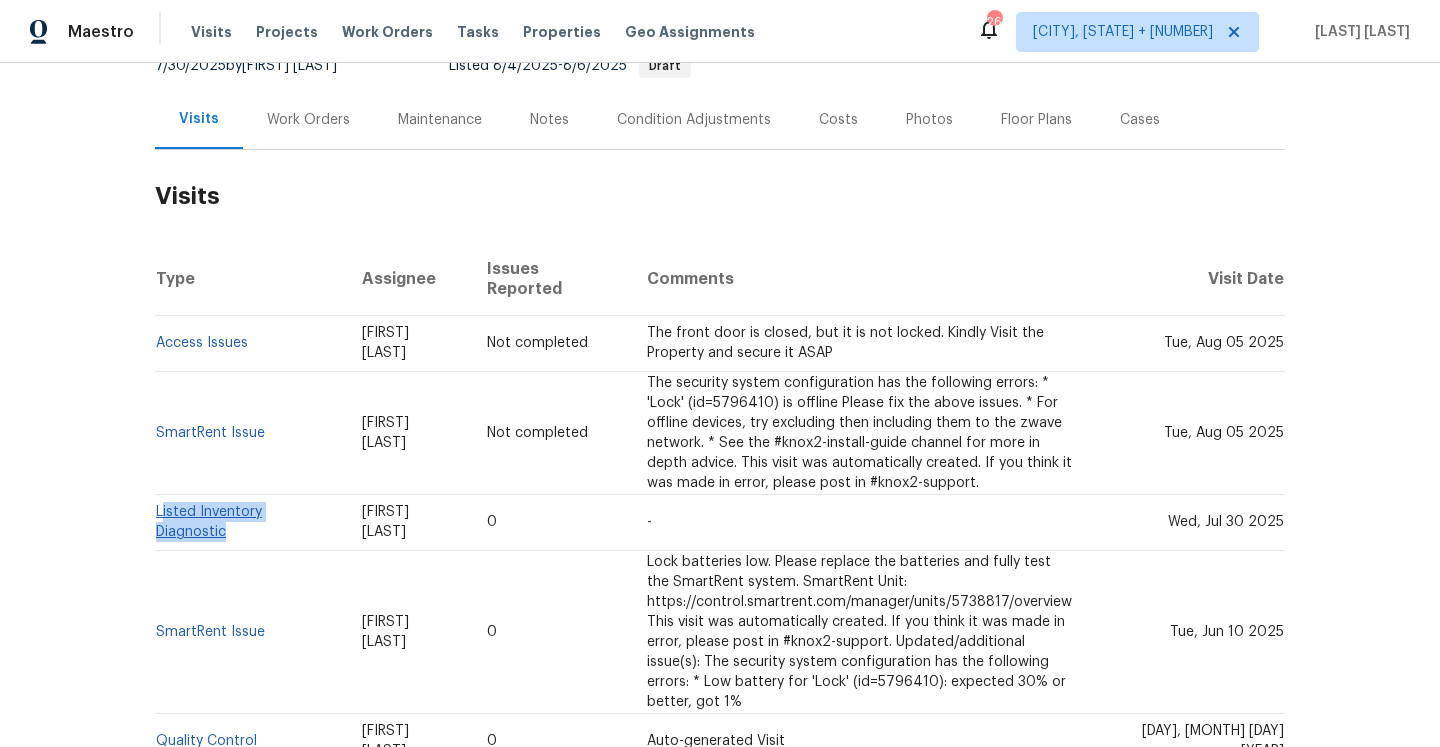 drag, startPoint x: 343, startPoint y: 469, endPoint x: 161, endPoint y: 461, distance: 182.17574 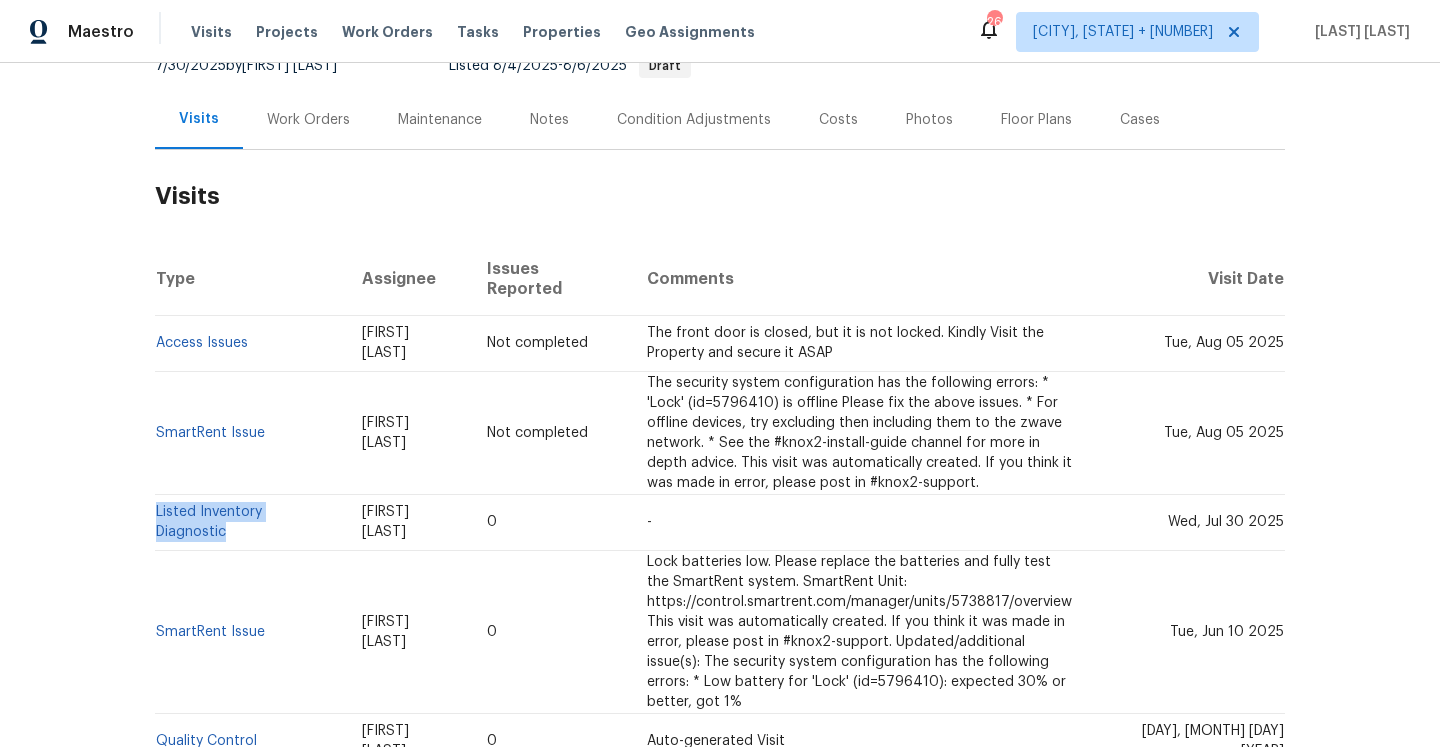 copy on "Listed Inventory Diagnostic" 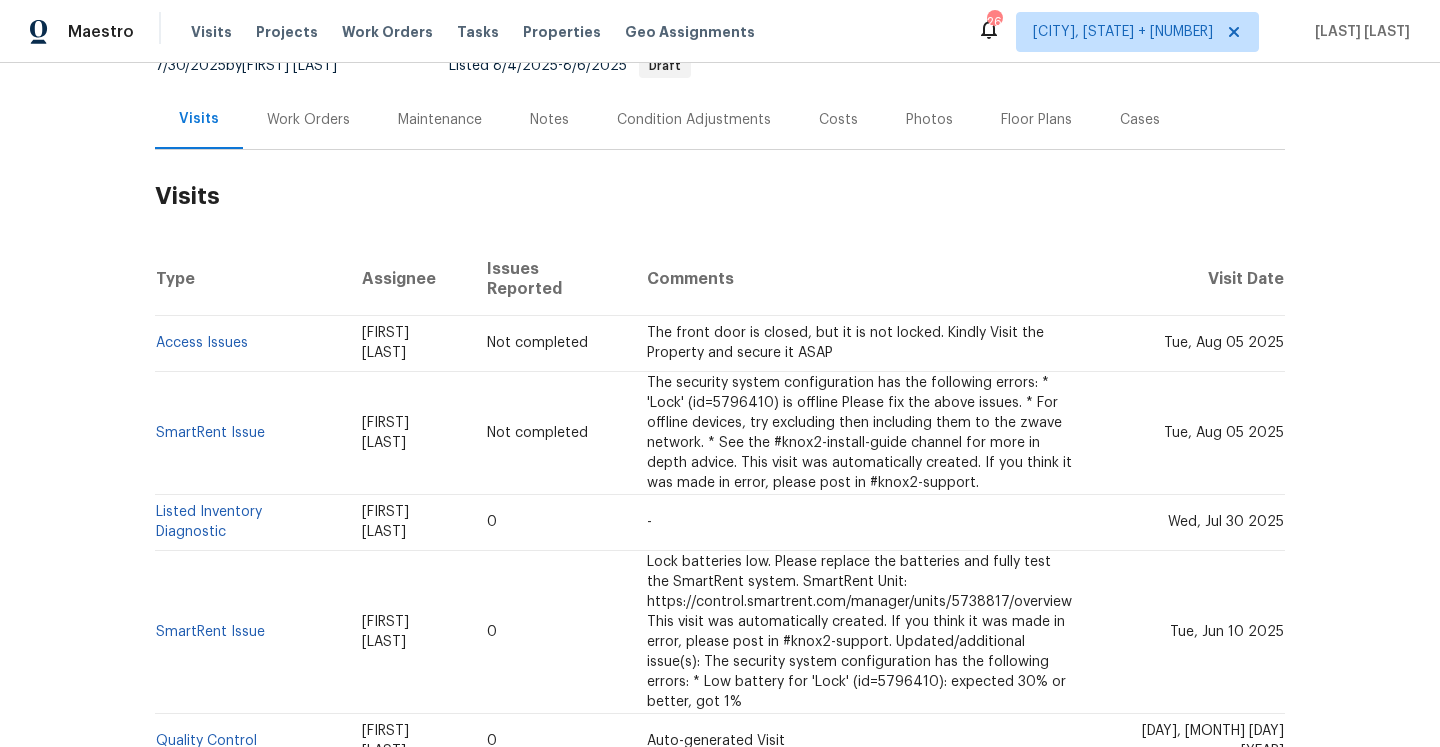 click on "Work Orders" at bounding box center [308, 120] 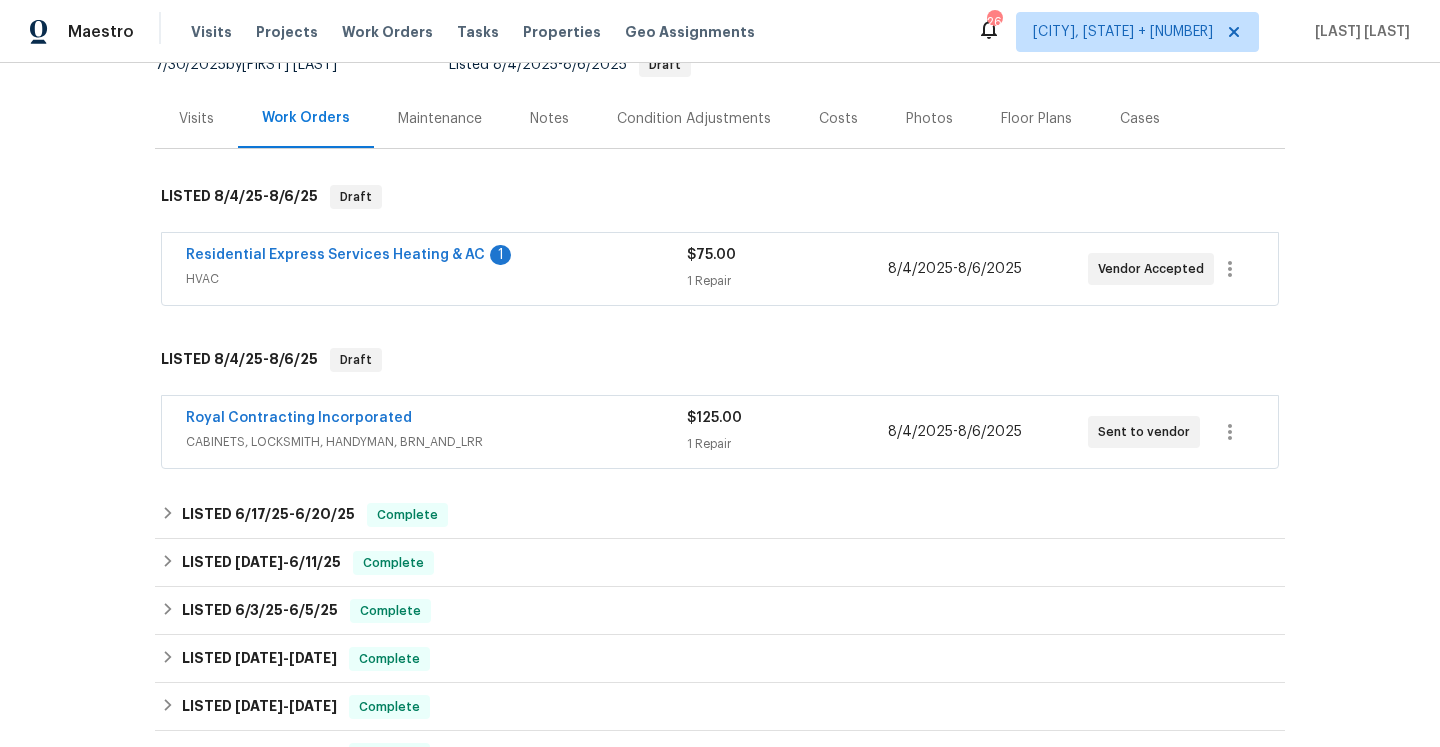 click on "CABINETS, LOCKSMITH, HANDYMAN, BRN_AND_LRR" at bounding box center (436, 442) 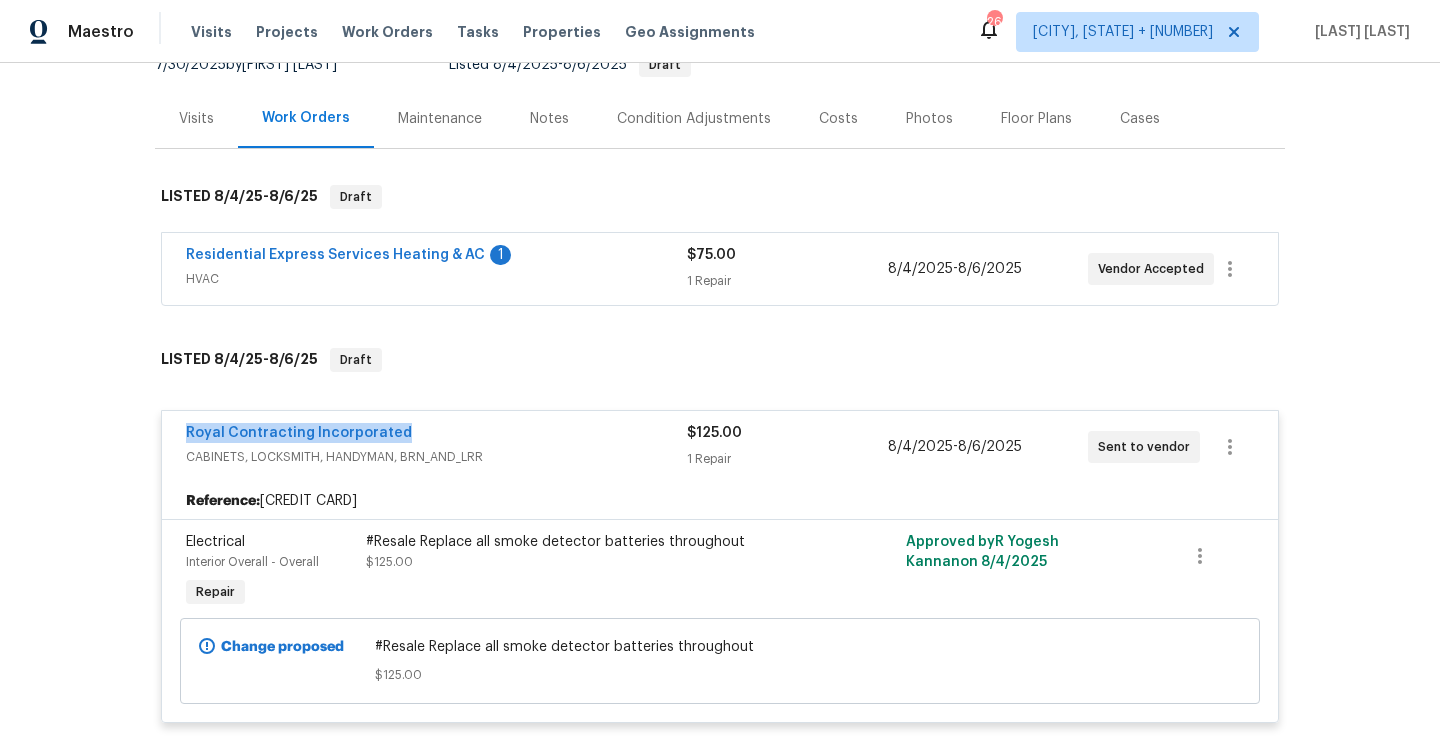 drag, startPoint x: 182, startPoint y: 388, endPoint x: 406, endPoint y: 387, distance: 224.00223 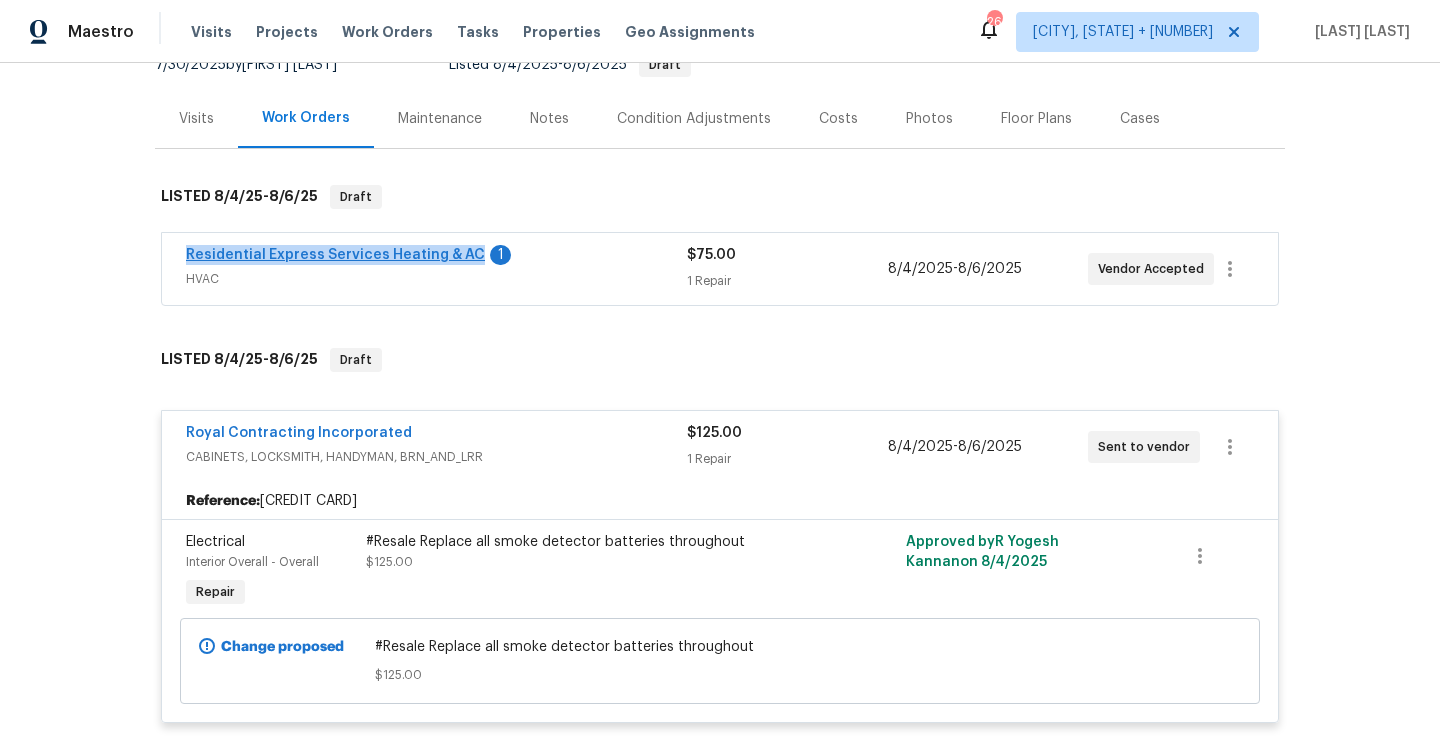 drag, startPoint x: 176, startPoint y: 214, endPoint x: 465, endPoint y: 216, distance: 289.00693 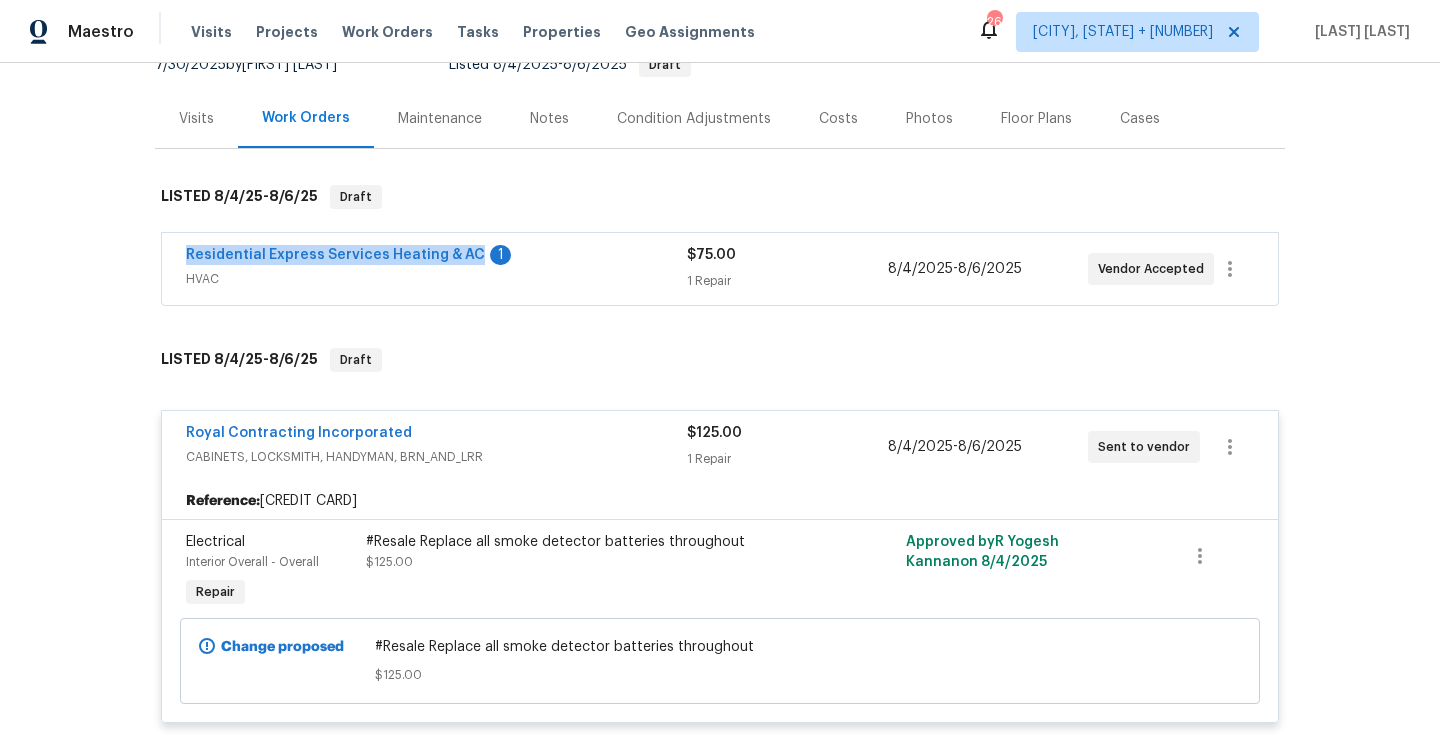 copy on "Residential Express Services Heating & AC" 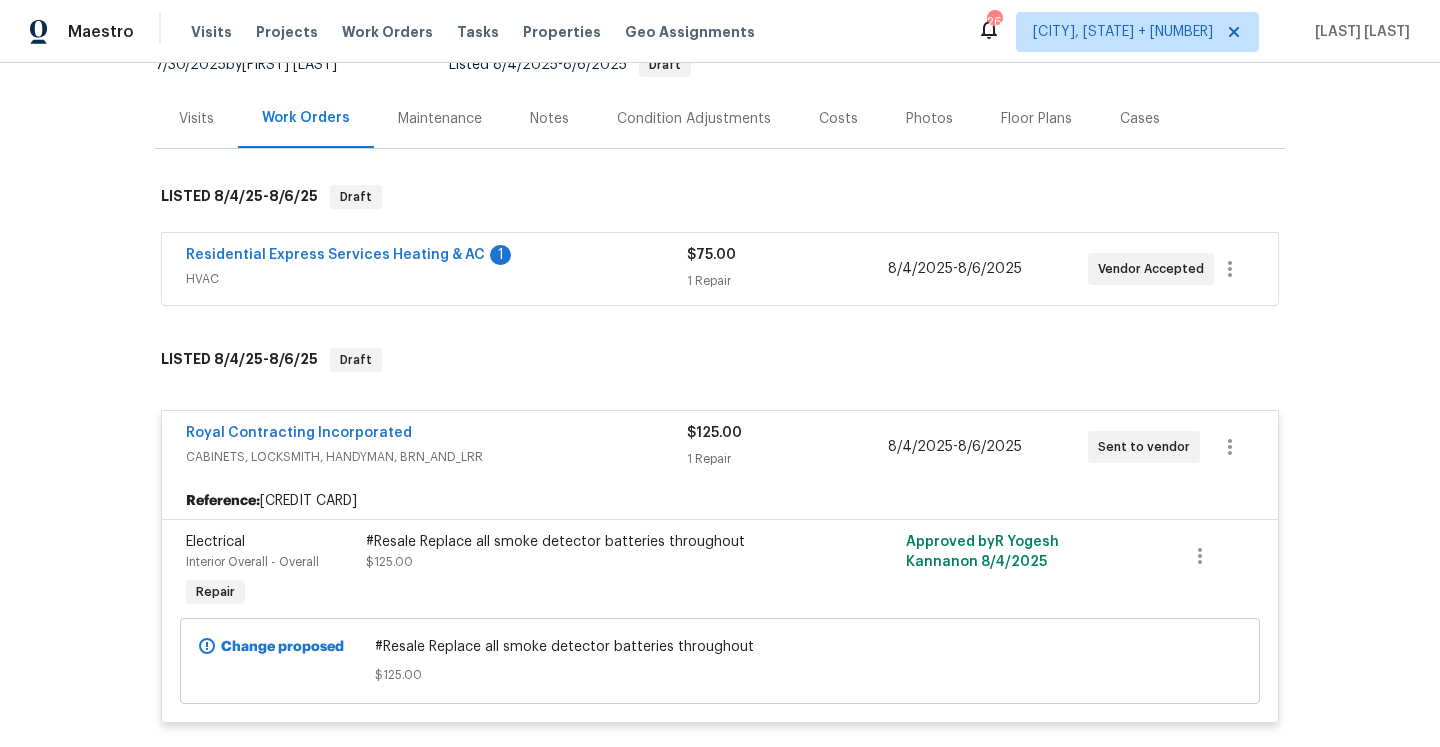 click on "HVAC" at bounding box center [436, 279] 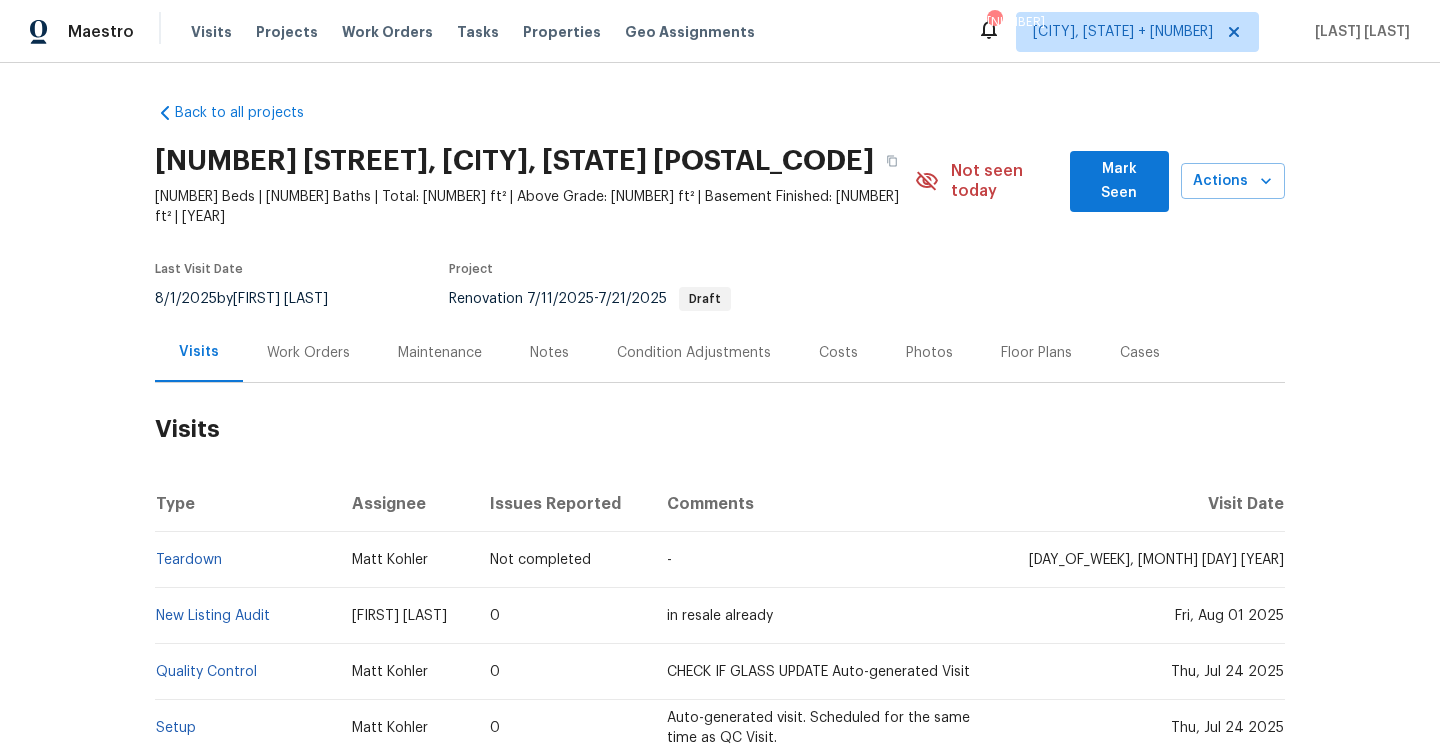 scroll, scrollTop: 0, scrollLeft: 0, axis: both 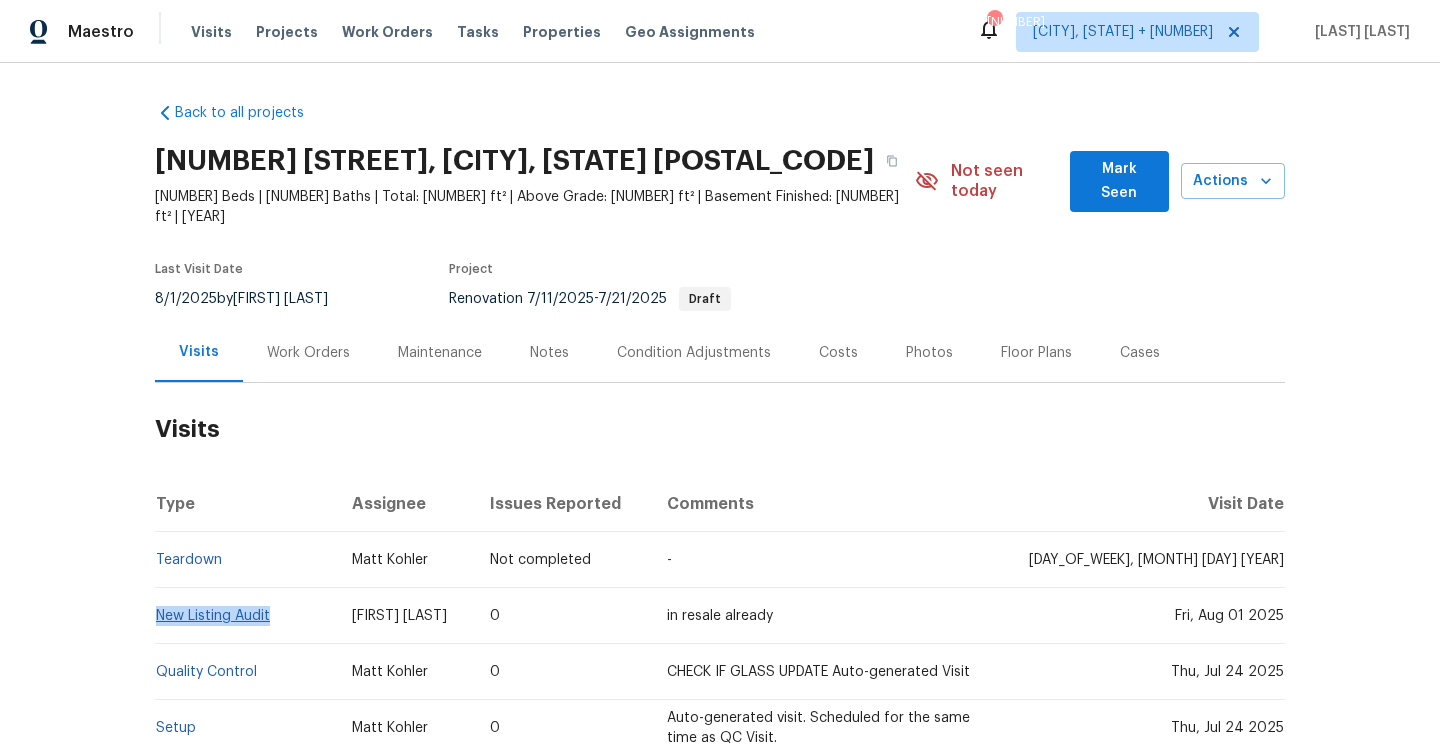drag, startPoint x: 275, startPoint y: 596, endPoint x: 158, endPoint y: 594, distance: 117.01709 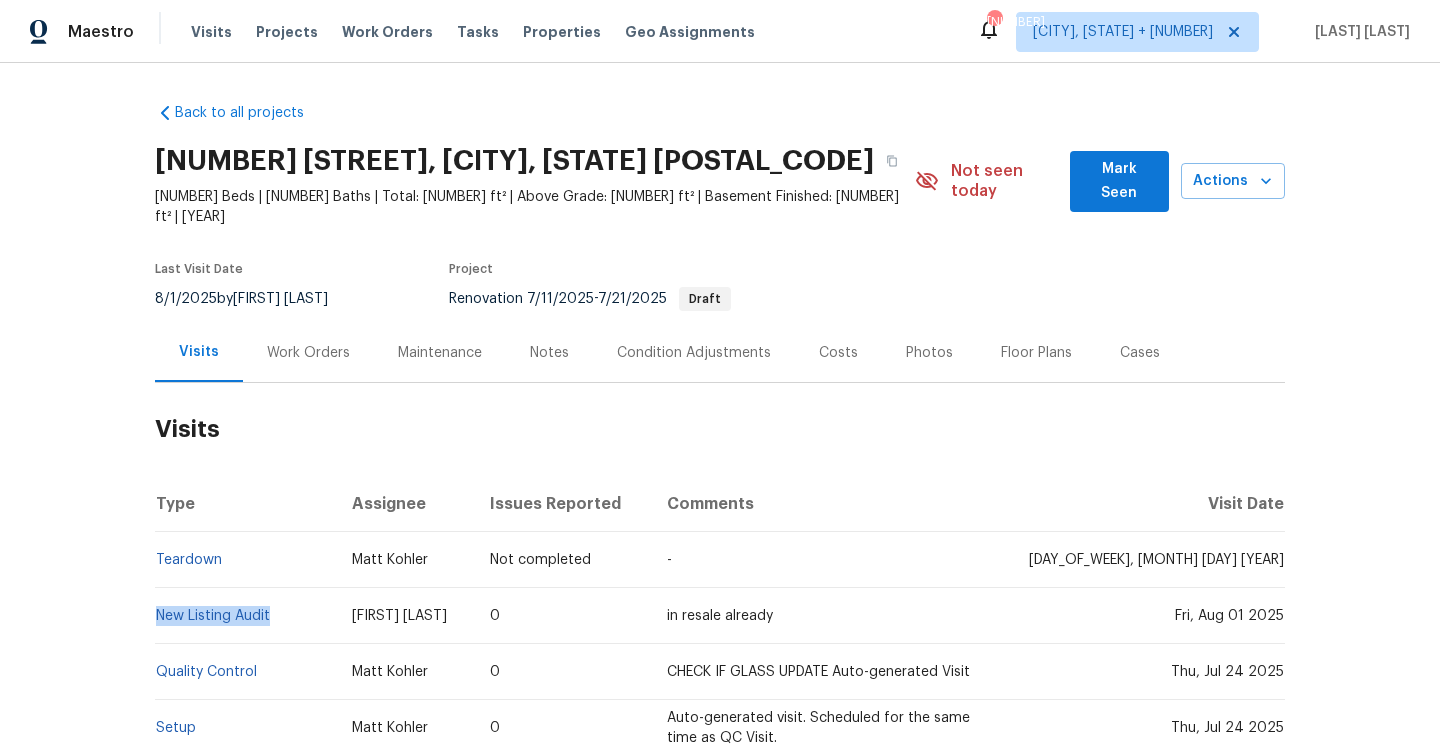 copy on "New Listing Audit" 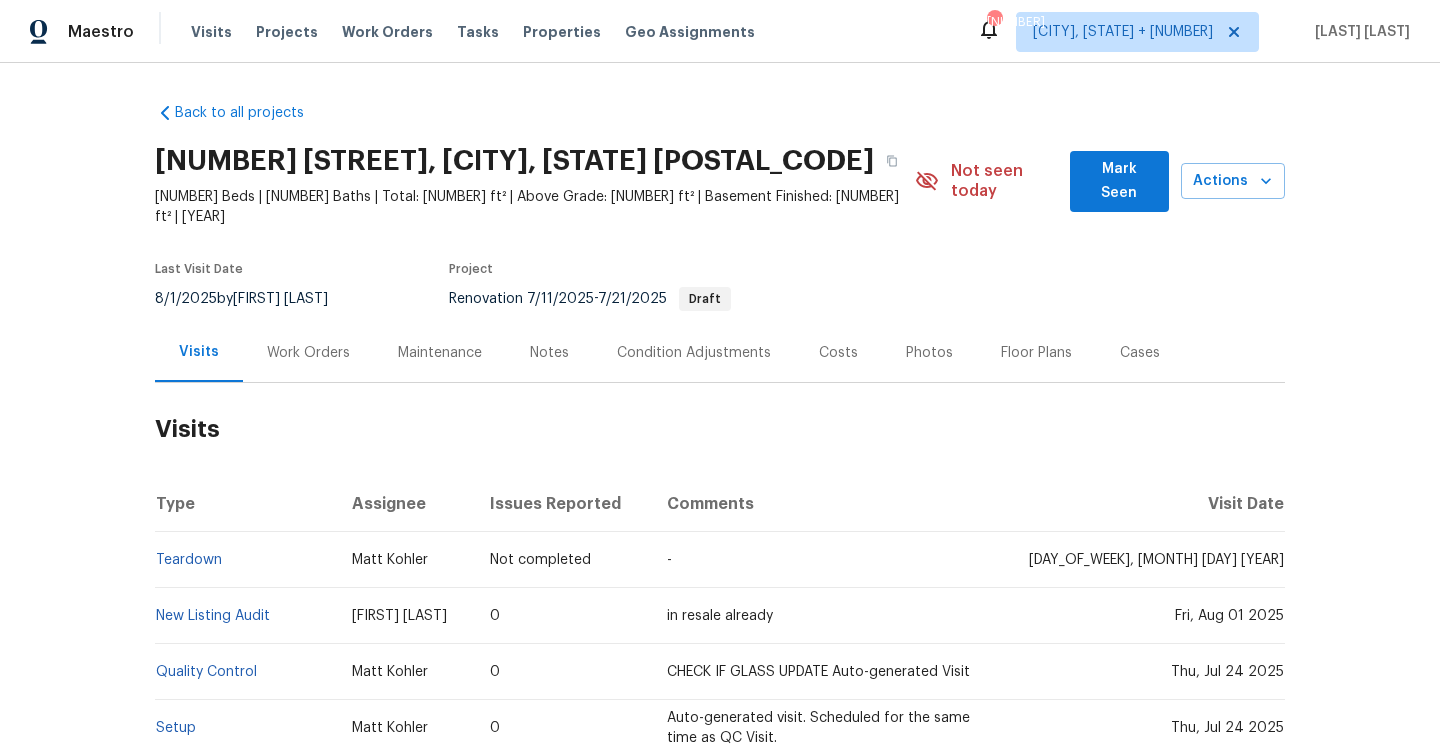 click on "Work Orders" at bounding box center (308, 353) 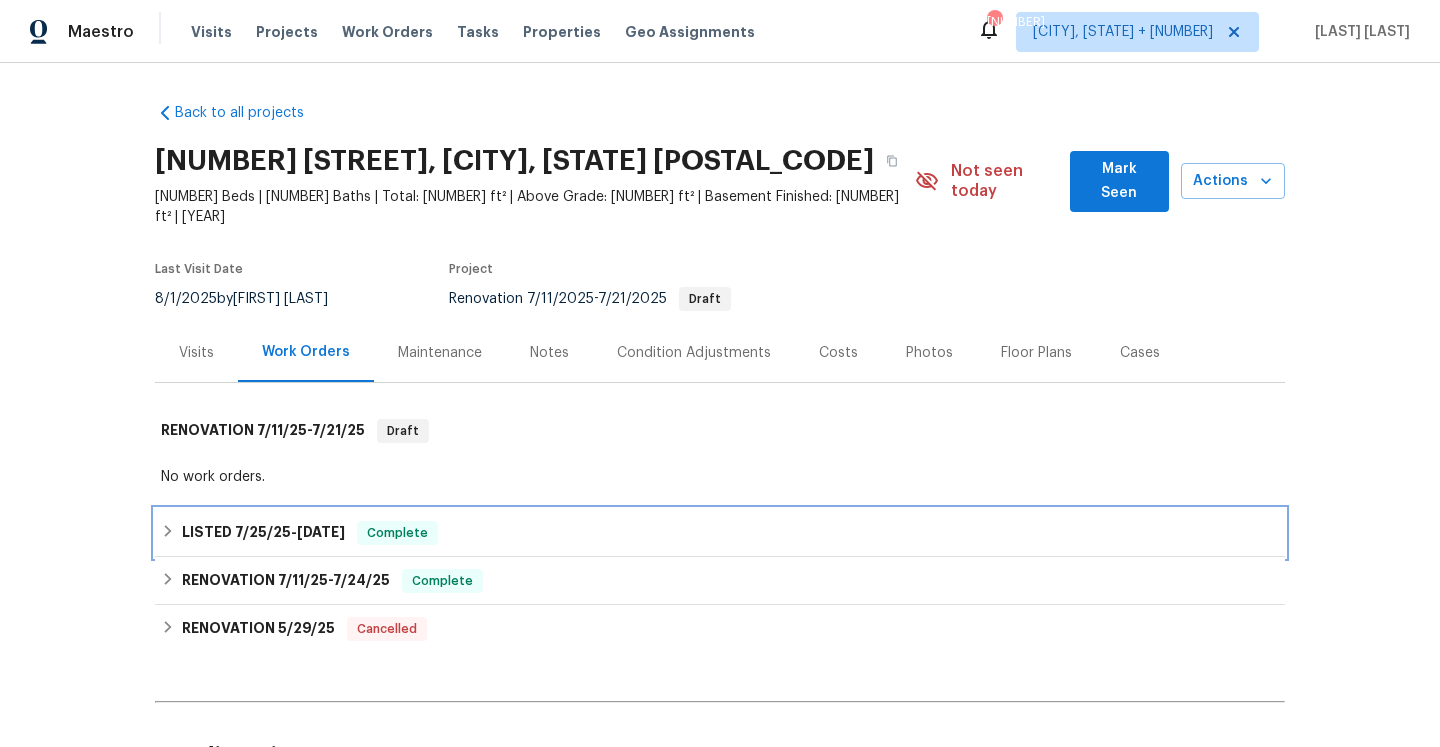 click on "LISTED   7/25/25  -  7/26/25 Complete" at bounding box center [720, 533] 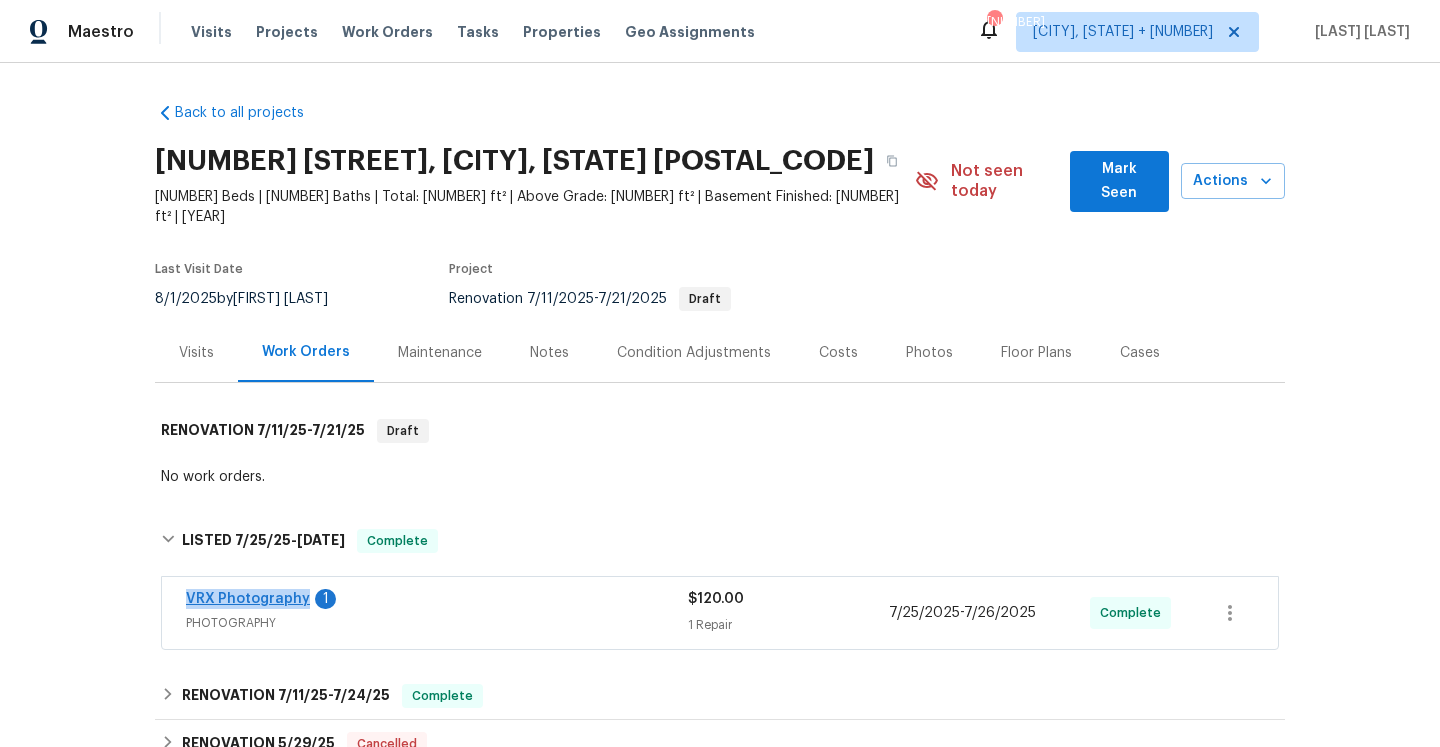 drag, startPoint x: 172, startPoint y: 580, endPoint x: 301, endPoint y: 574, distance: 129.13947 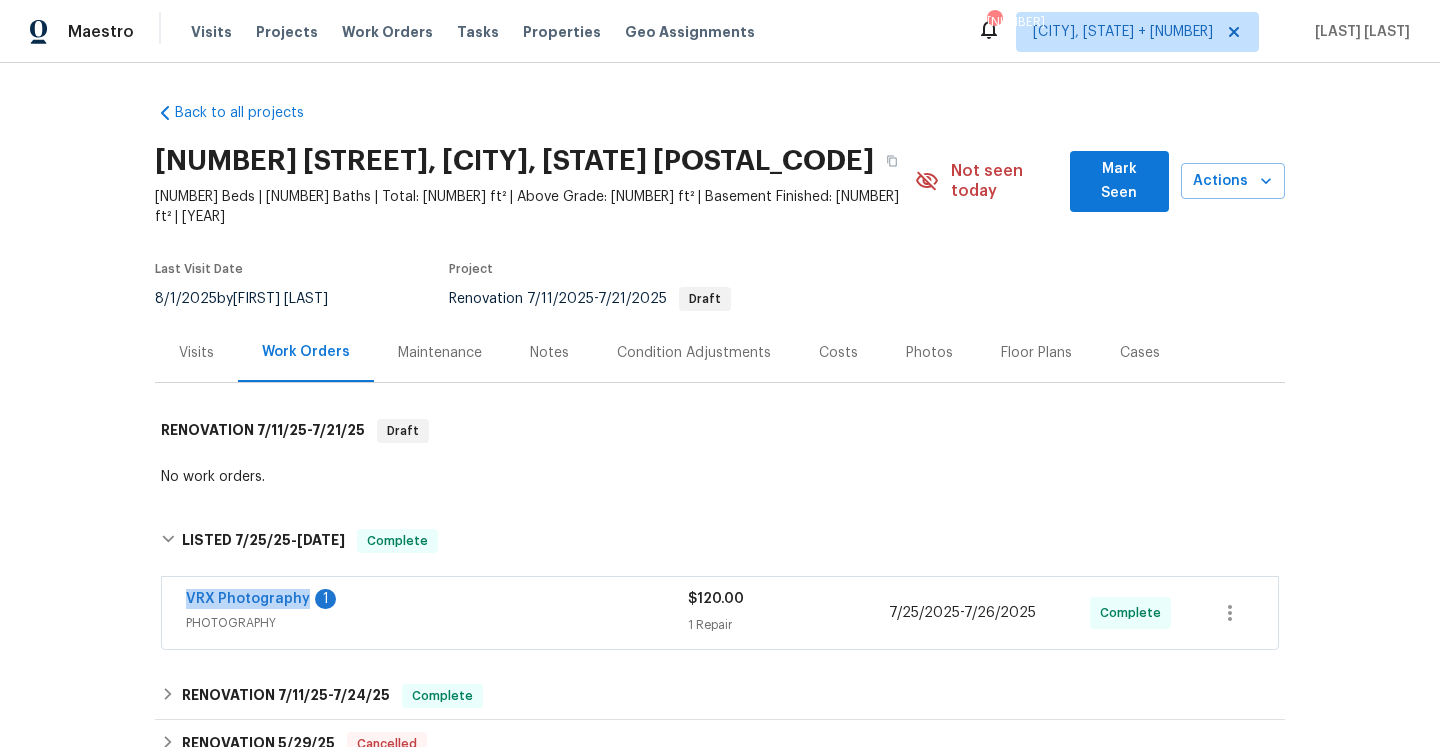 copy on "VRX Photography" 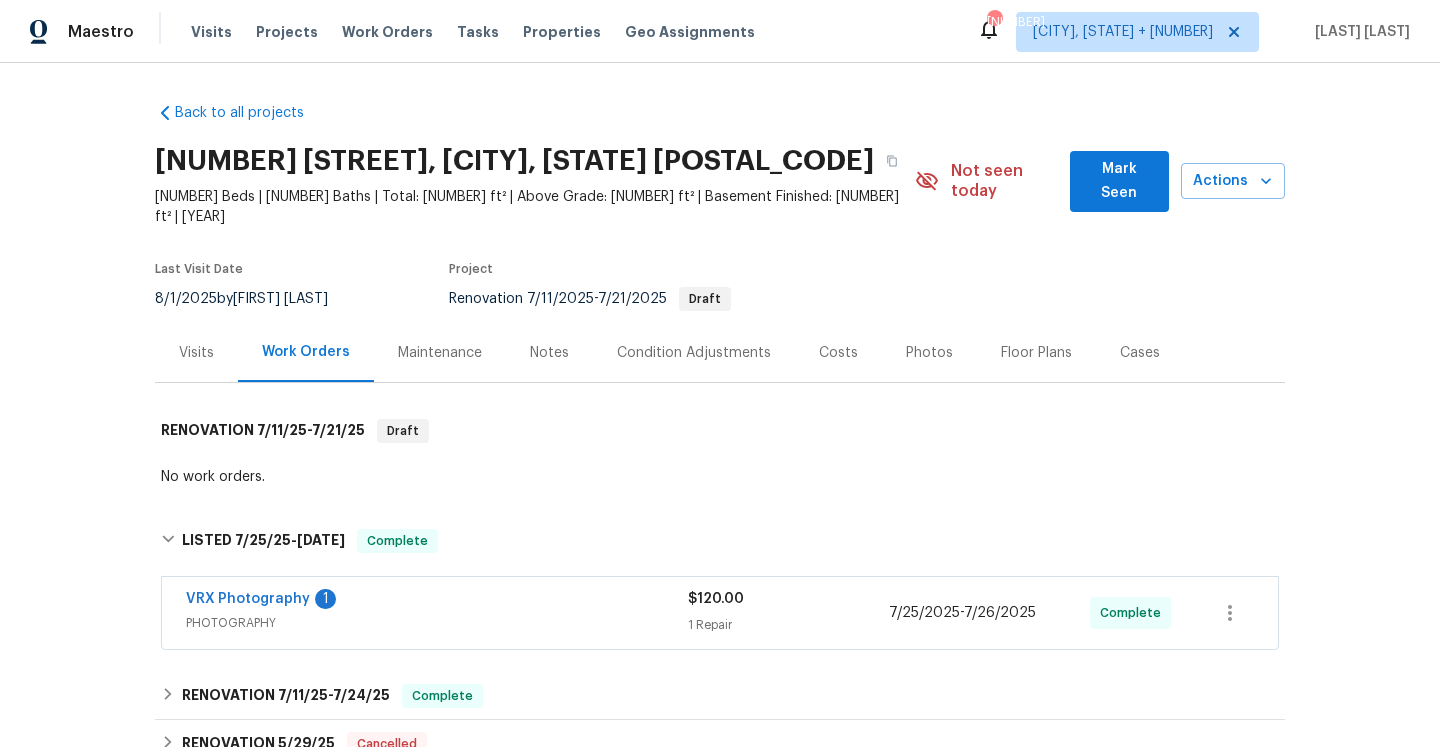 click on "VRX Photography 1" at bounding box center [437, 601] 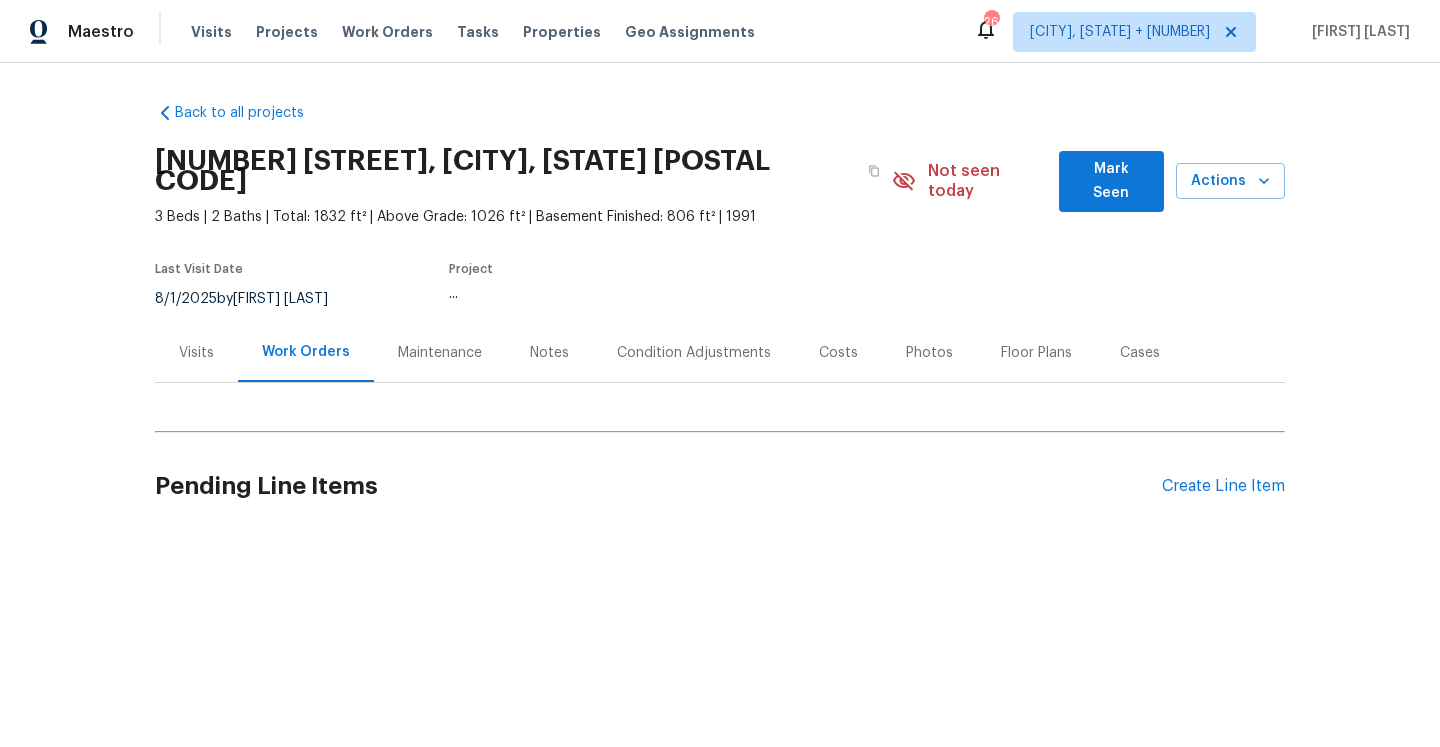 scroll, scrollTop: 0, scrollLeft: 0, axis: both 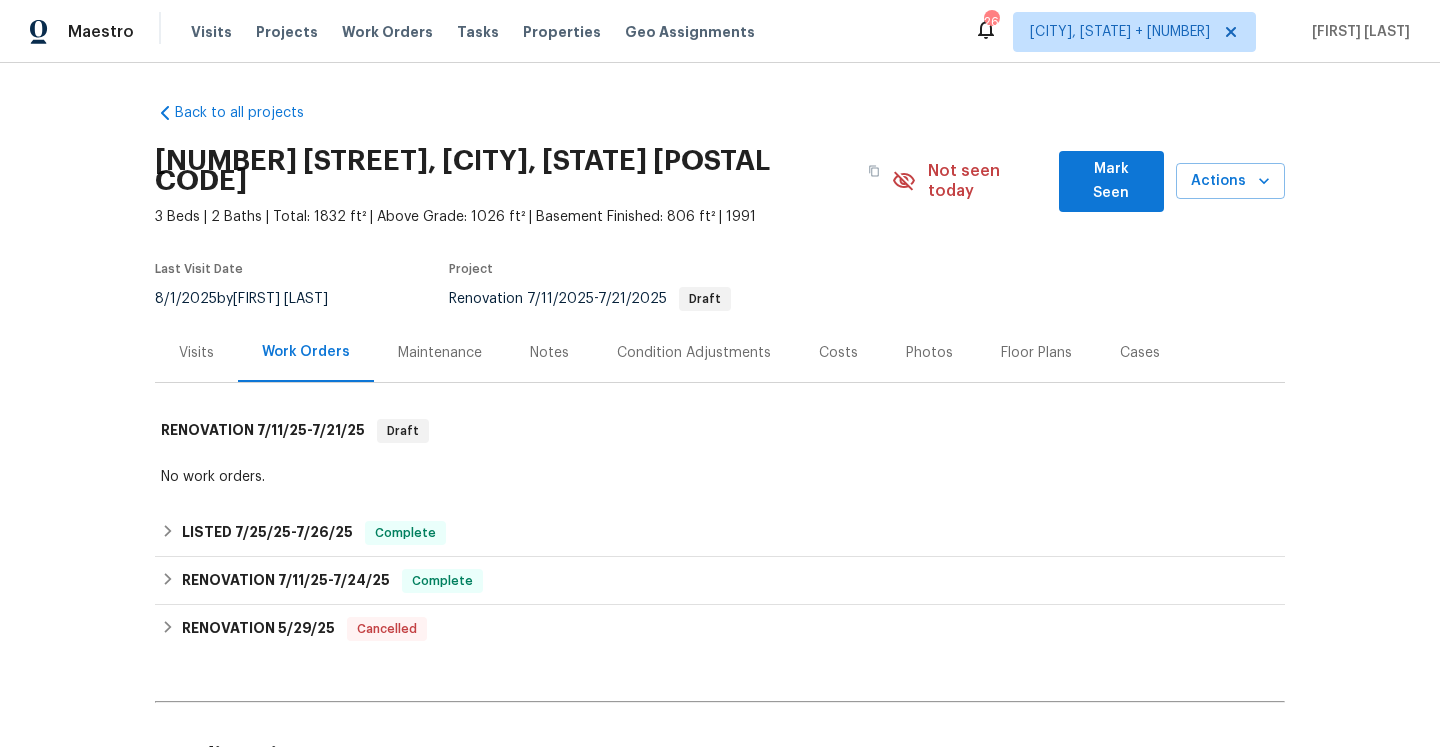 click on "Back to all projects [NUMBER] [STREET], [CITY], [STATE] [POSTAL CODE] [NUMBER] Beds | [NUMBER] Baths | Total: [NUMBER] ft² | Above Grade: [NUMBER] ft² | Basement Finished: [NUMBER] ft² | [YEAR] Not seen today Mark Seen Actions Last Visit Date [DATE]  by  [FIRST] [LAST]   Project Renovation   [DATE]  -  [DATE] Draft Visits Work Orders Maintenance Notes Condition Adjustments Costs Photos Floor Plans Cases RENOVATION   [DATE]  -  [DATE] Draft No work orders. LISTED   [DATE]  -  [DATE] Complete VRX Photography 1 PHOTOGRAPHY $[PRICE] 1 Repair [DATE]  -  [DATE] Complete RENOVATION   [DATE]  -  [DATE] Complete Total Maintenance Corp GENERAL_CONTRACTOR, OD_SELECT $[PRICE] [NUMBER] Repairs | [NUMBER] Upgrade [DATE]  -  [DATE] Paid A-Z Masters 1 CLEANING_MAINTENANCE, CLEANING $[PRICE] [NUMBER] Repairs [DATE]  -  [DATE] Complete Northco Construction, LLC GENERAL_CONTRACTOR, OD_SELECT $[PRICE] 1 Repair [DATE]  -  [DATE] Complete Empire Flooring FLOORING $[PRICE] [NUMBER] Repairs [DATE]  -  [DATE] Paid Blades to Maids Property services llc" at bounding box center (720, 463) 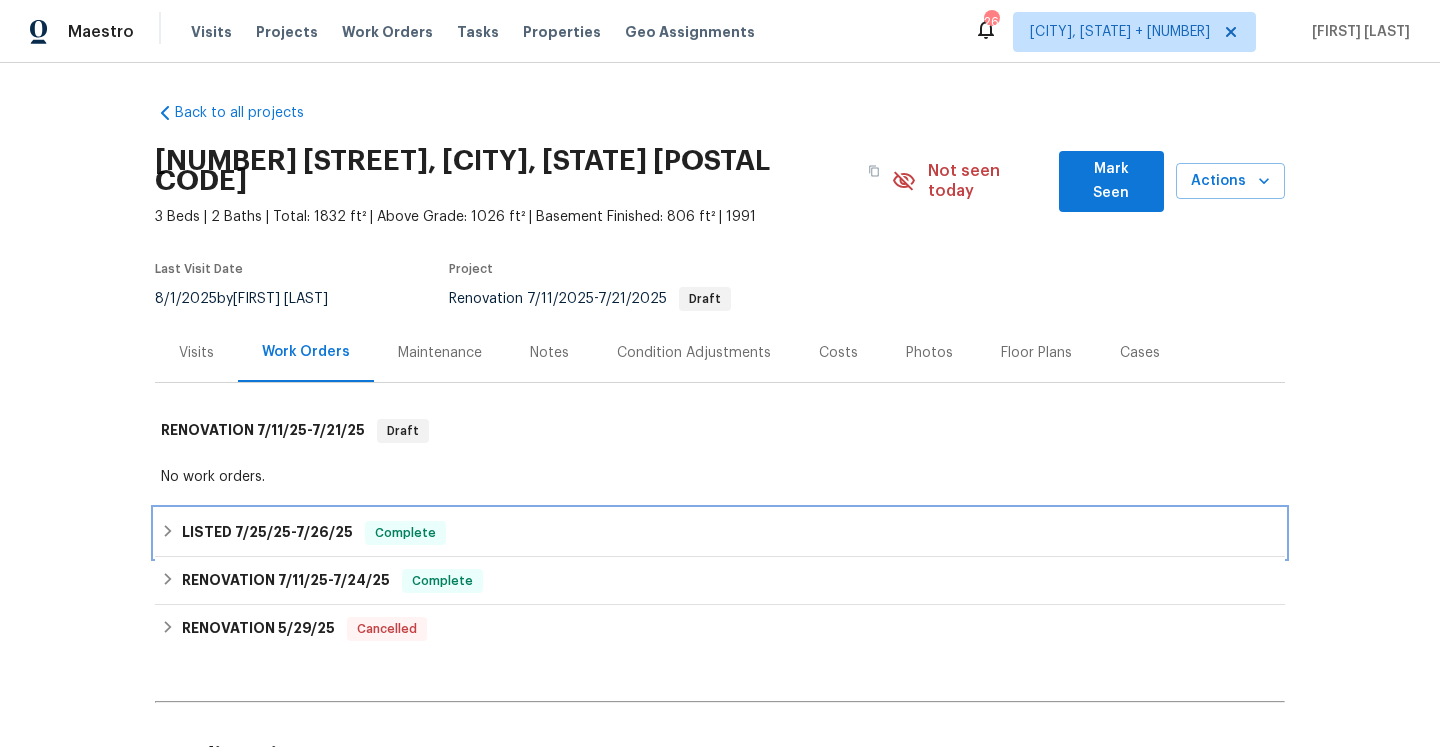 click on "Complete" at bounding box center (405, 533) 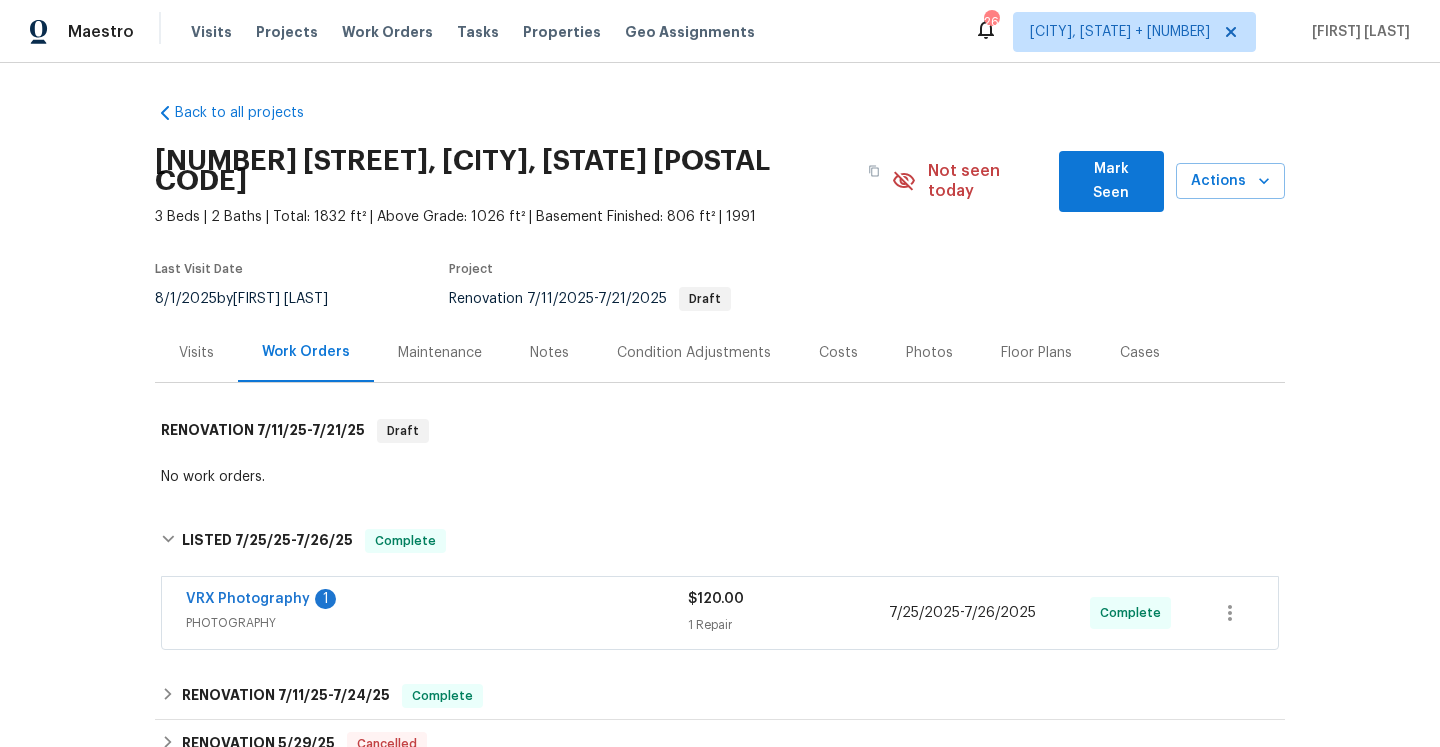 click on "Visits" at bounding box center [196, 353] 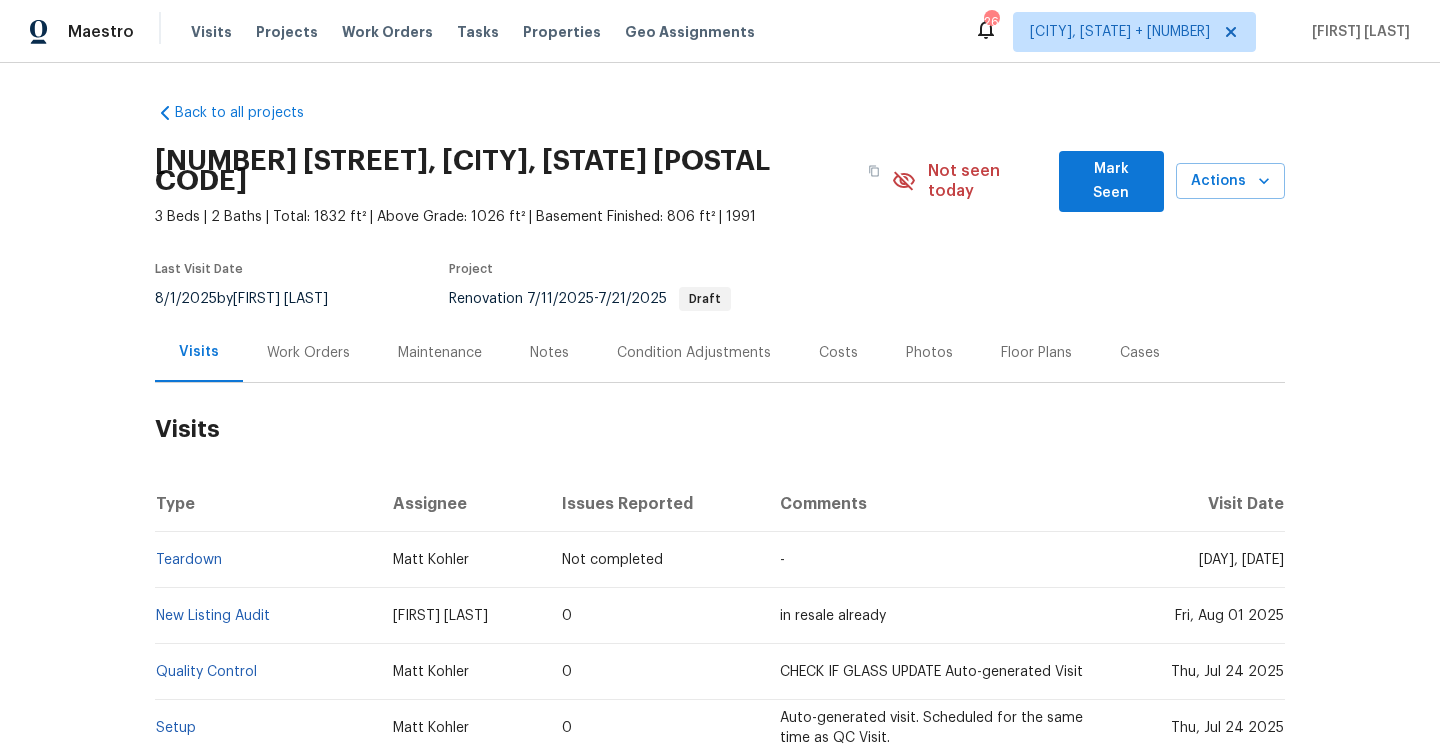 click on "Work Orders" at bounding box center (308, 353) 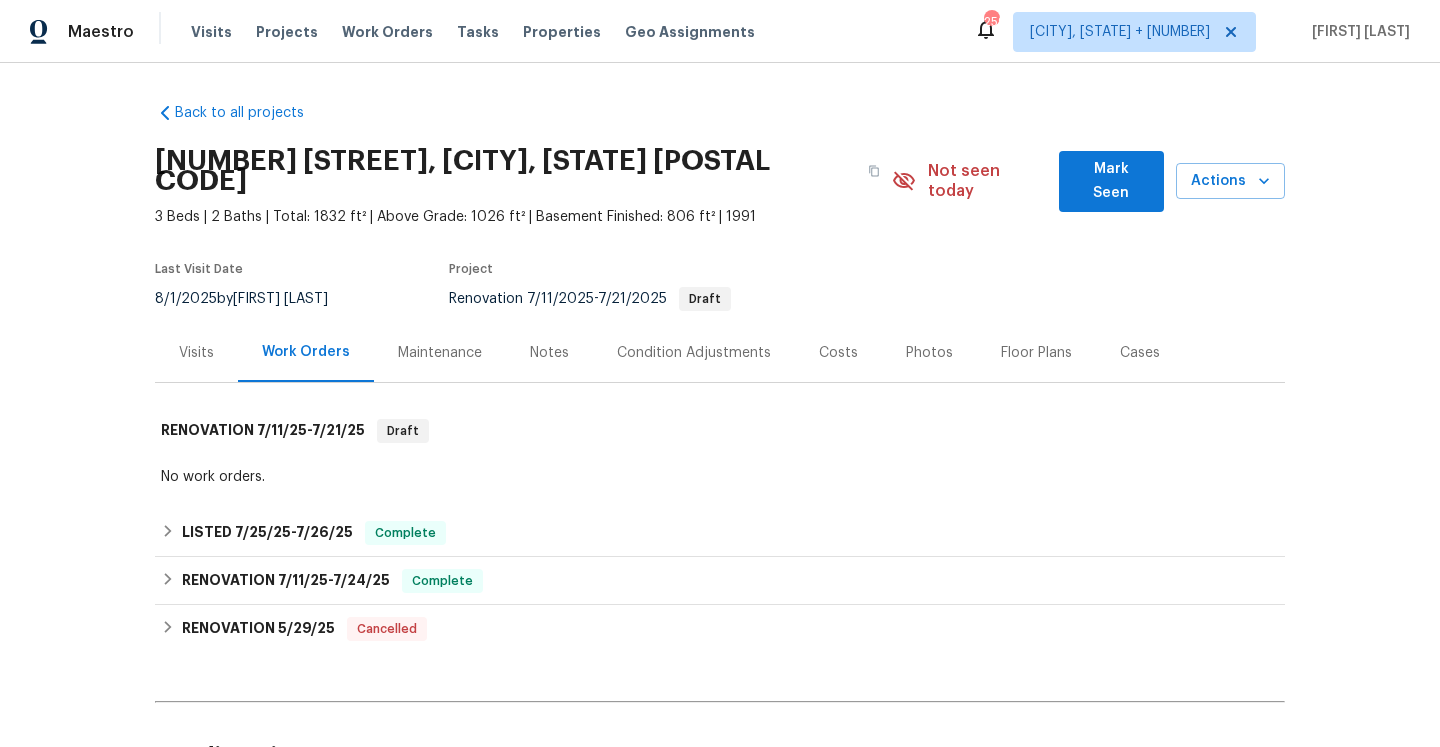 click on "Visits" at bounding box center [196, 353] 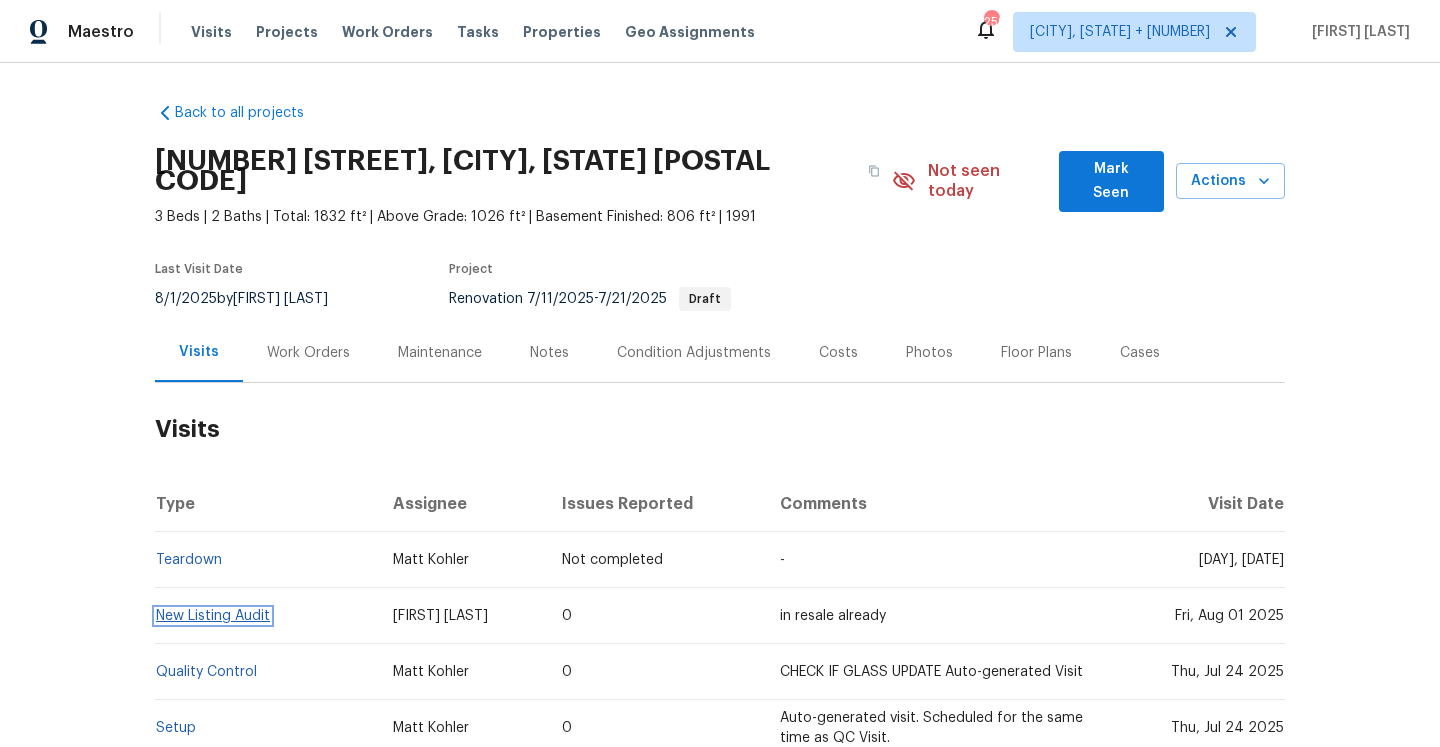 click on "New Listing Audit" at bounding box center [213, 616] 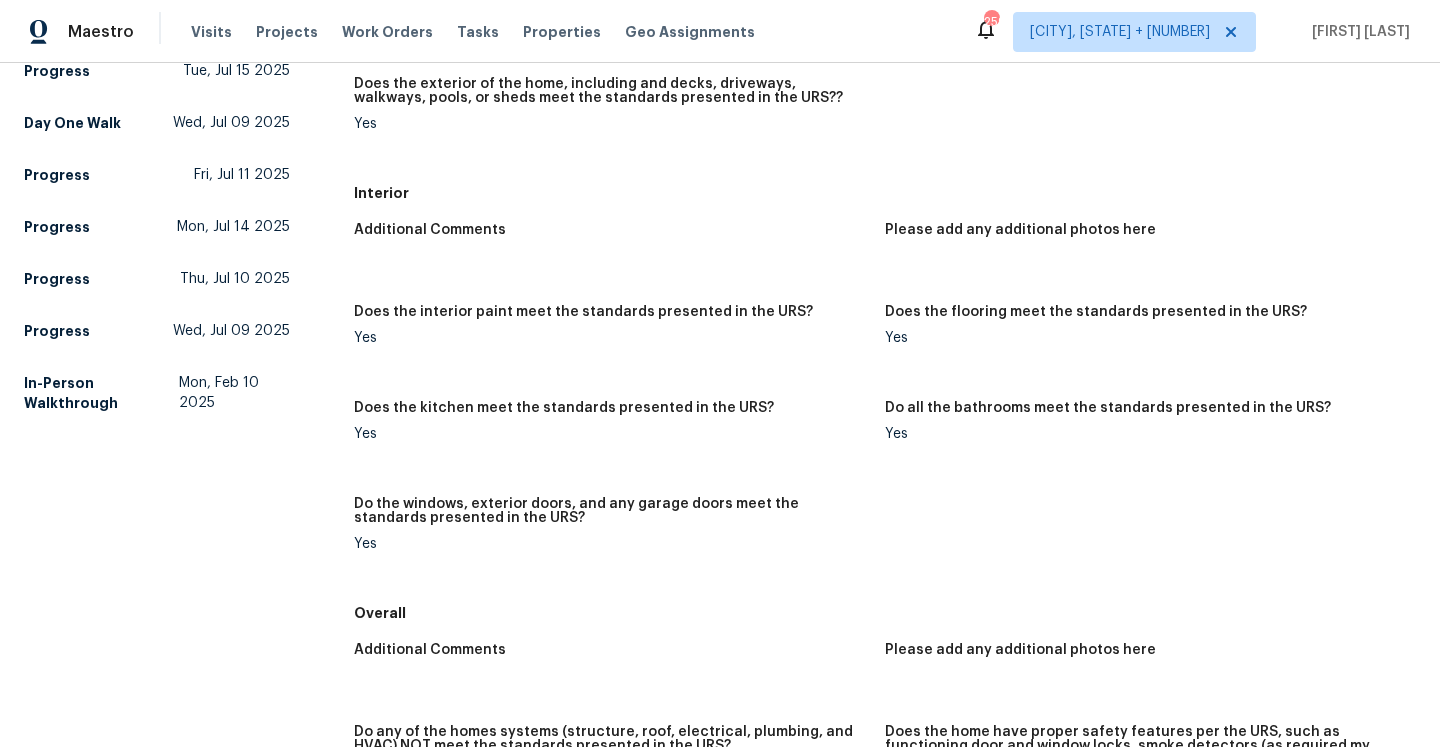 scroll, scrollTop: 0, scrollLeft: 0, axis: both 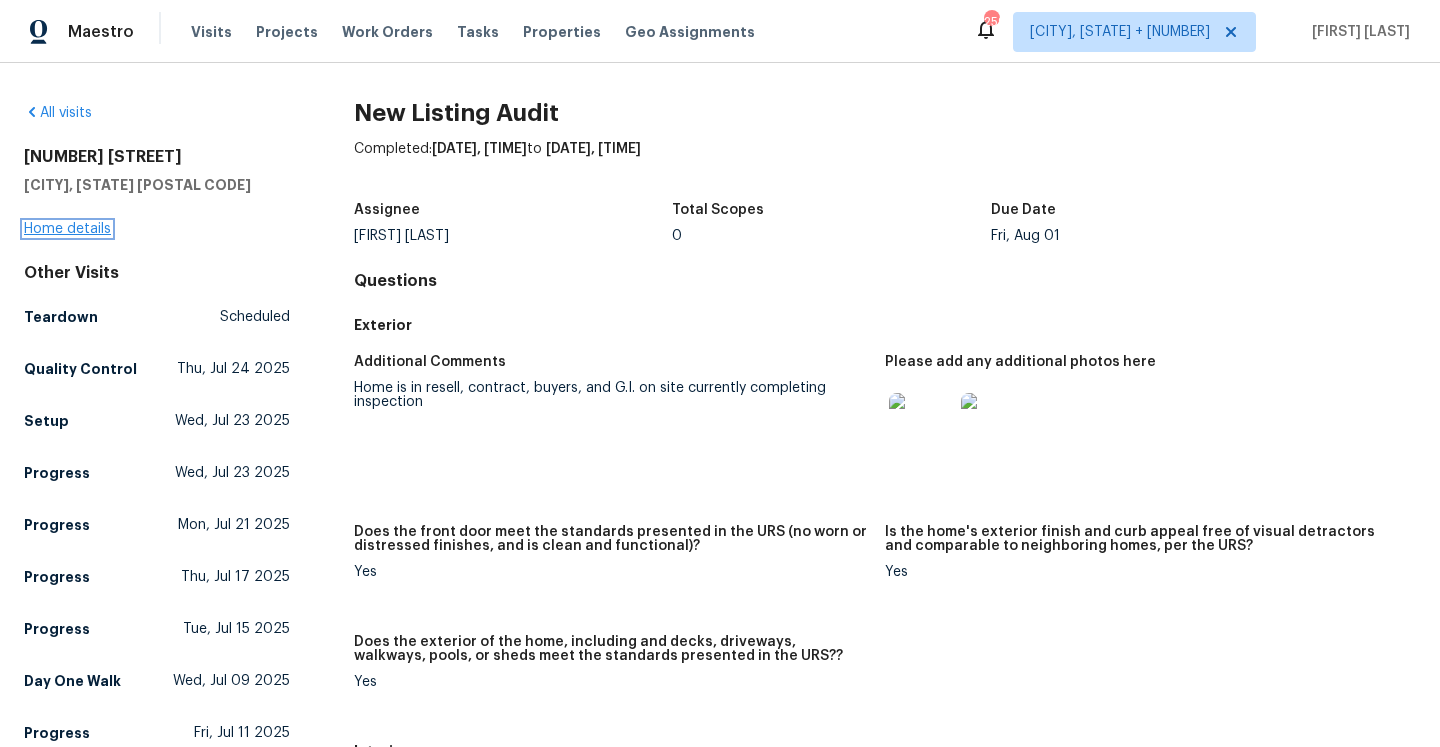 click on "Home details" at bounding box center (67, 229) 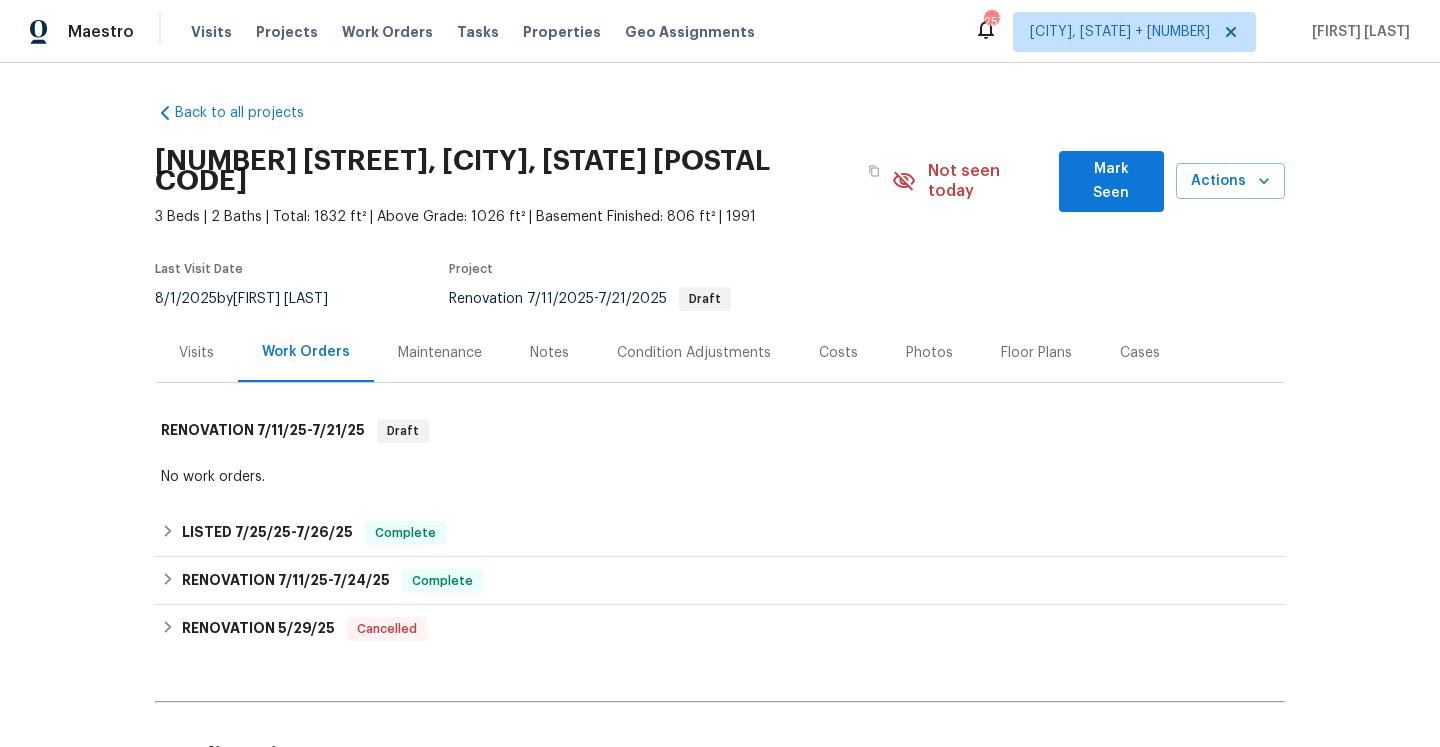 click on "Visits" at bounding box center [196, 353] 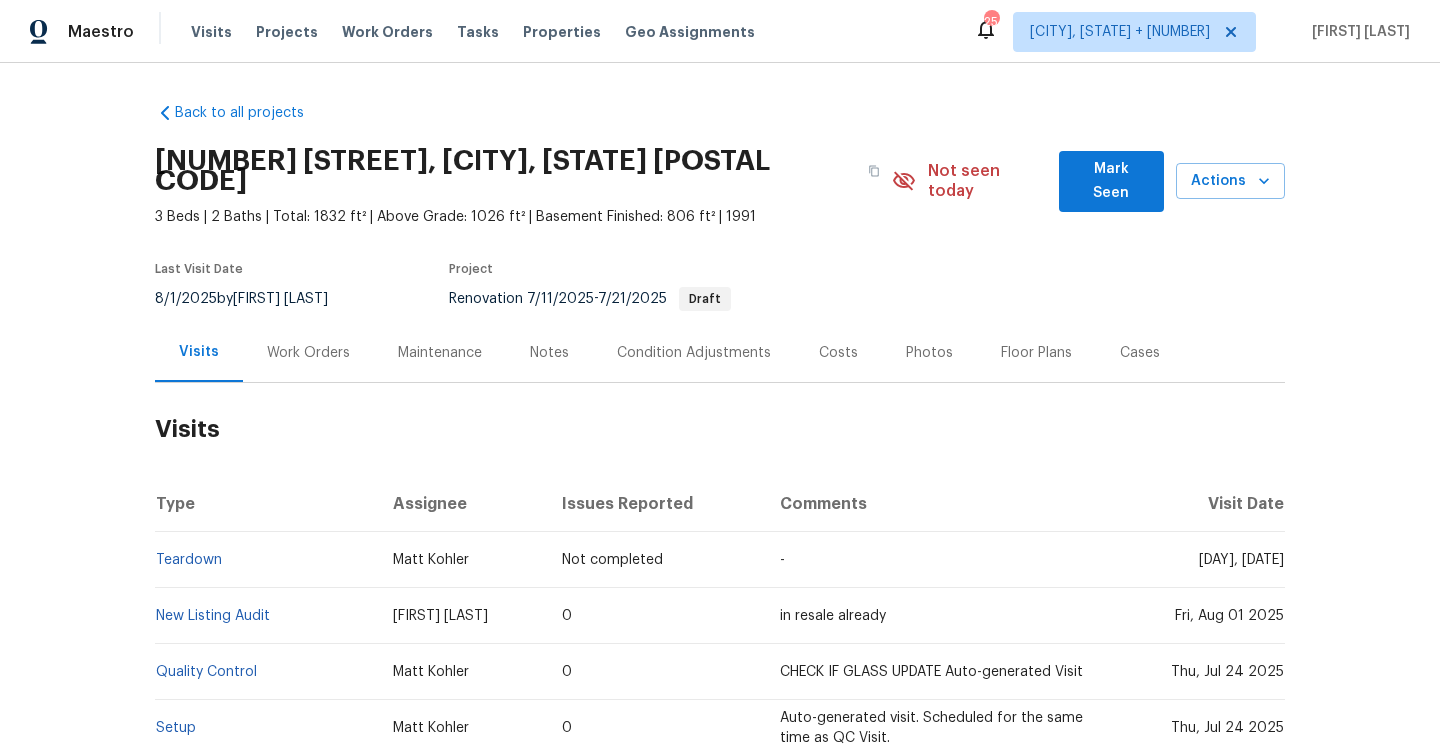 click on "[NUMBER] [STREET], [CITY], [STATE] [NUMBER] Beds | [NUMBER] Baths | Total: [NUMBER] ft² | Above Grade: [NUMBER] ft² | Basement Finished: [NUMBER] ft² | [YEAR] Not seen today Mark Seen Actions" at bounding box center (720, 181) 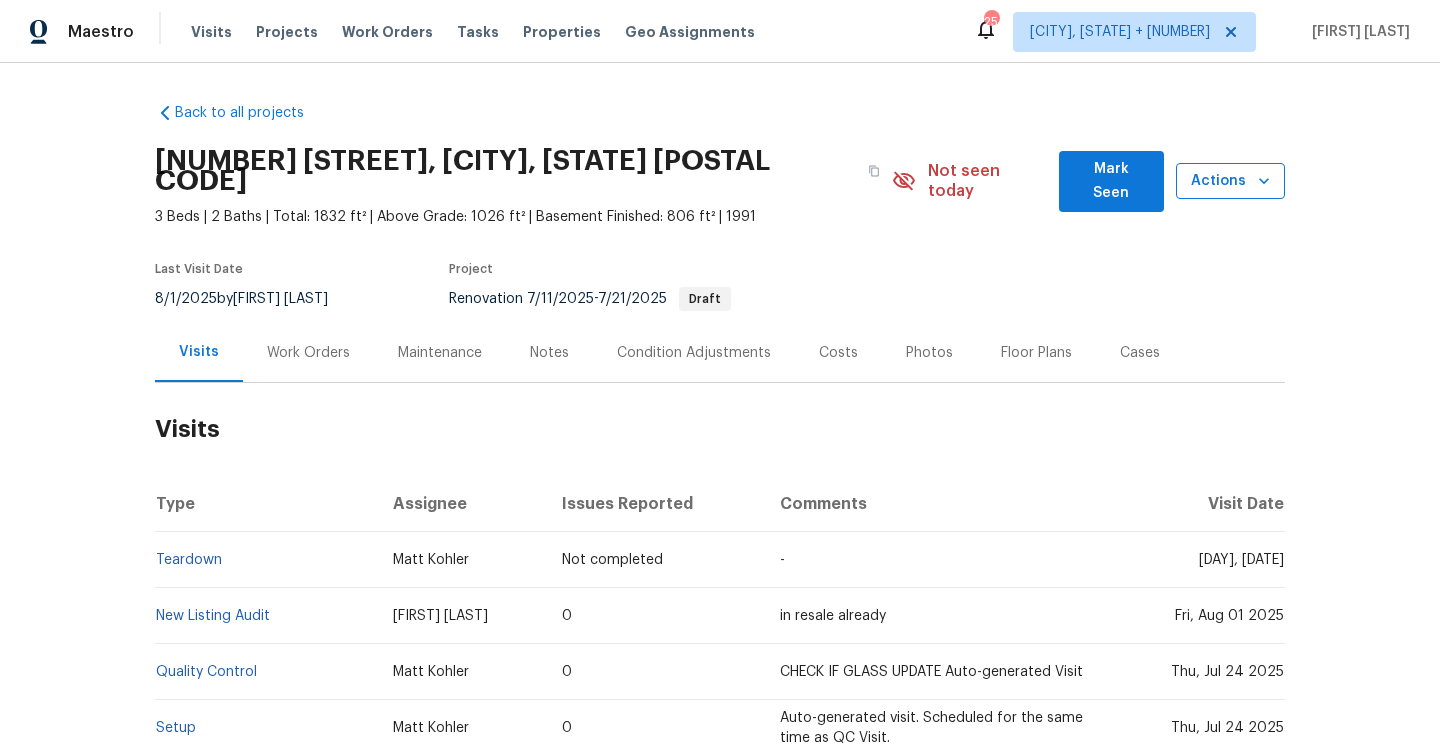 click on "Actions" at bounding box center [1230, 181] 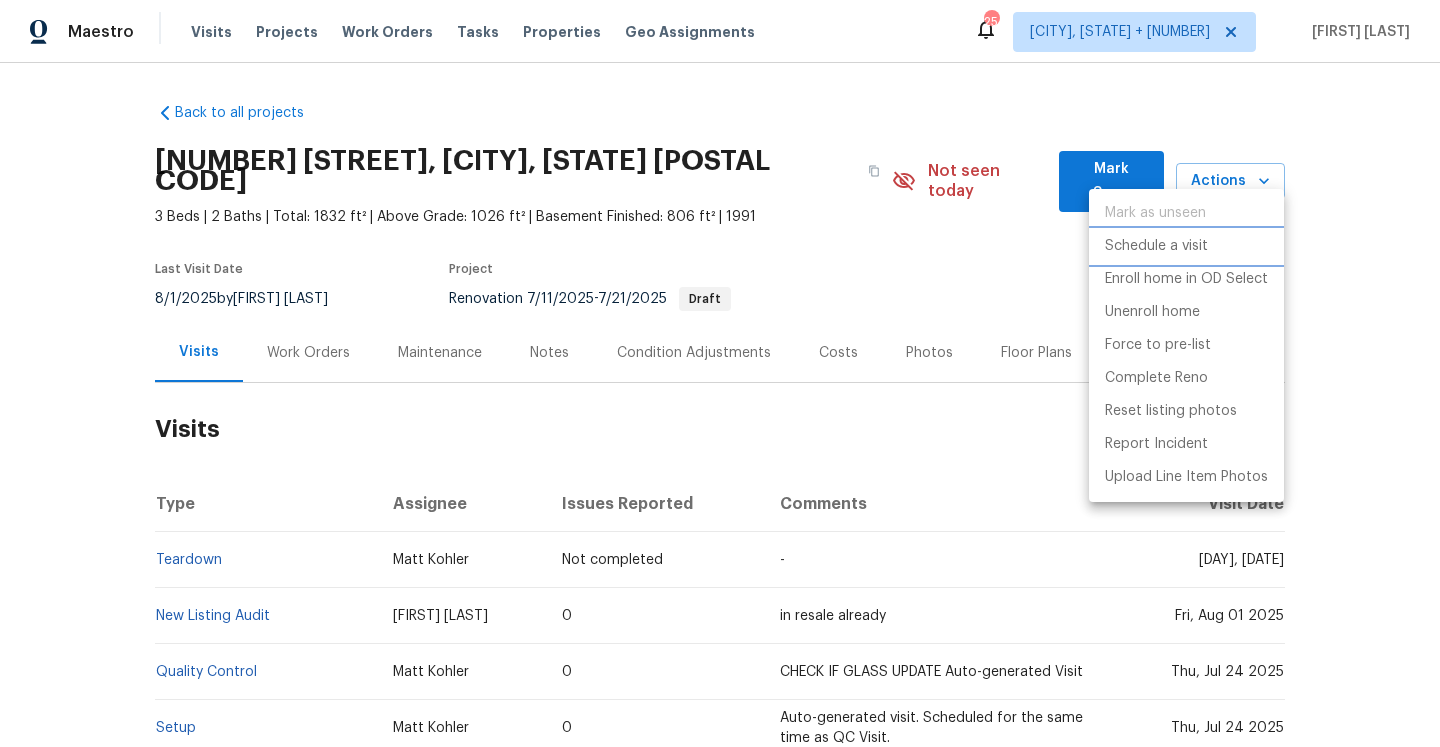 click on "Schedule a visit" at bounding box center (1156, 246) 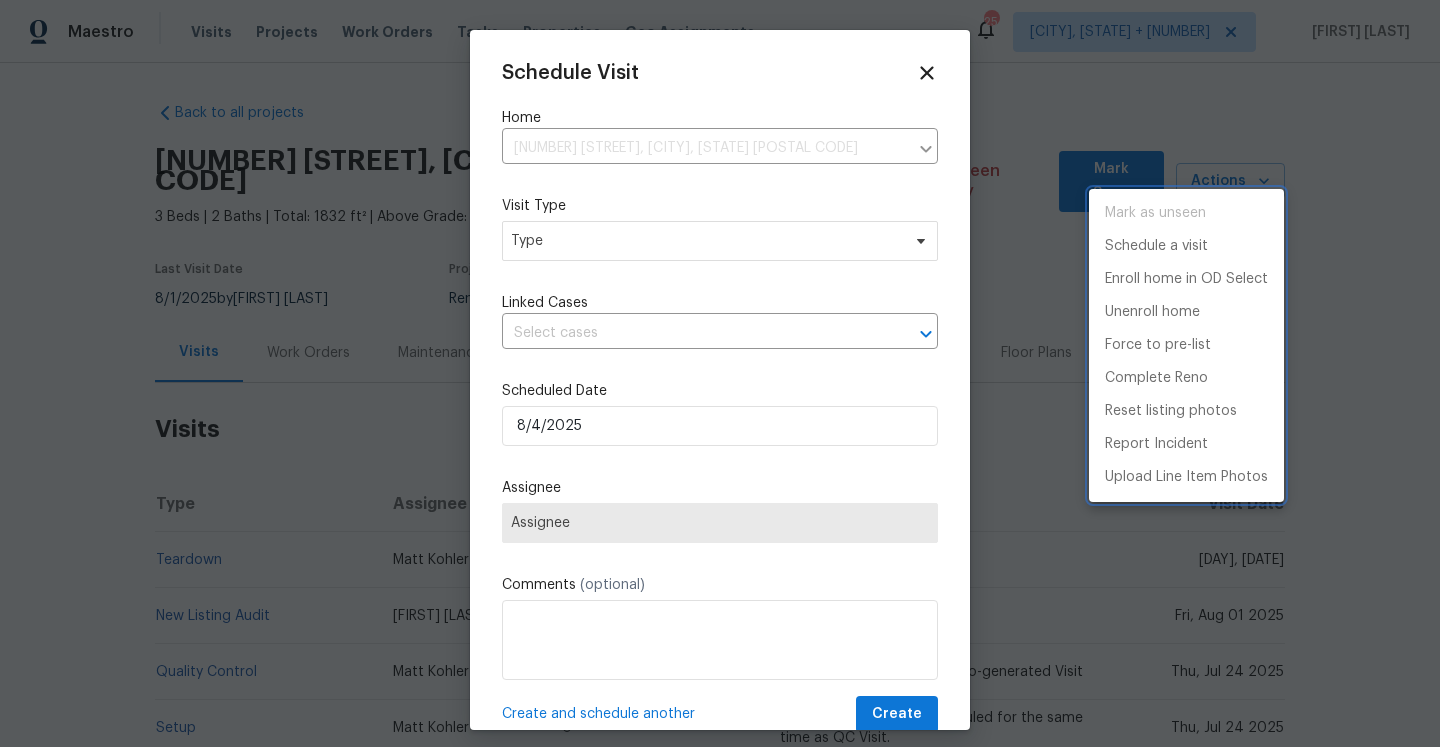 click at bounding box center (720, 373) 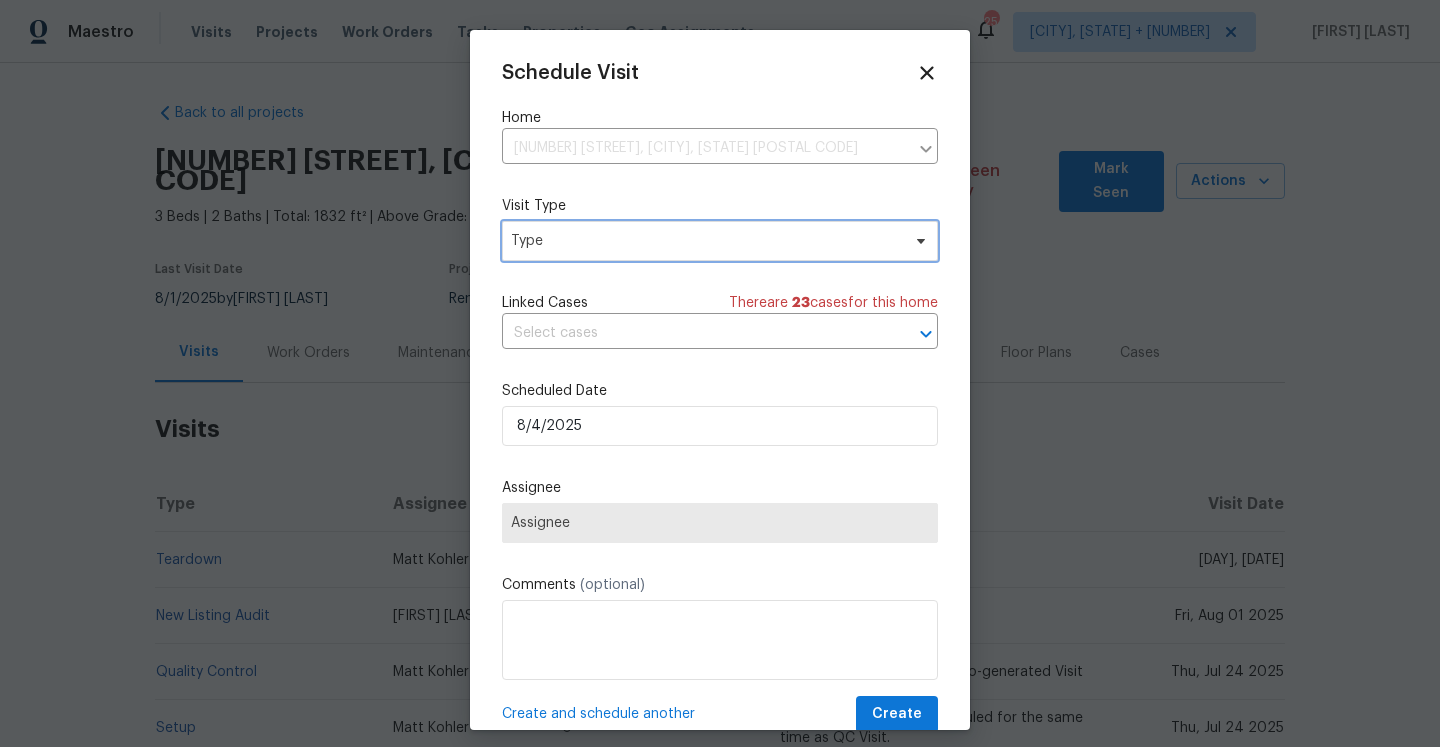 click on "Type" at bounding box center [705, 241] 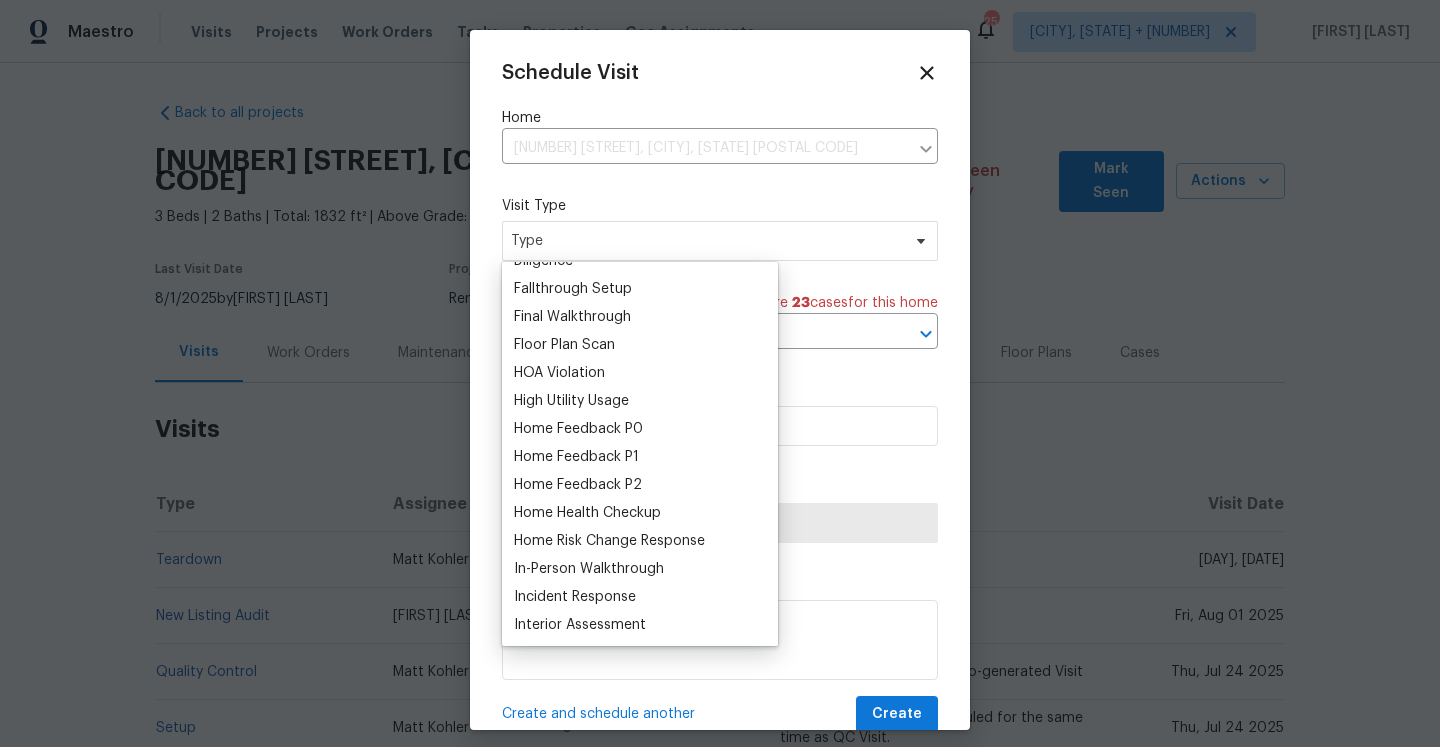 scroll, scrollTop: 486, scrollLeft: 0, axis: vertical 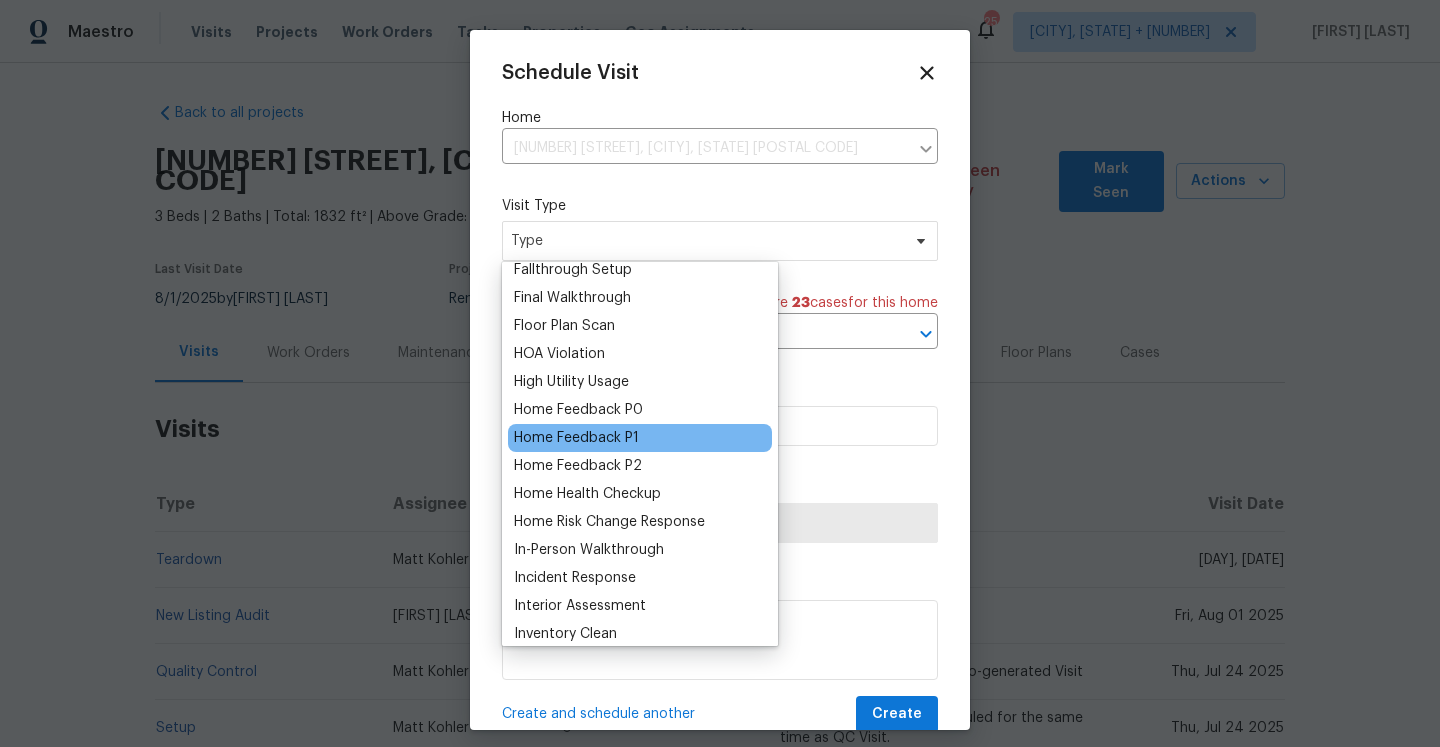 click on "Home Feedback P1" at bounding box center [640, 438] 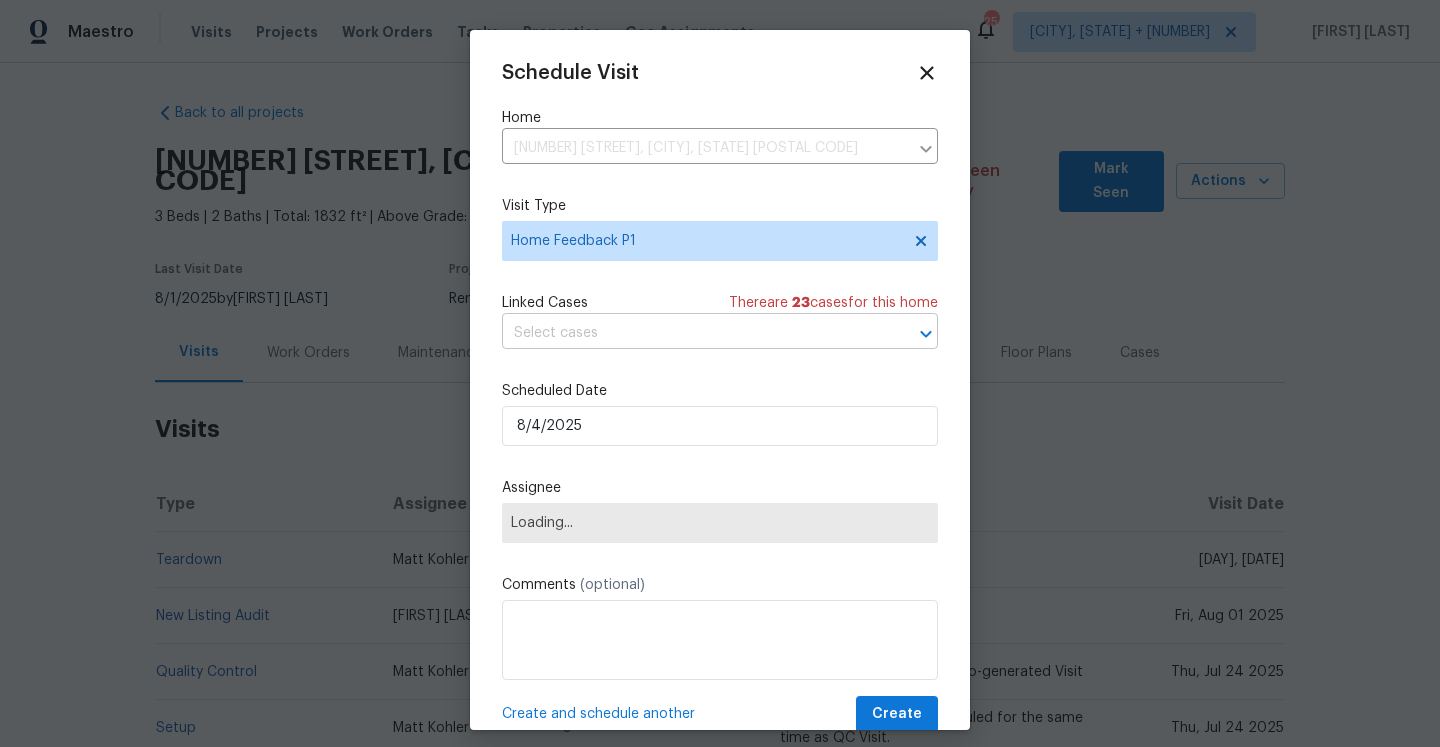 click at bounding box center [692, 333] 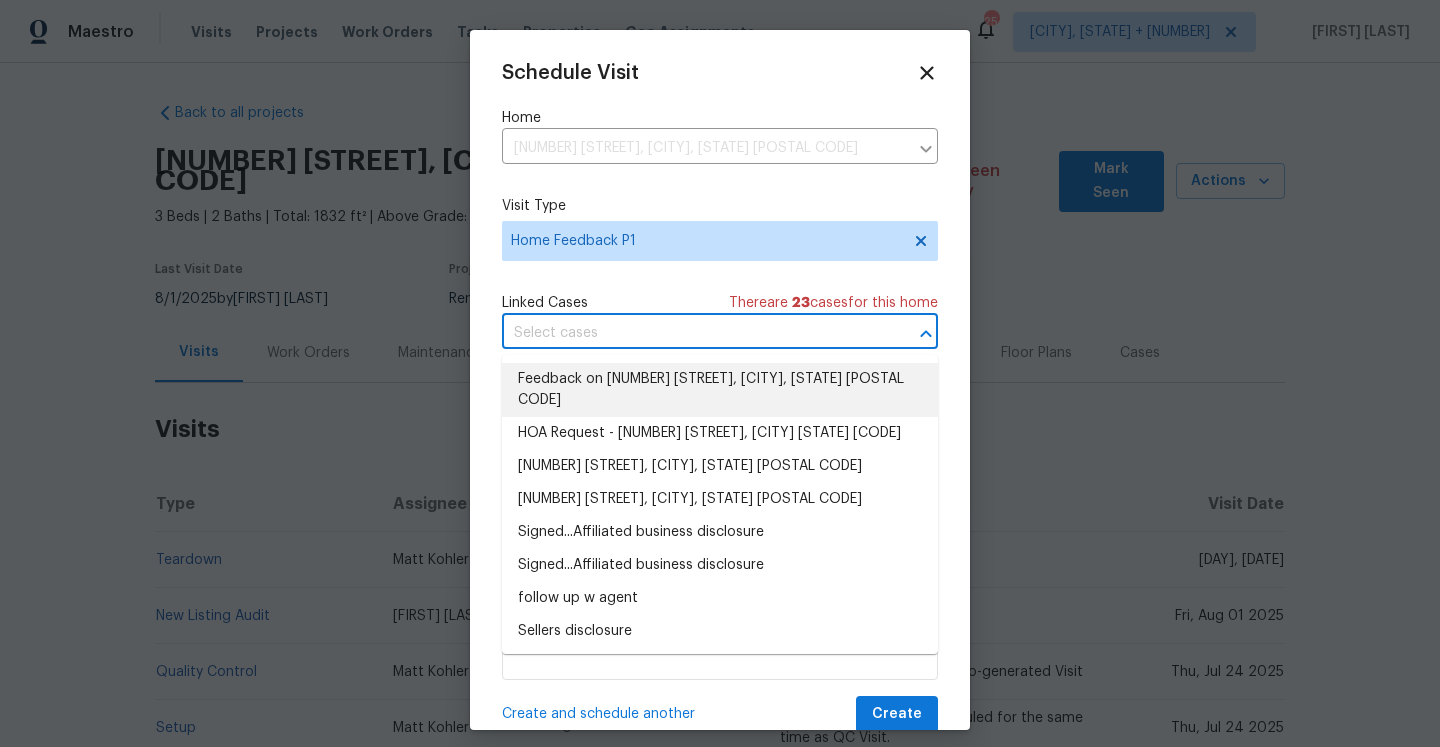 click on "Feedback on [NUMBER] [STREET], [CITY], [STATE] [POSTAL CODE]" at bounding box center (720, 390) 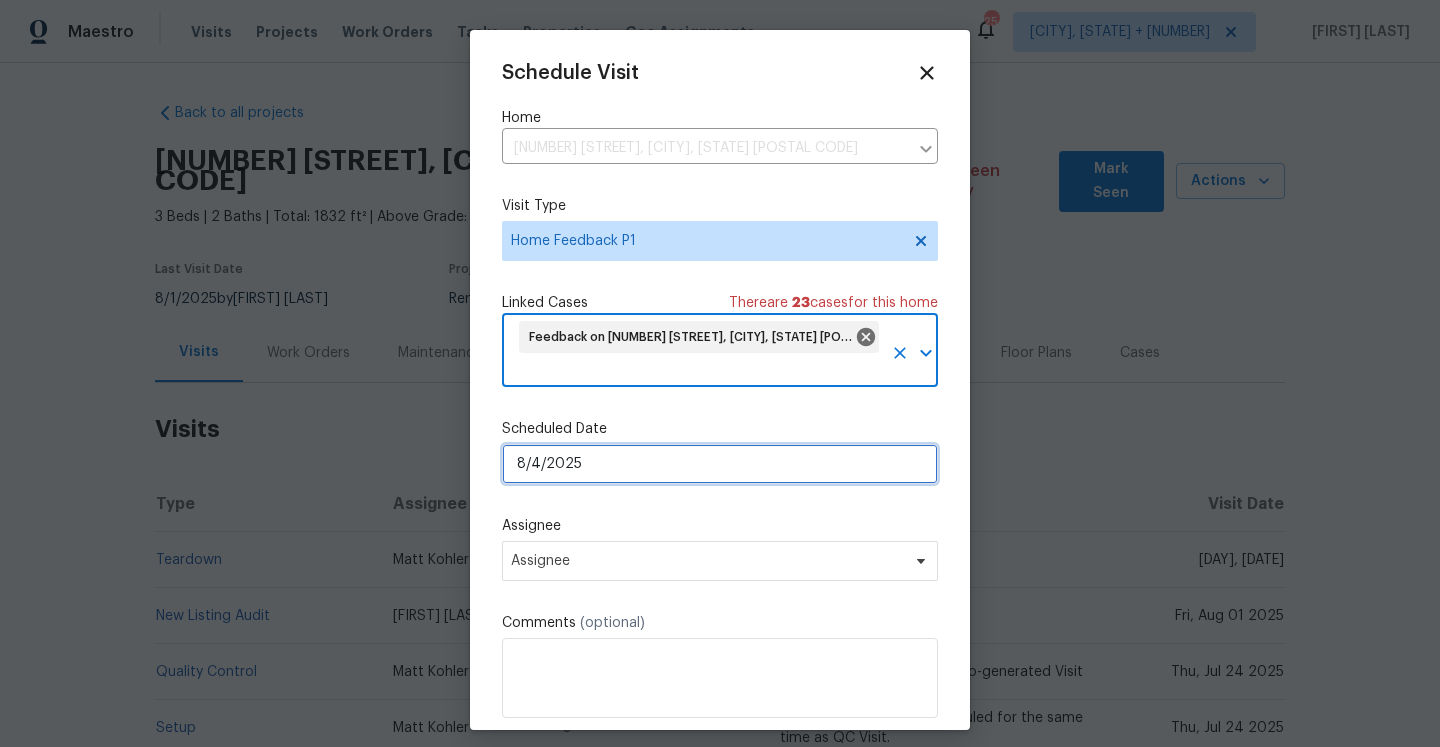 click on "8/4/2025" at bounding box center [720, 464] 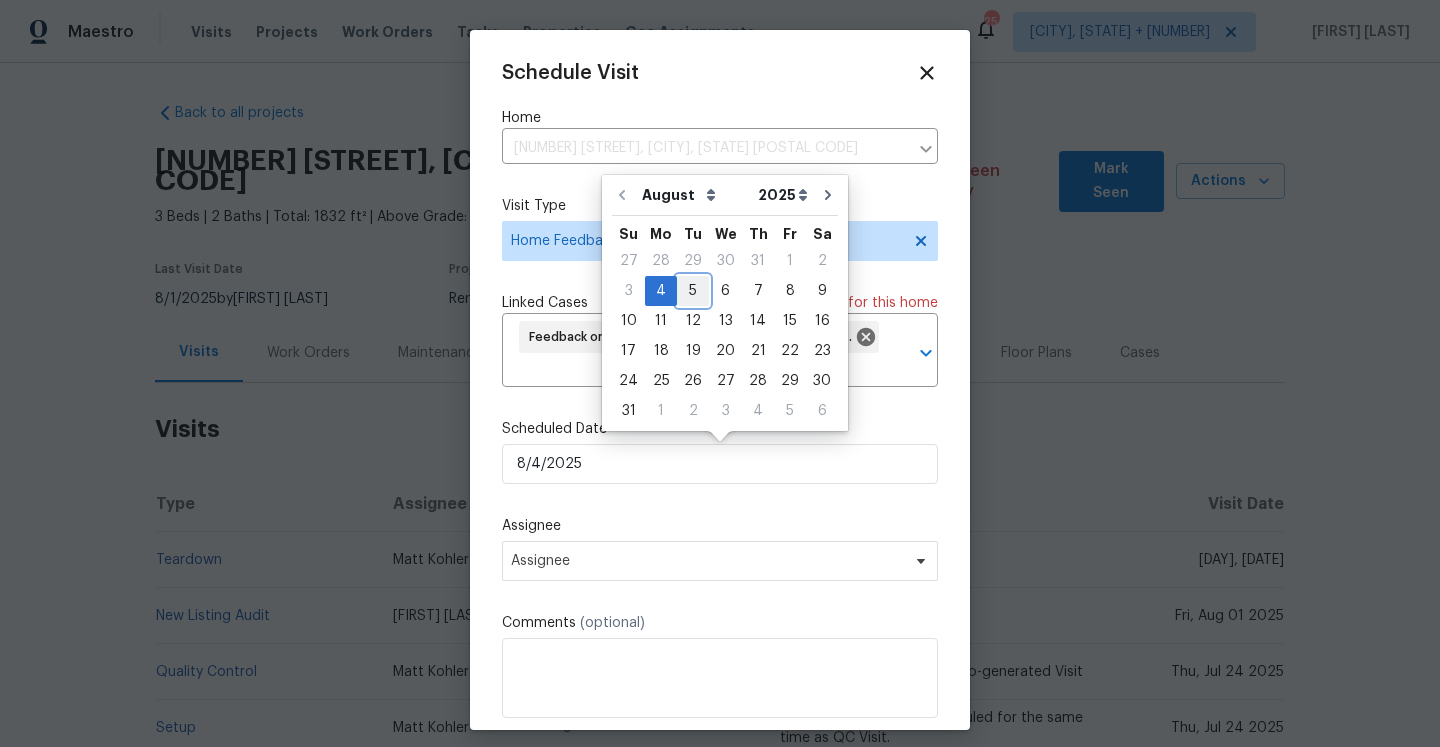 click on "5" at bounding box center [693, 291] 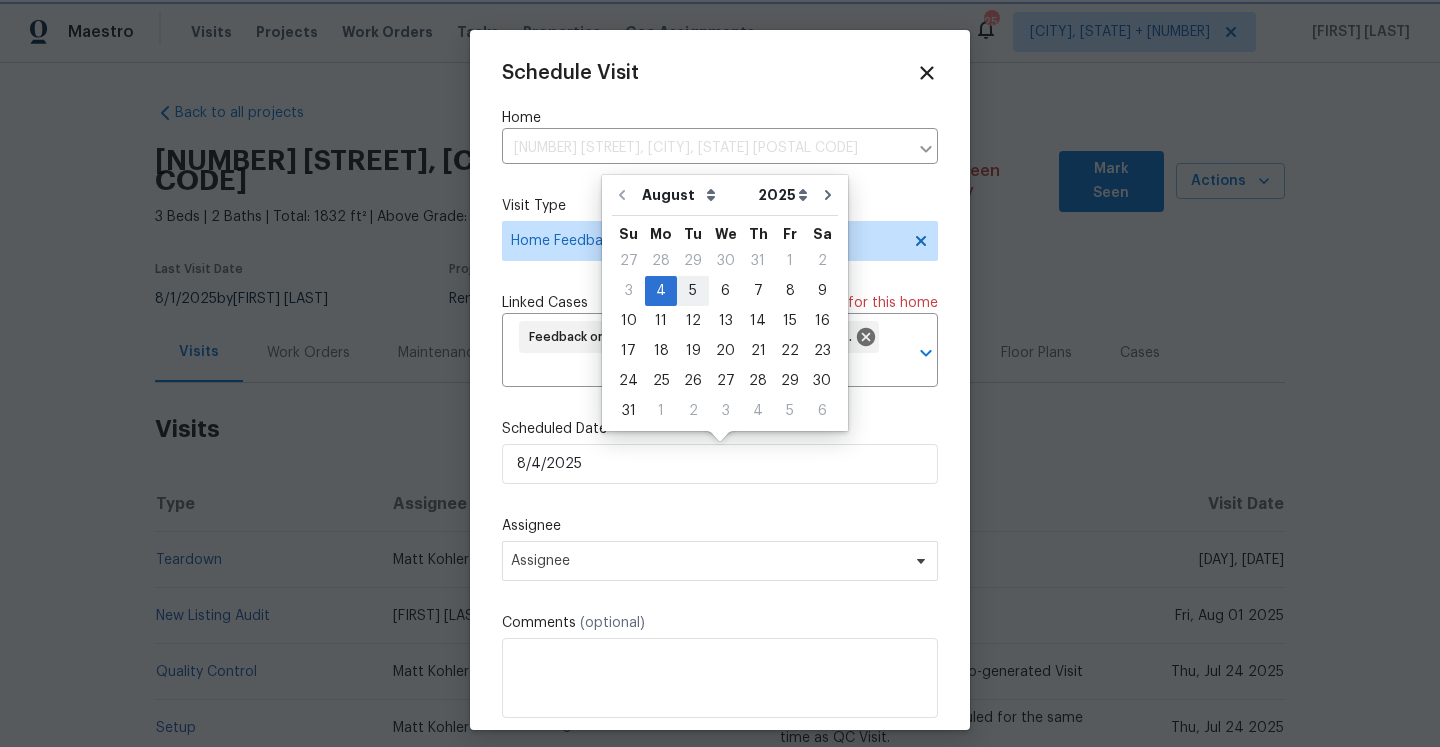 type on "8/5/2025" 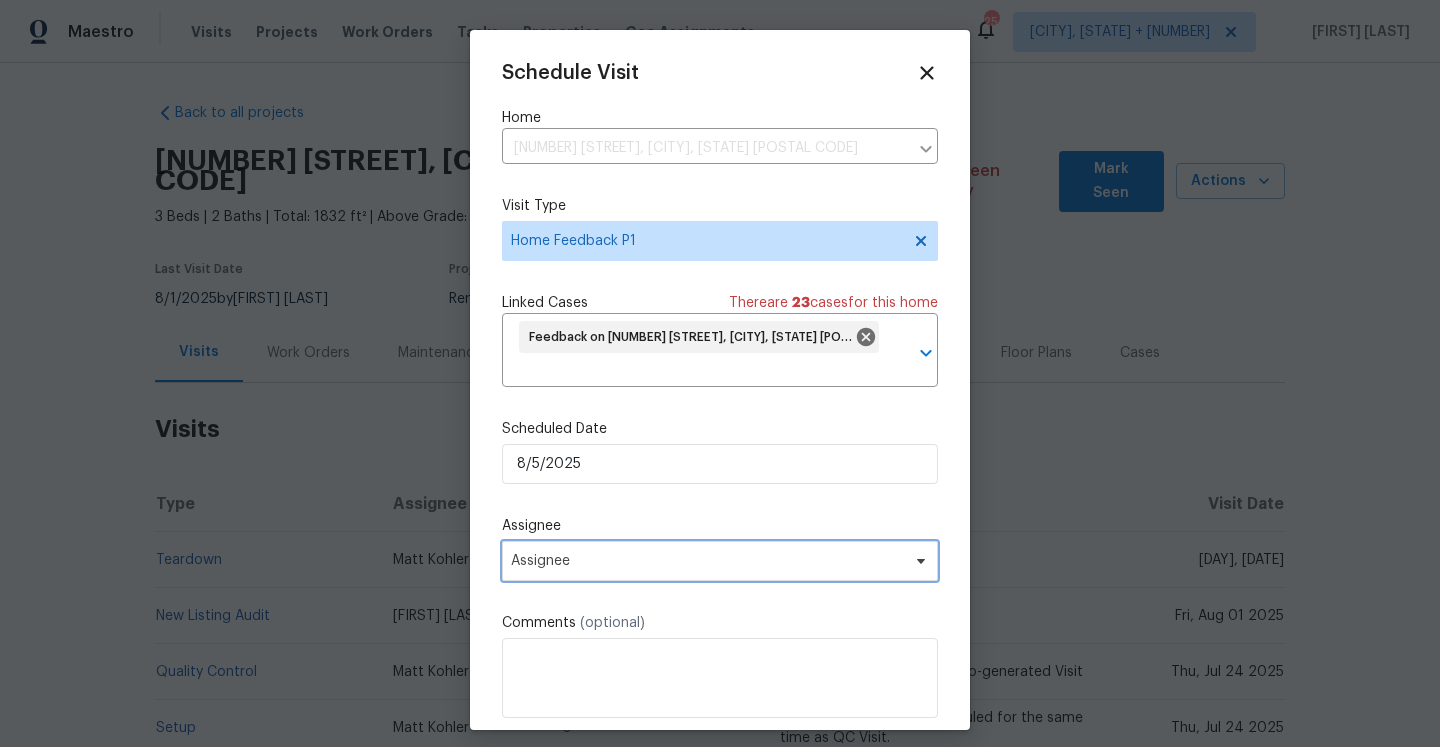 click on "Assignee" at bounding box center (707, 561) 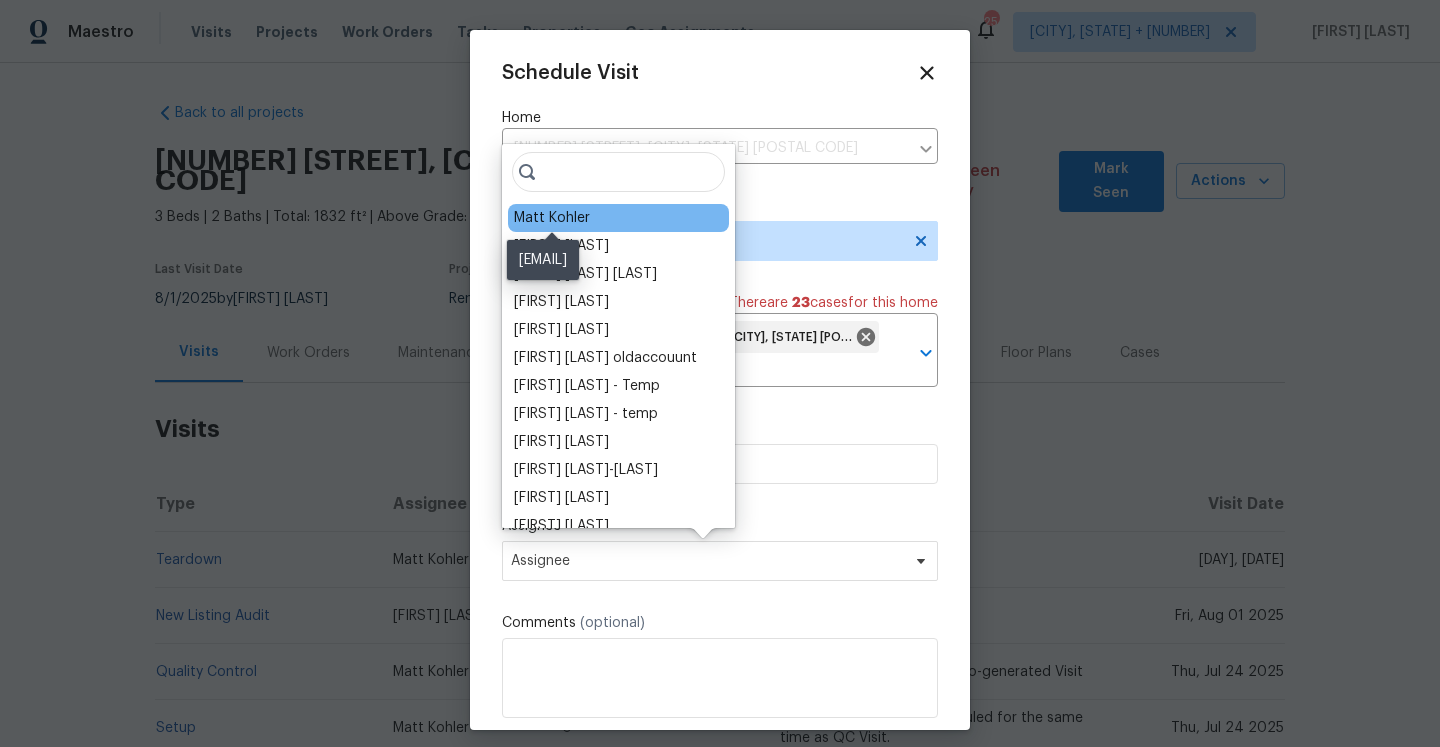 click on "Matt Kohler" at bounding box center [552, 218] 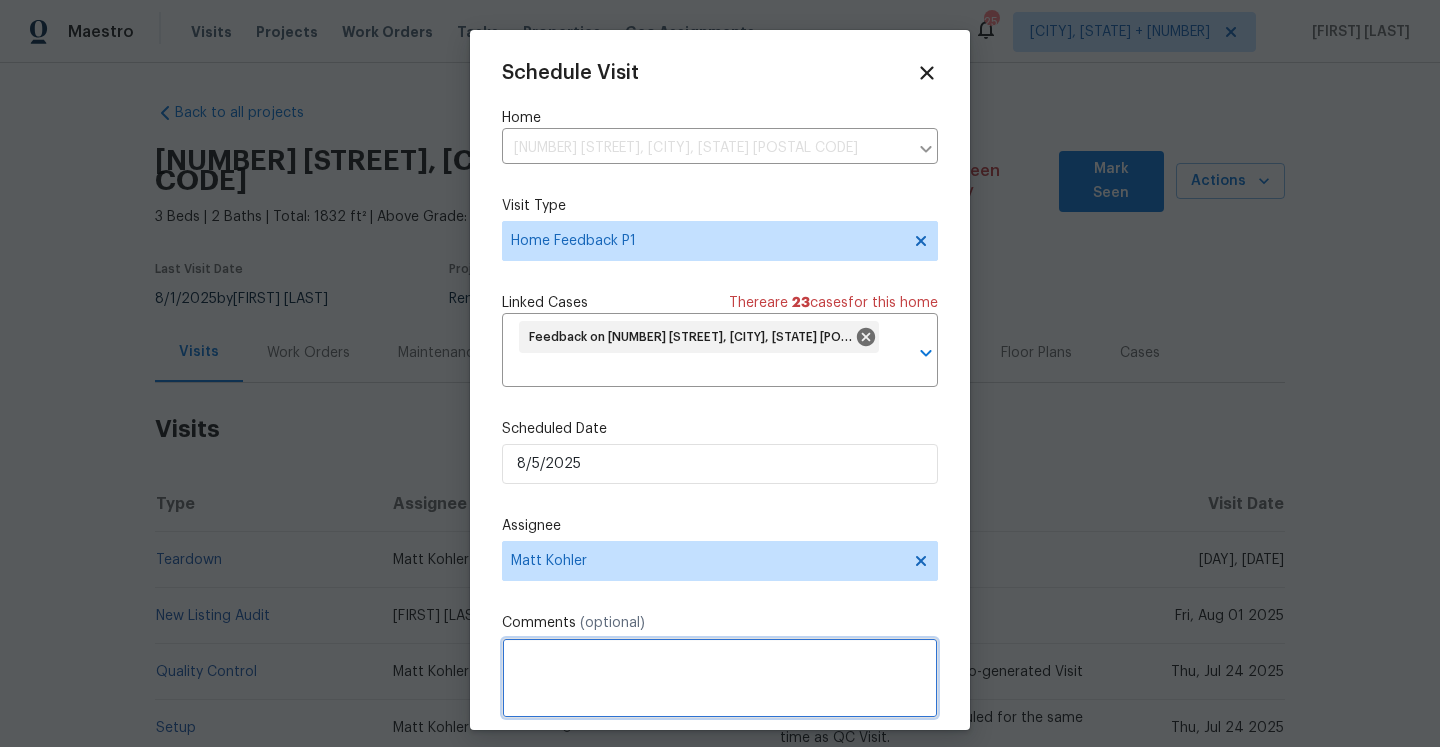 click at bounding box center [720, 678] 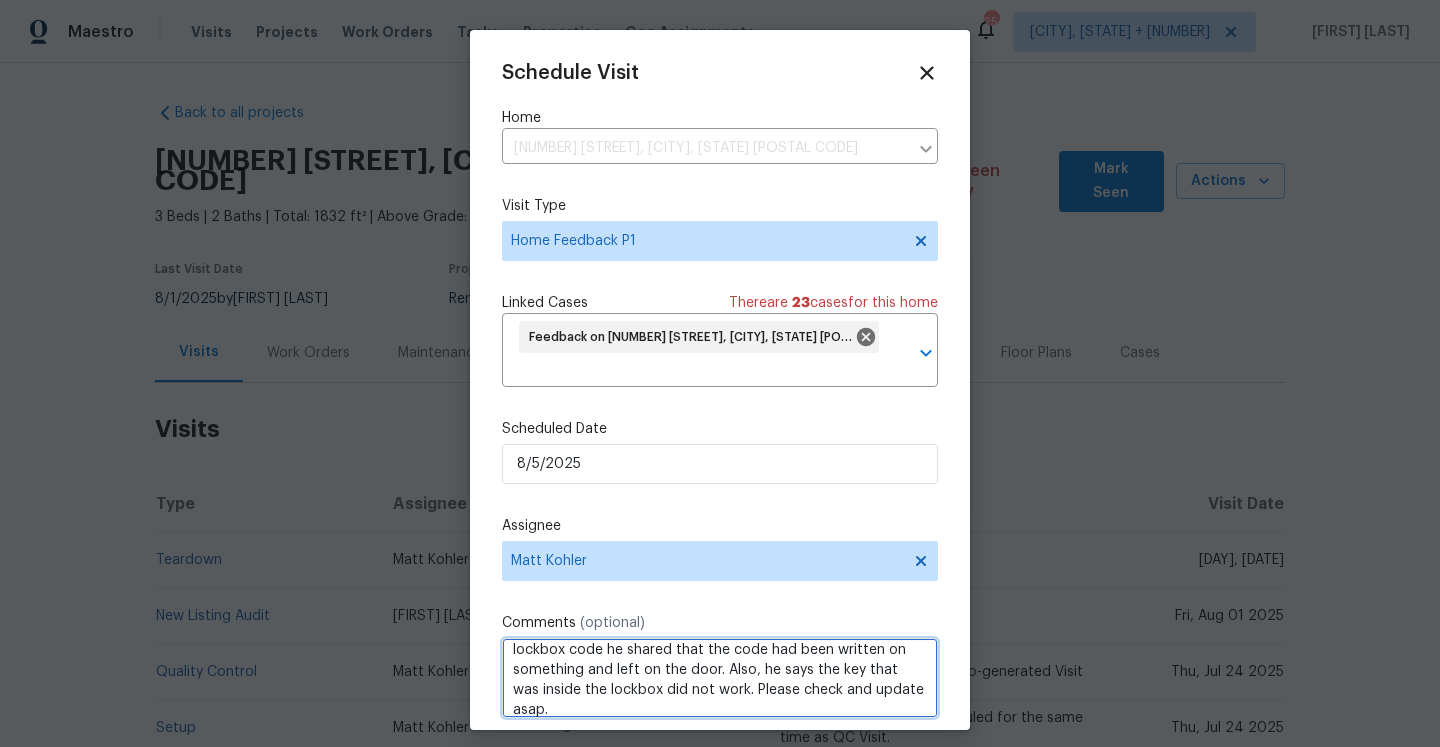scroll, scrollTop: 62, scrollLeft: 0, axis: vertical 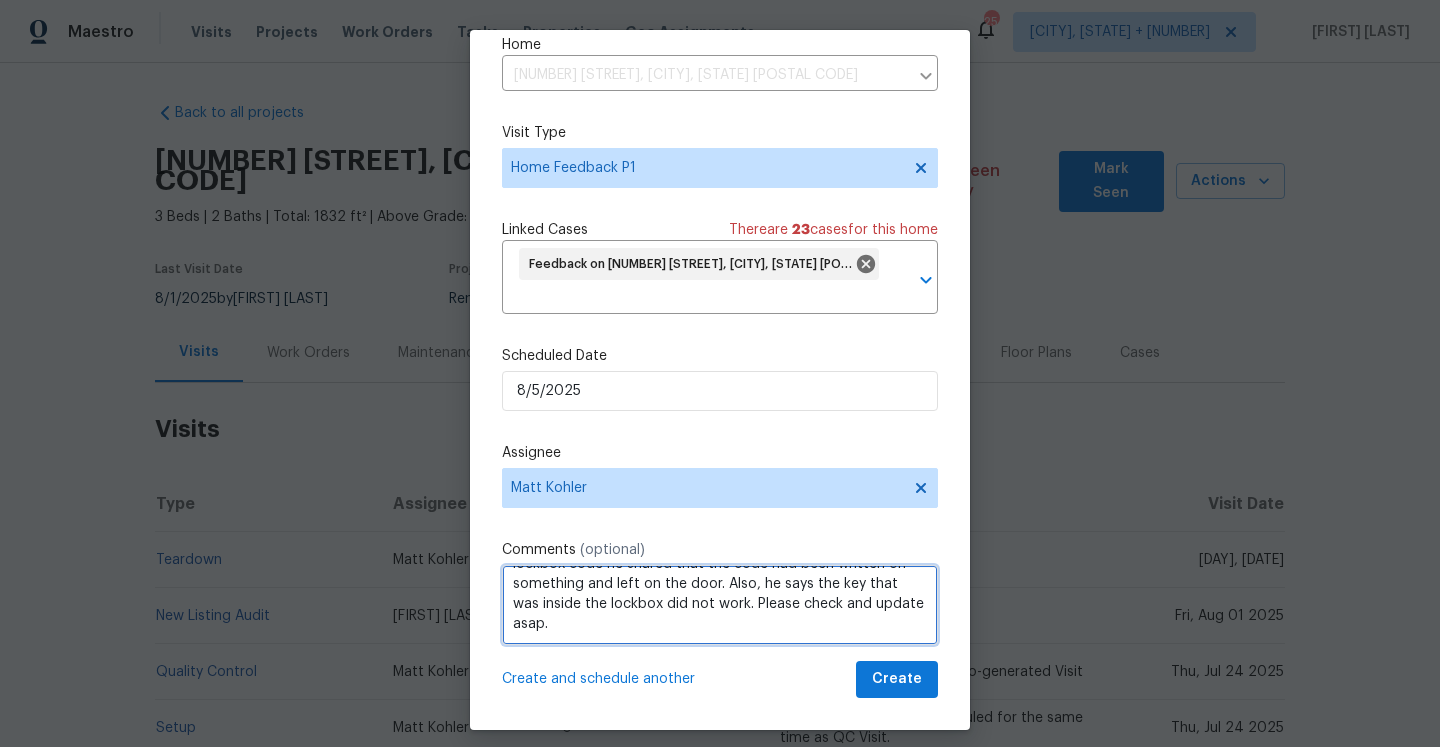 type on "Hello, an inspector visited this property and had issues accessing the home. I assisted him and upon providing the lockbox code he shared that the code had been written on something and left on the door. Also, he says the key that was inside the lockbox did not work. Please check and update asap." 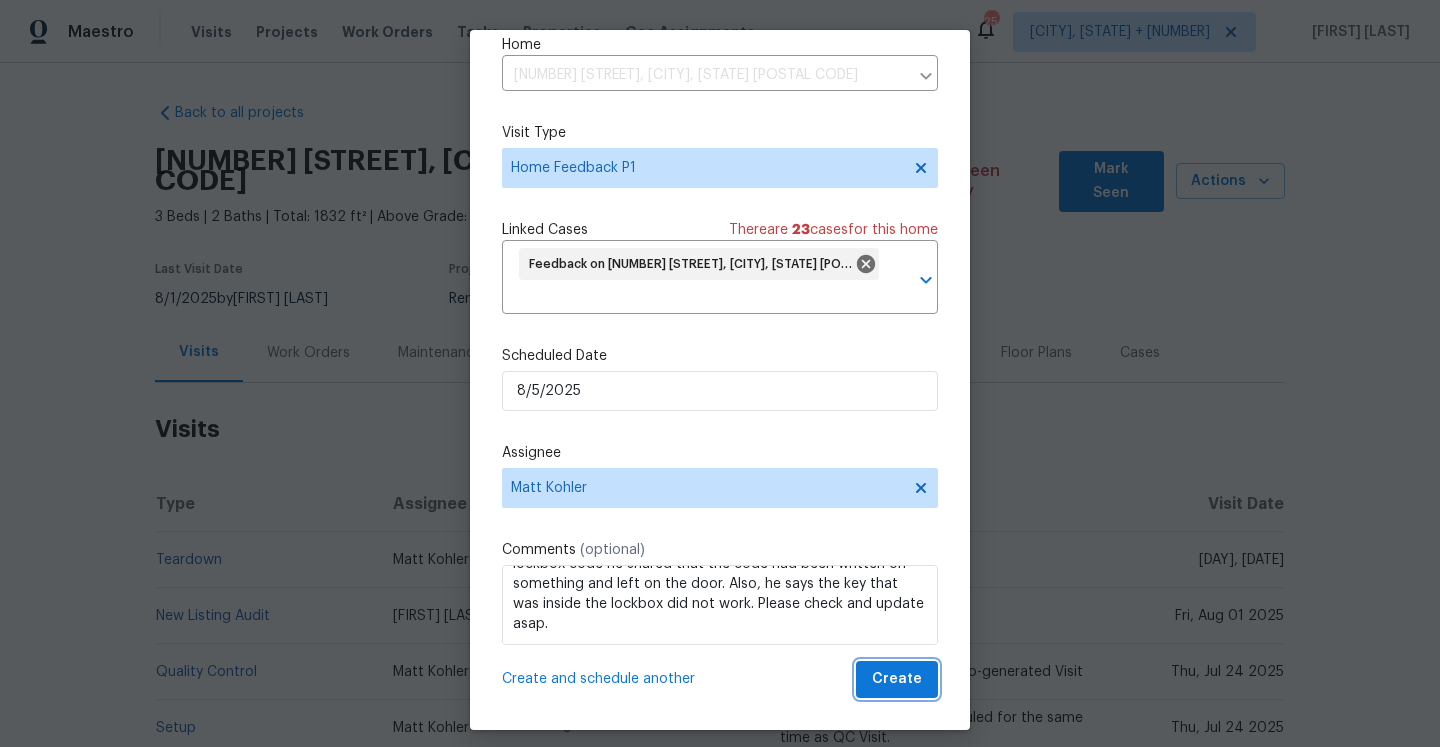 click on "Create" at bounding box center (897, 679) 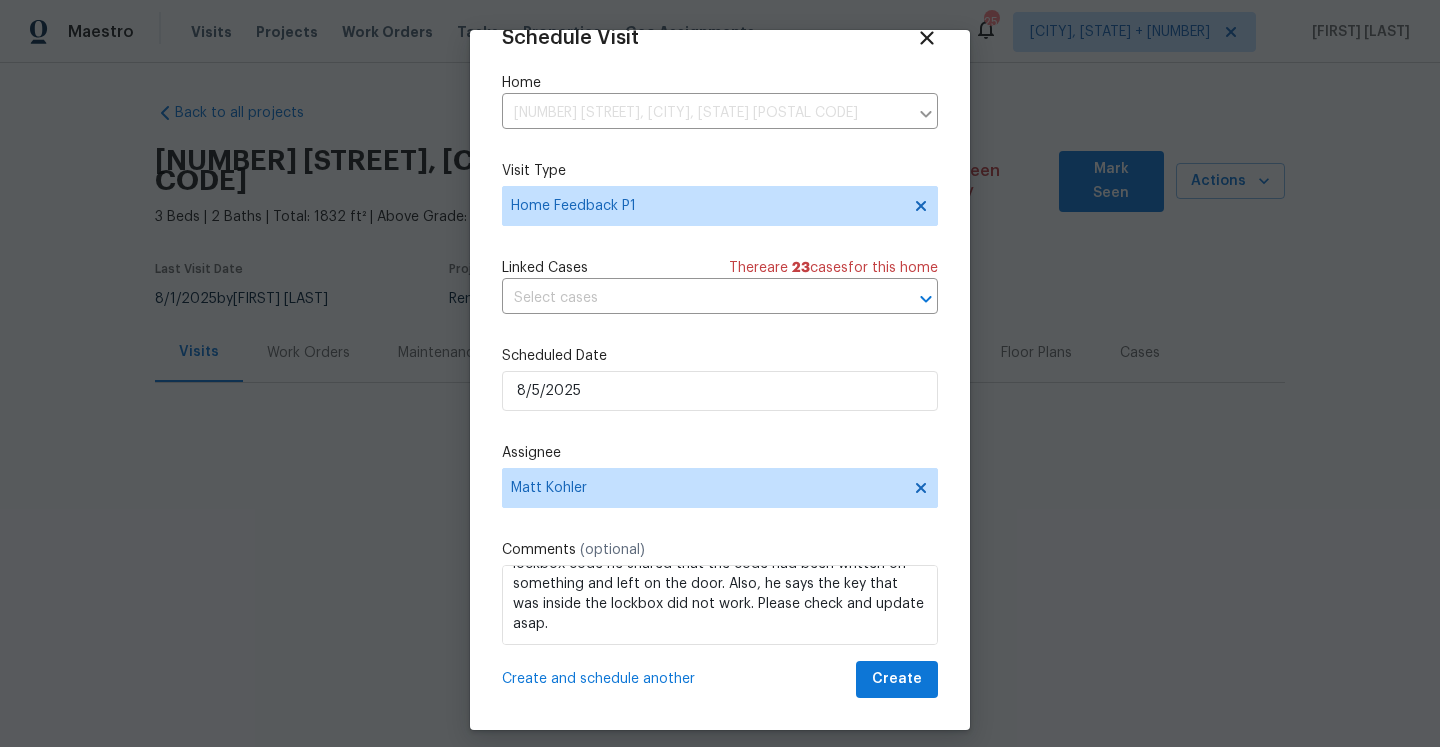 scroll, scrollTop: 36, scrollLeft: 0, axis: vertical 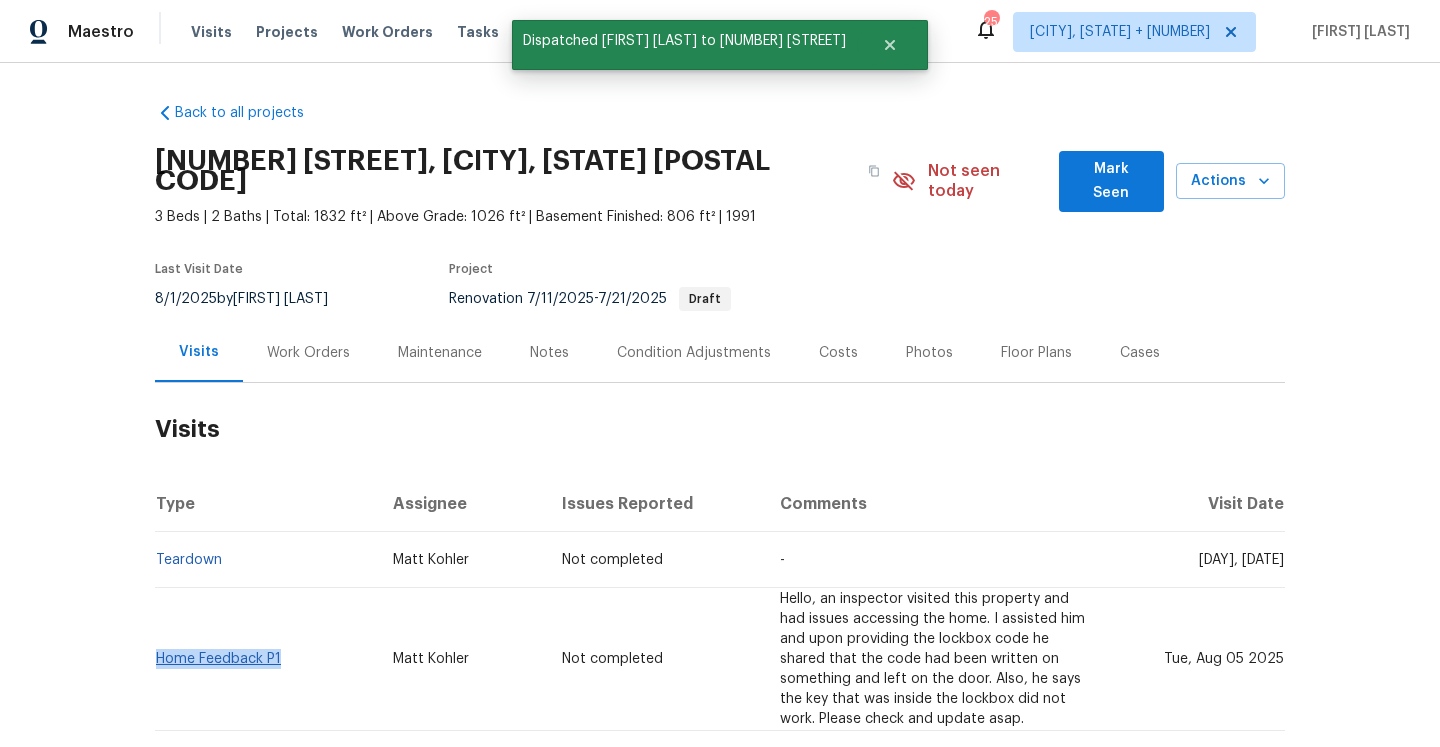 drag, startPoint x: 294, startPoint y: 637, endPoint x: 160, endPoint y: 637, distance: 134 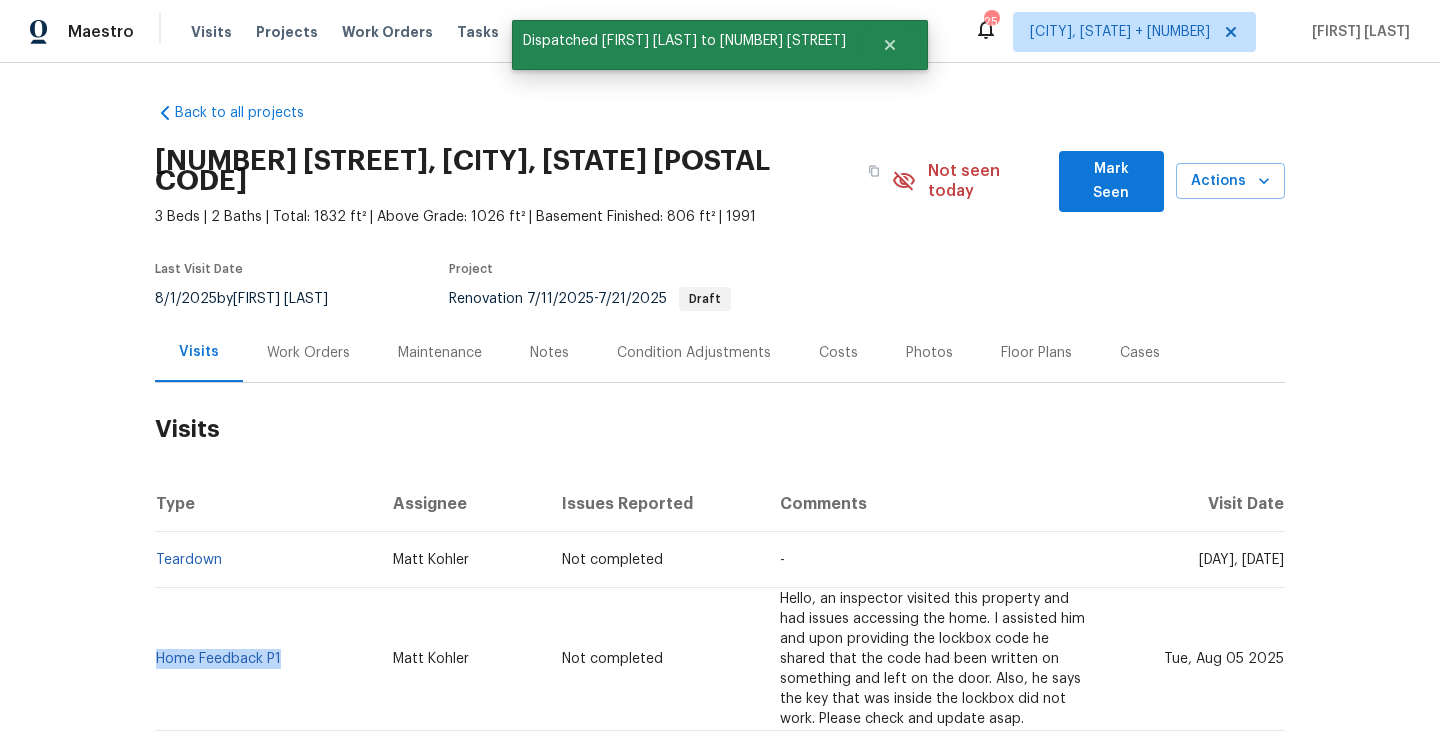 copy on "Home Feedback P1" 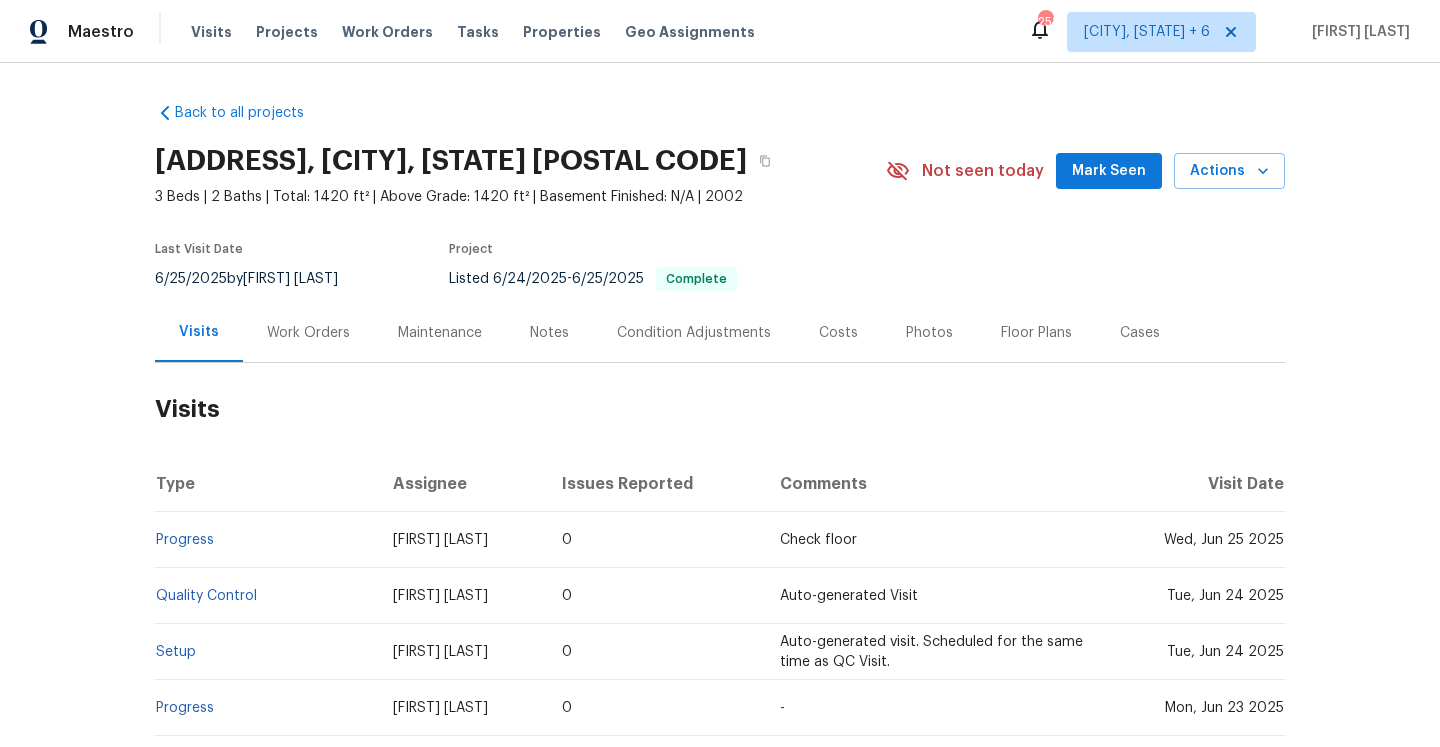 scroll, scrollTop: 0, scrollLeft: 0, axis: both 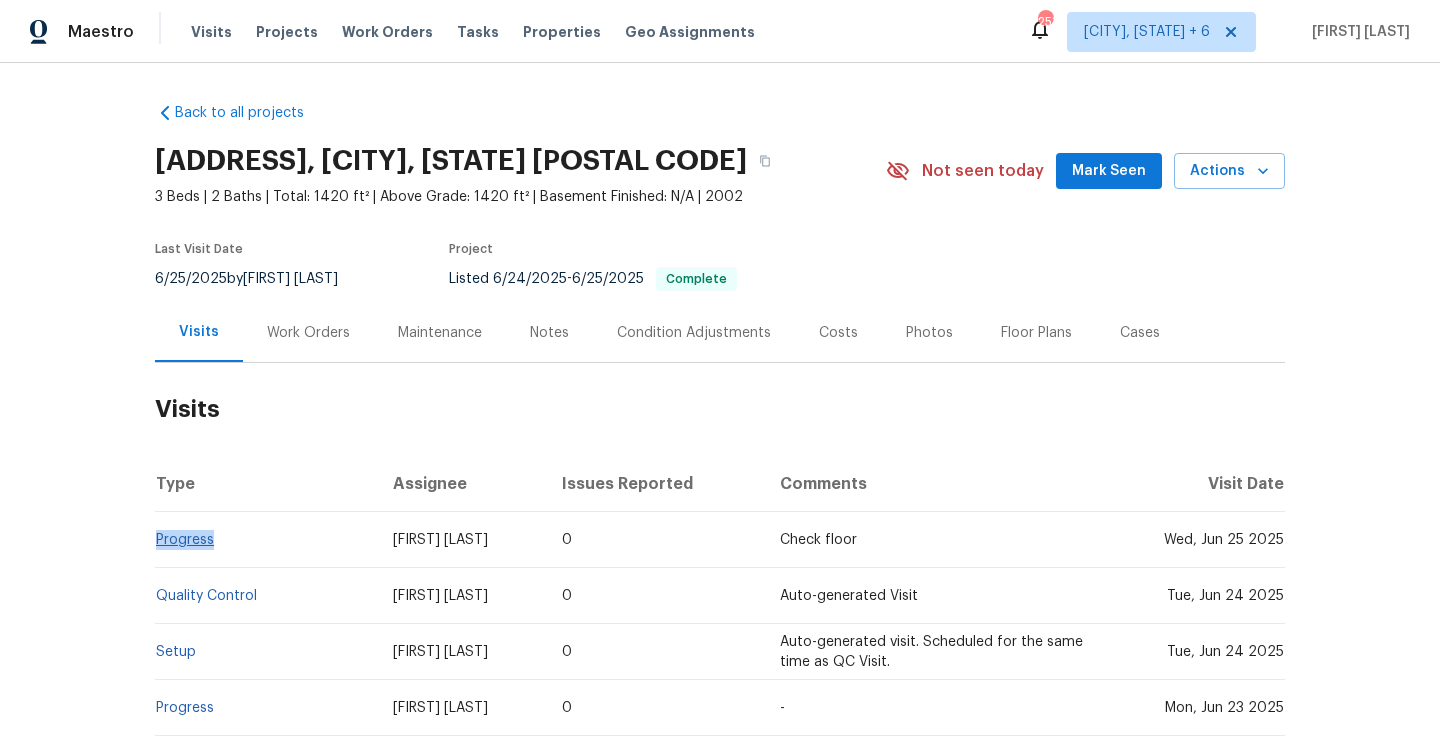 drag, startPoint x: 232, startPoint y: 539, endPoint x: 160, endPoint y: 538, distance: 72.00694 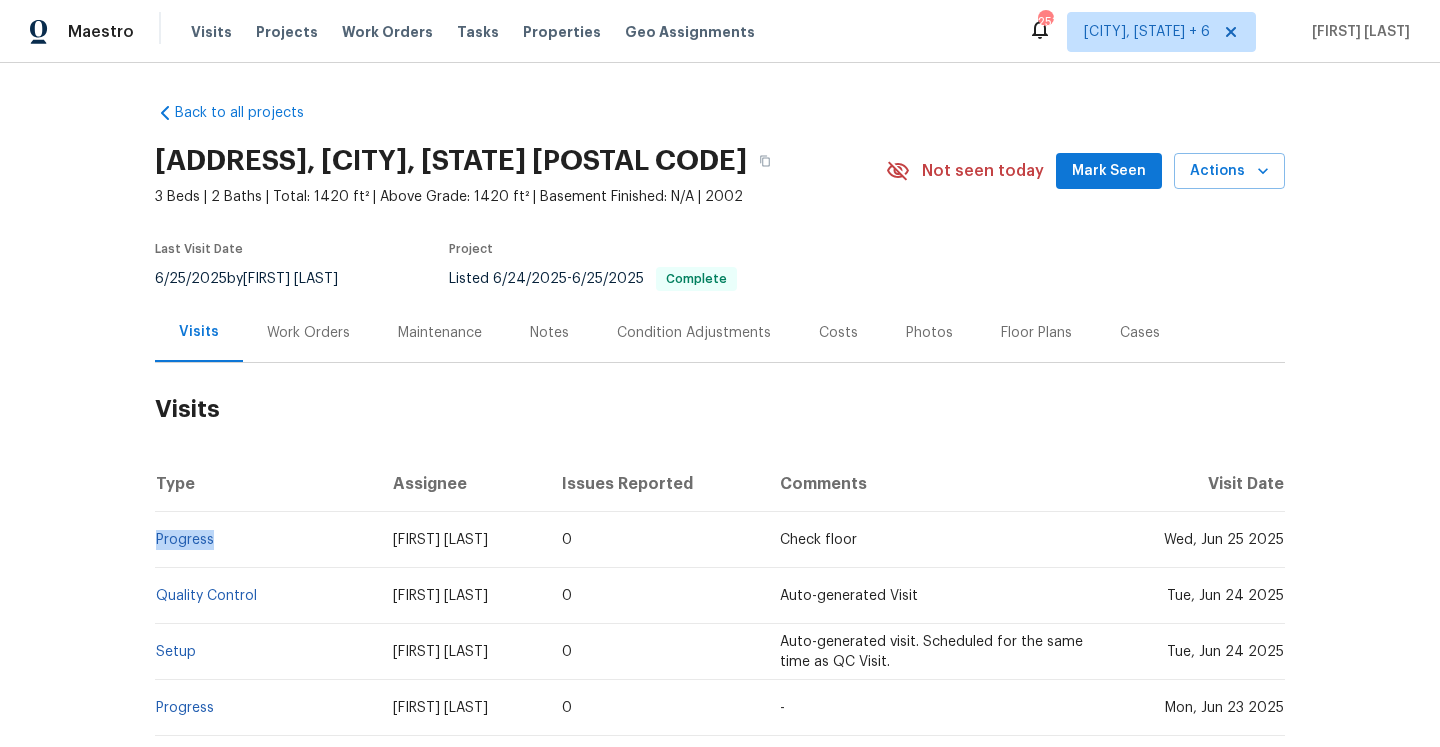 copy on "Progress" 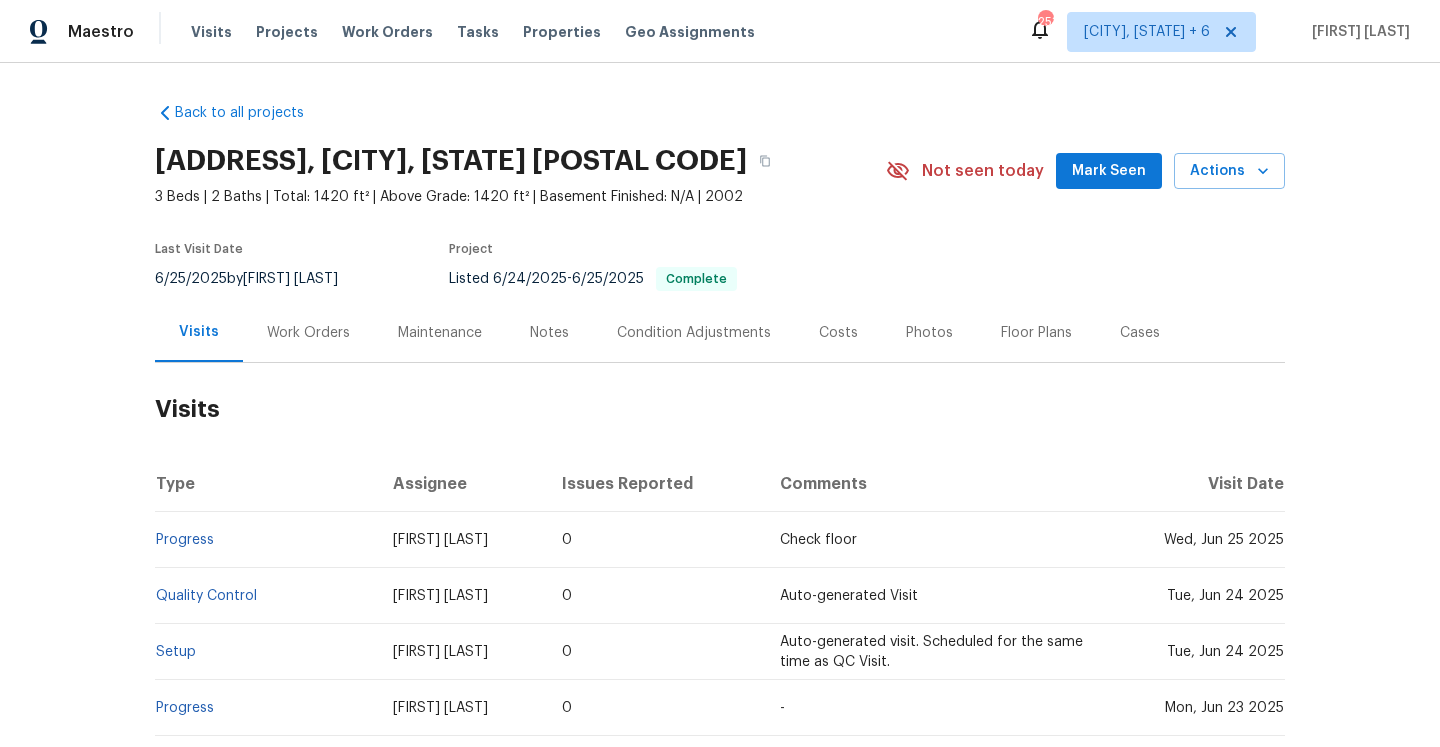 click on "Work Orders" at bounding box center [308, 333] 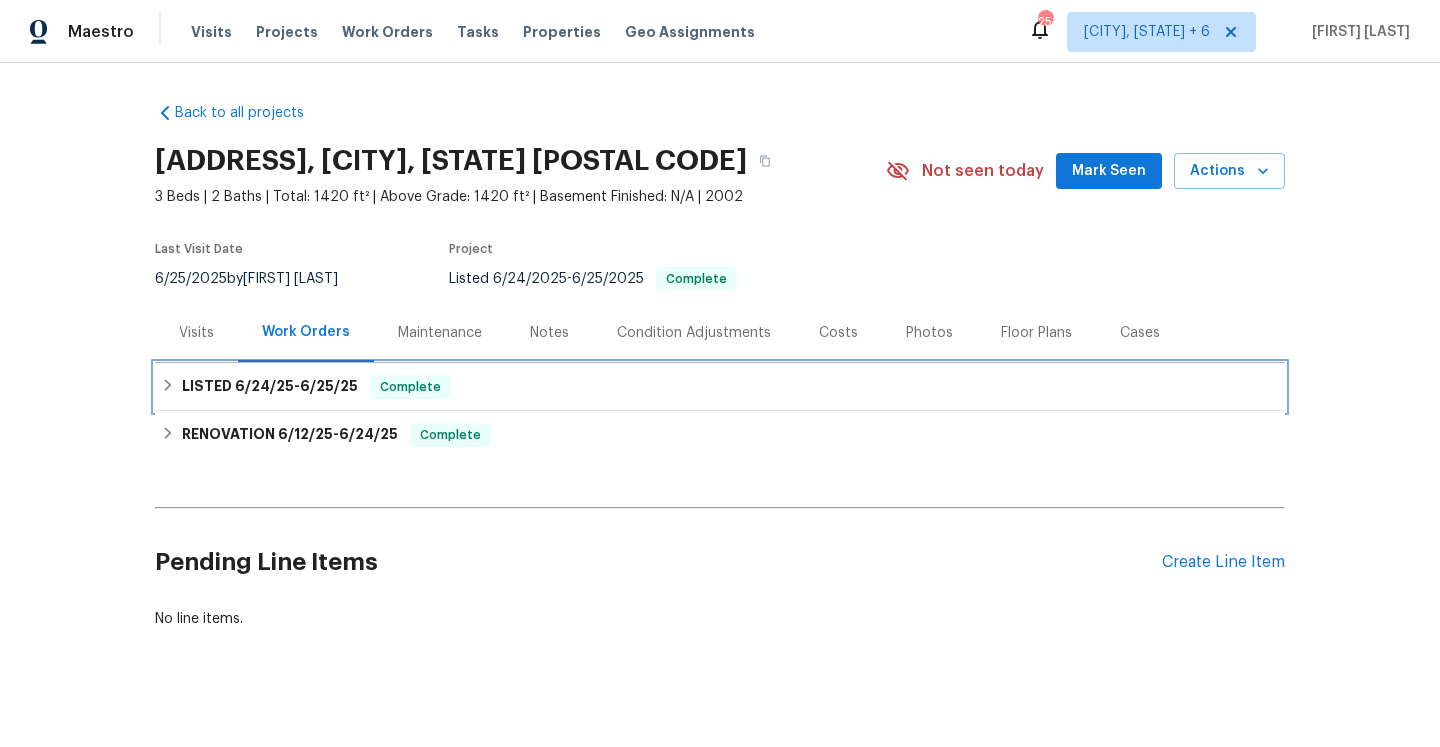 click on "LISTED   6/24/25  -  6/25/25 Complete" at bounding box center (720, 387) 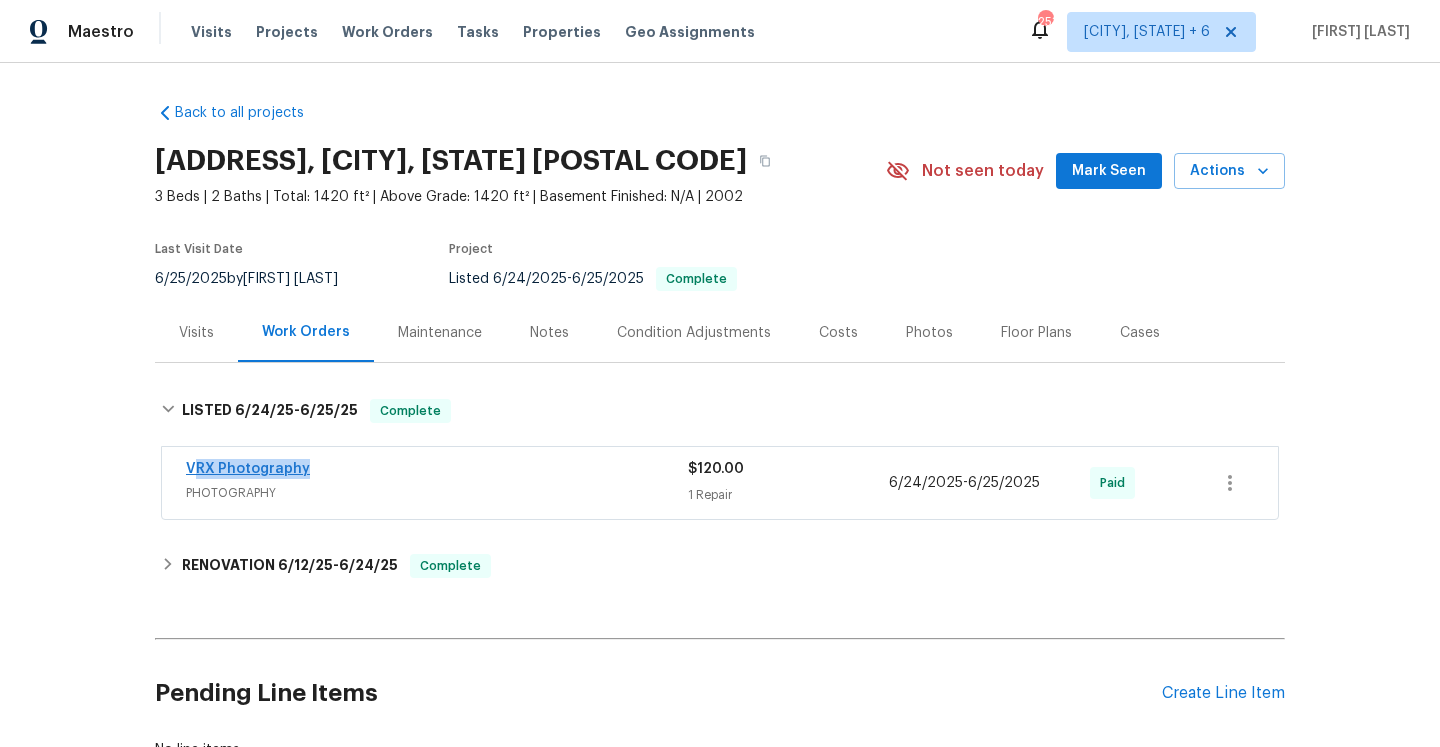 drag, startPoint x: 318, startPoint y: 470, endPoint x: 190, endPoint y: 470, distance: 128 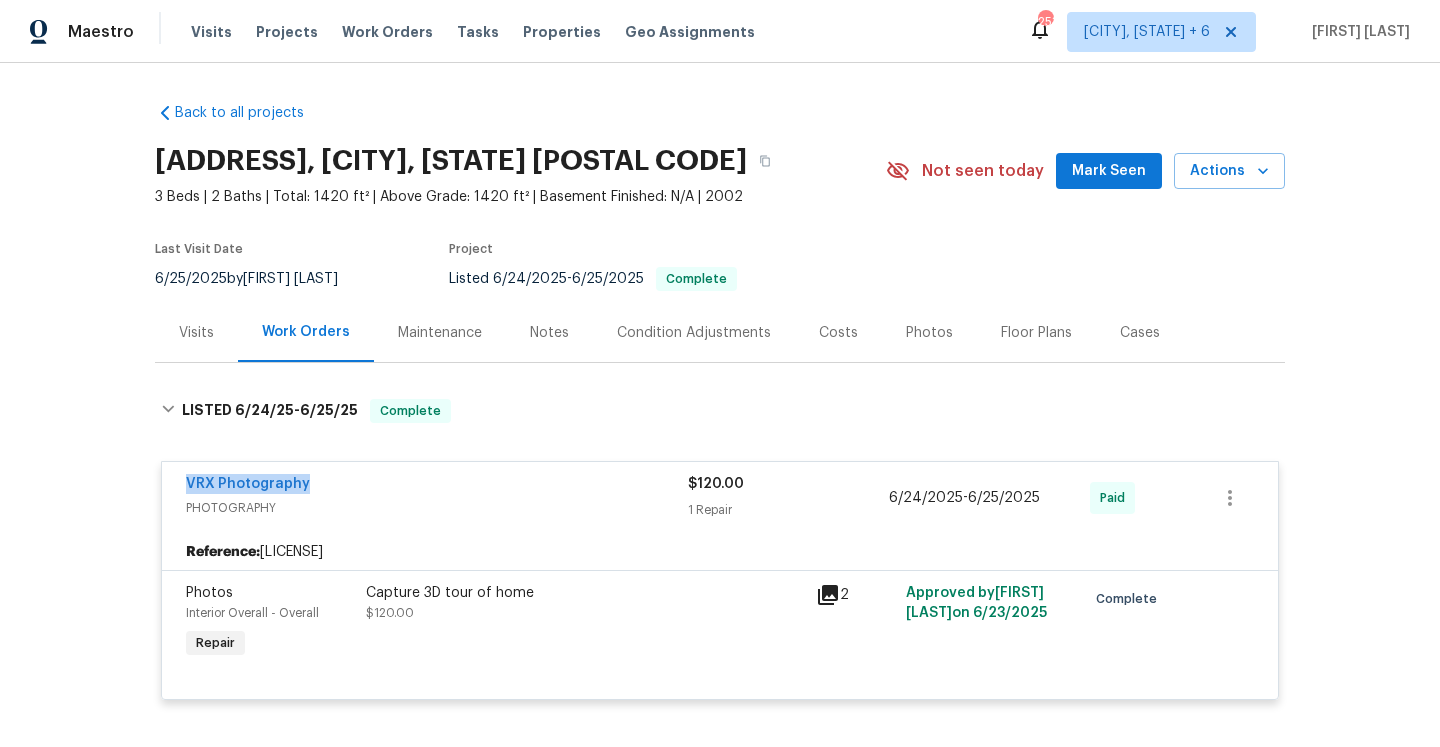 copy on "VRX Photography" 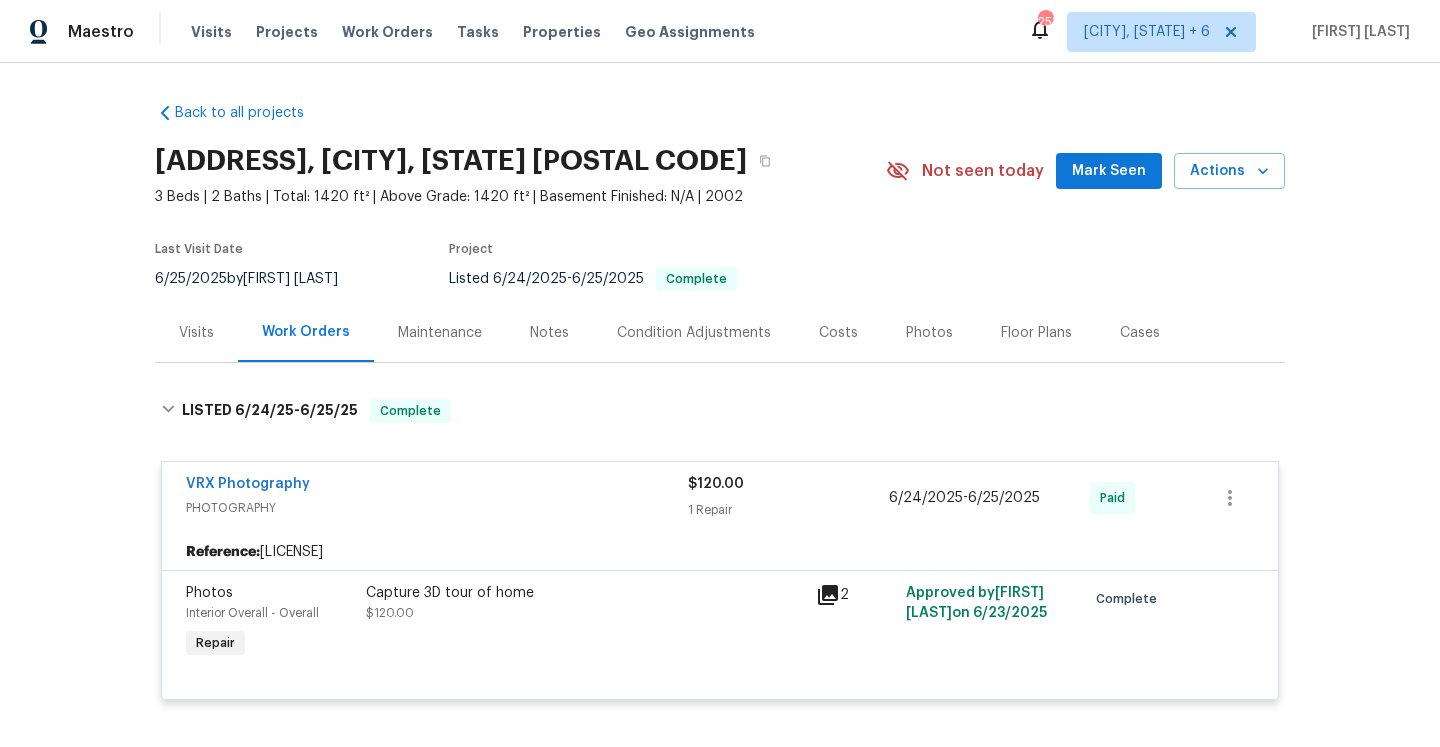 click on "Visits" at bounding box center [196, 332] 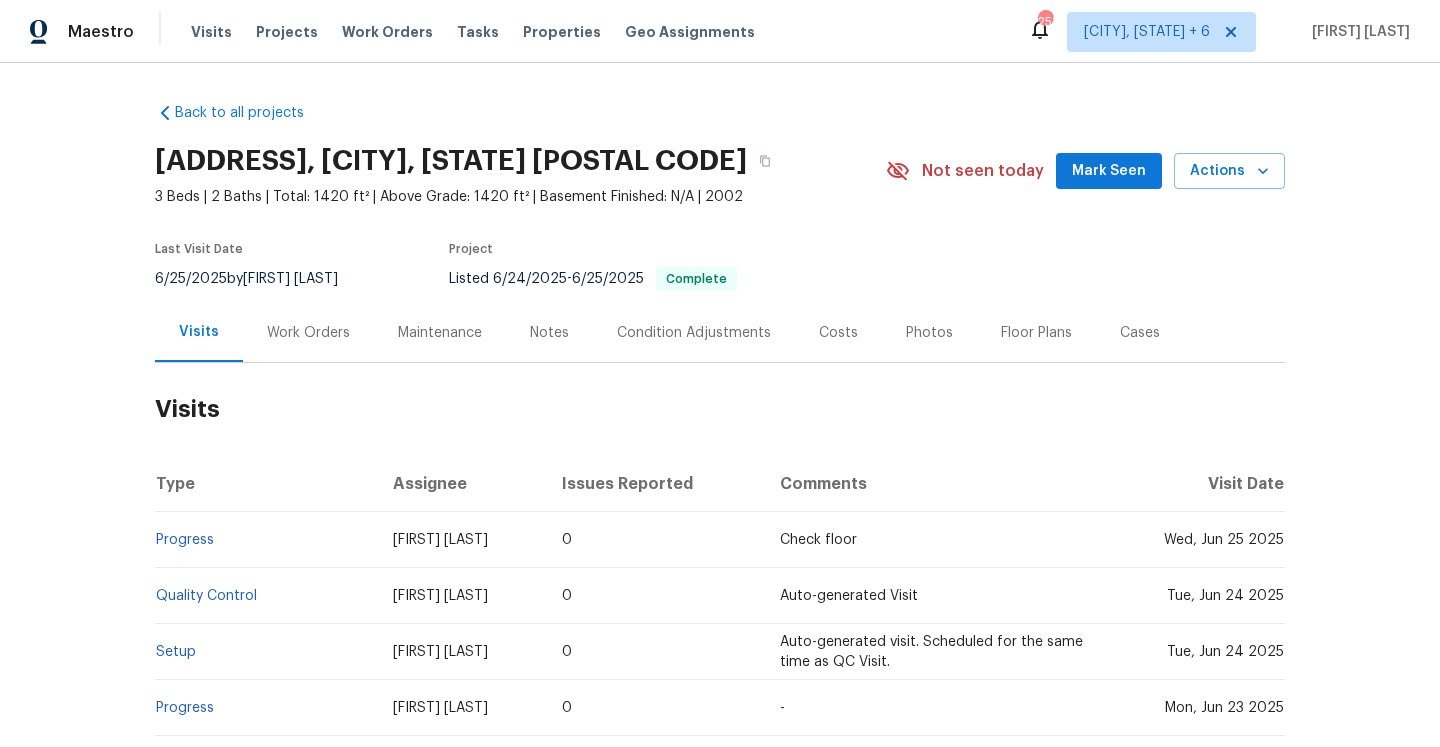 click on "Visits" at bounding box center [720, 409] 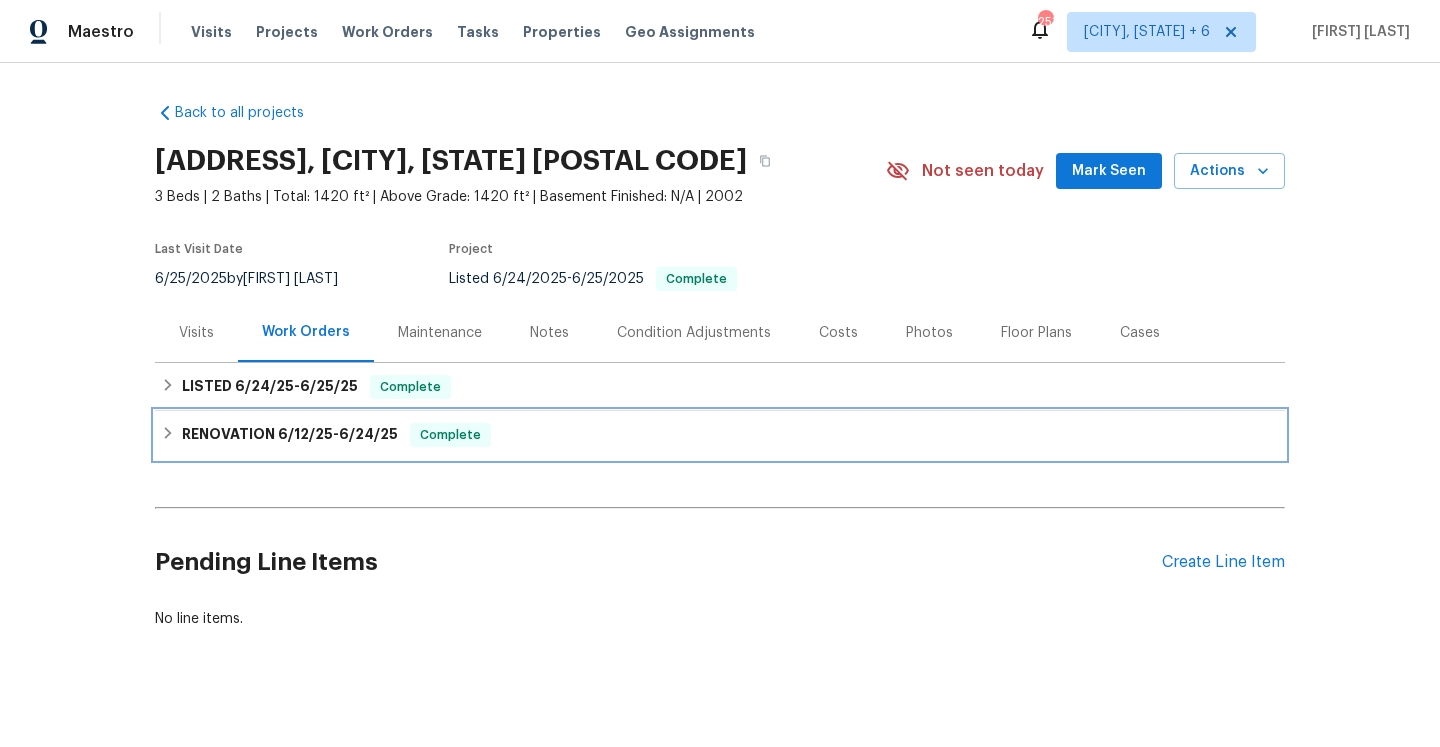 click on "6/24/25" at bounding box center [368, 434] 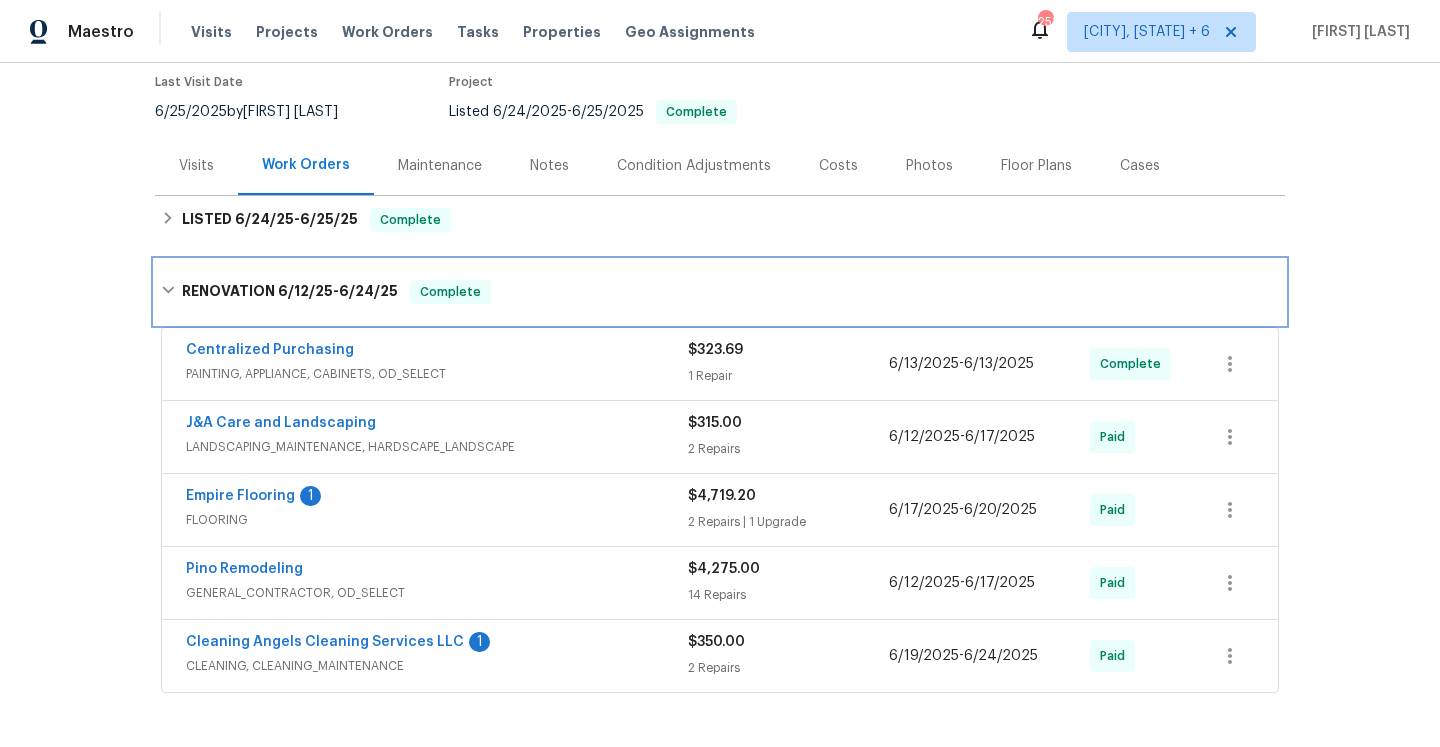 scroll, scrollTop: 231, scrollLeft: 0, axis: vertical 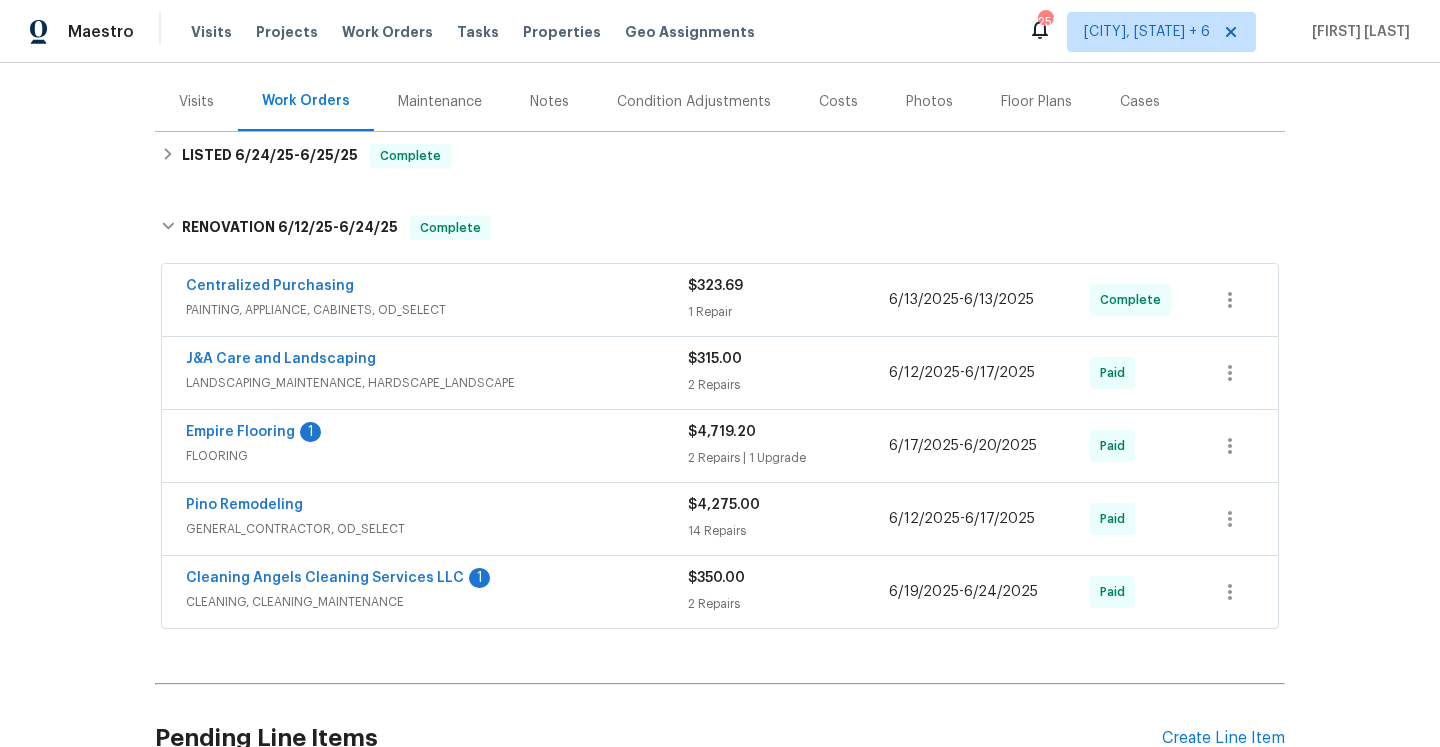 click on "Pino Remodeling" at bounding box center [437, 507] 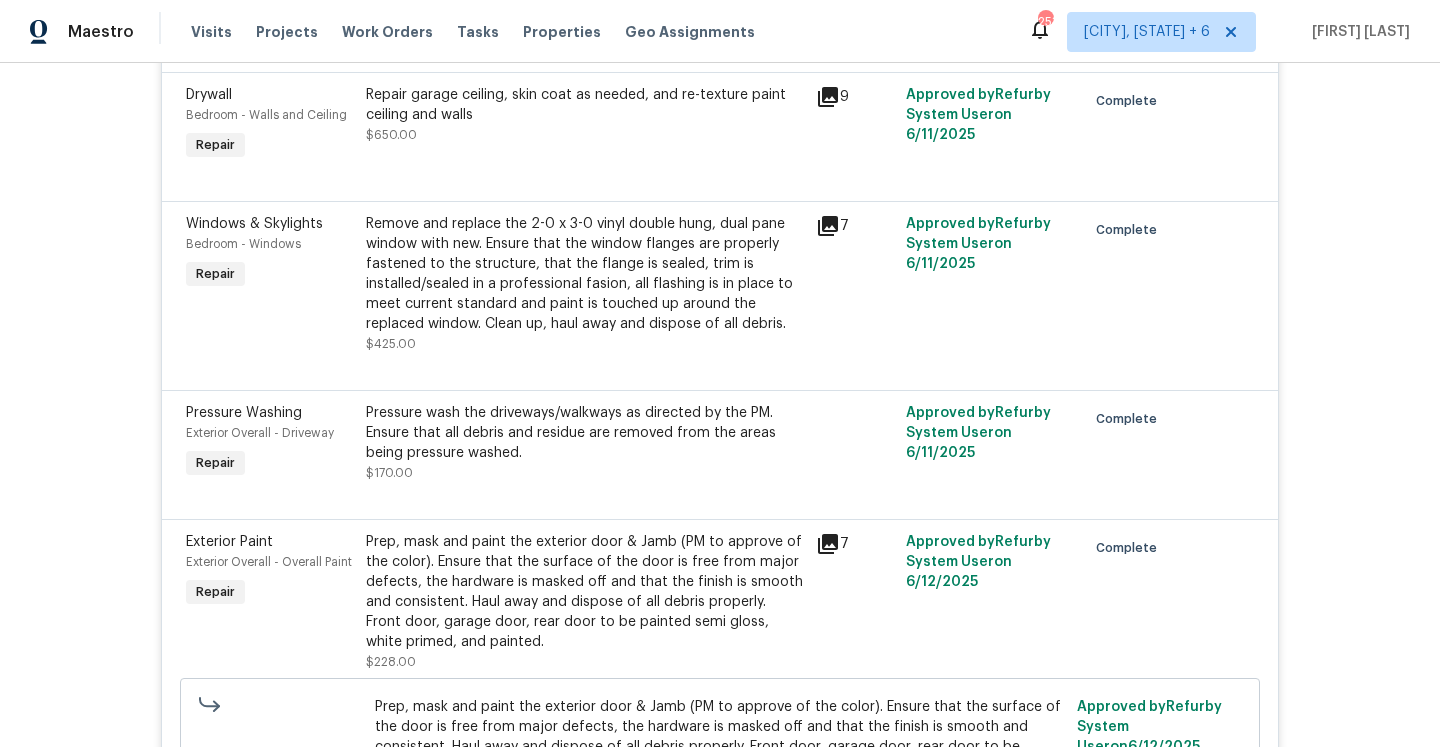 scroll, scrollTop: 1333, scrollLeft: 0, axis: vertical 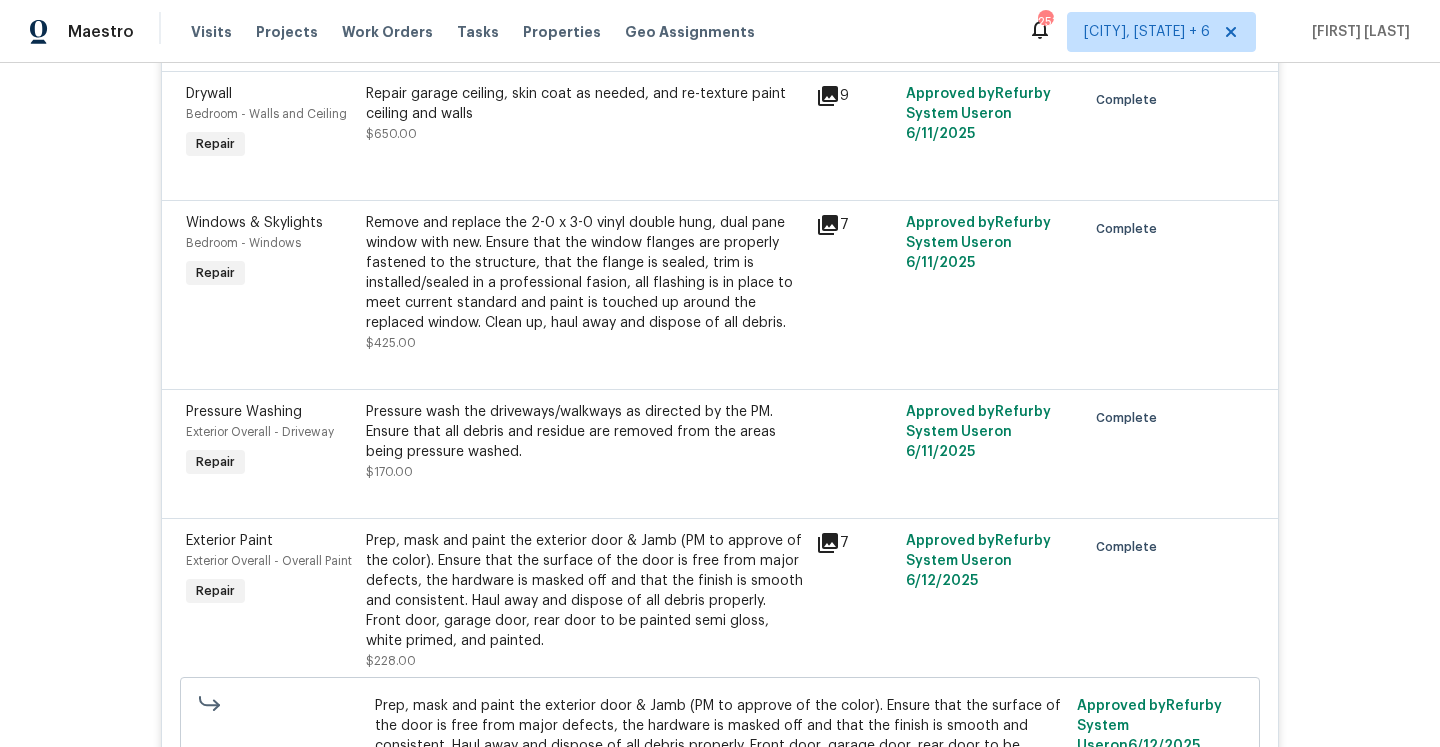 click on "Repair garage ceiling, skin coat as needed, and re-texture paint ceiling and walls $650.00" at bounding box center (585, 114) 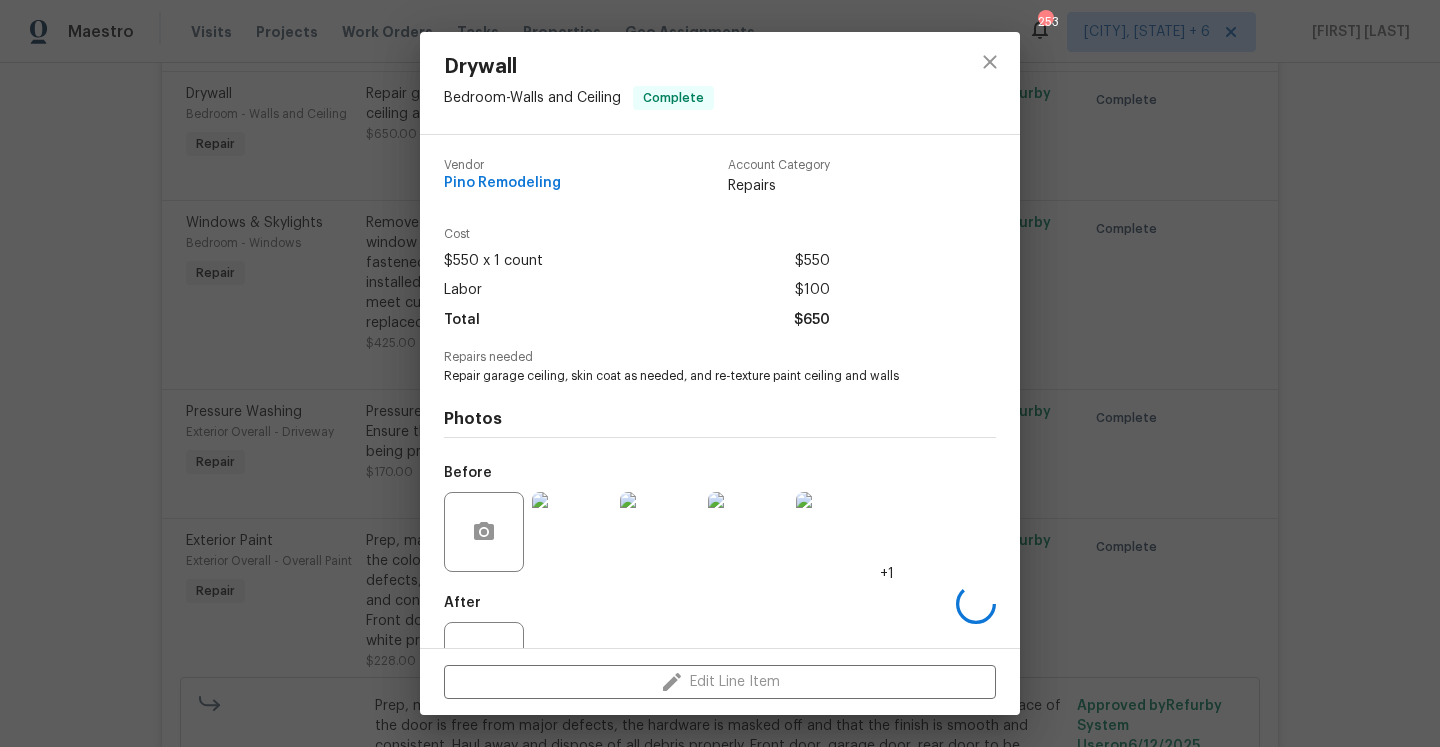 scroll, scrollTop: 74, scrollLeft: 0, axis: vertical 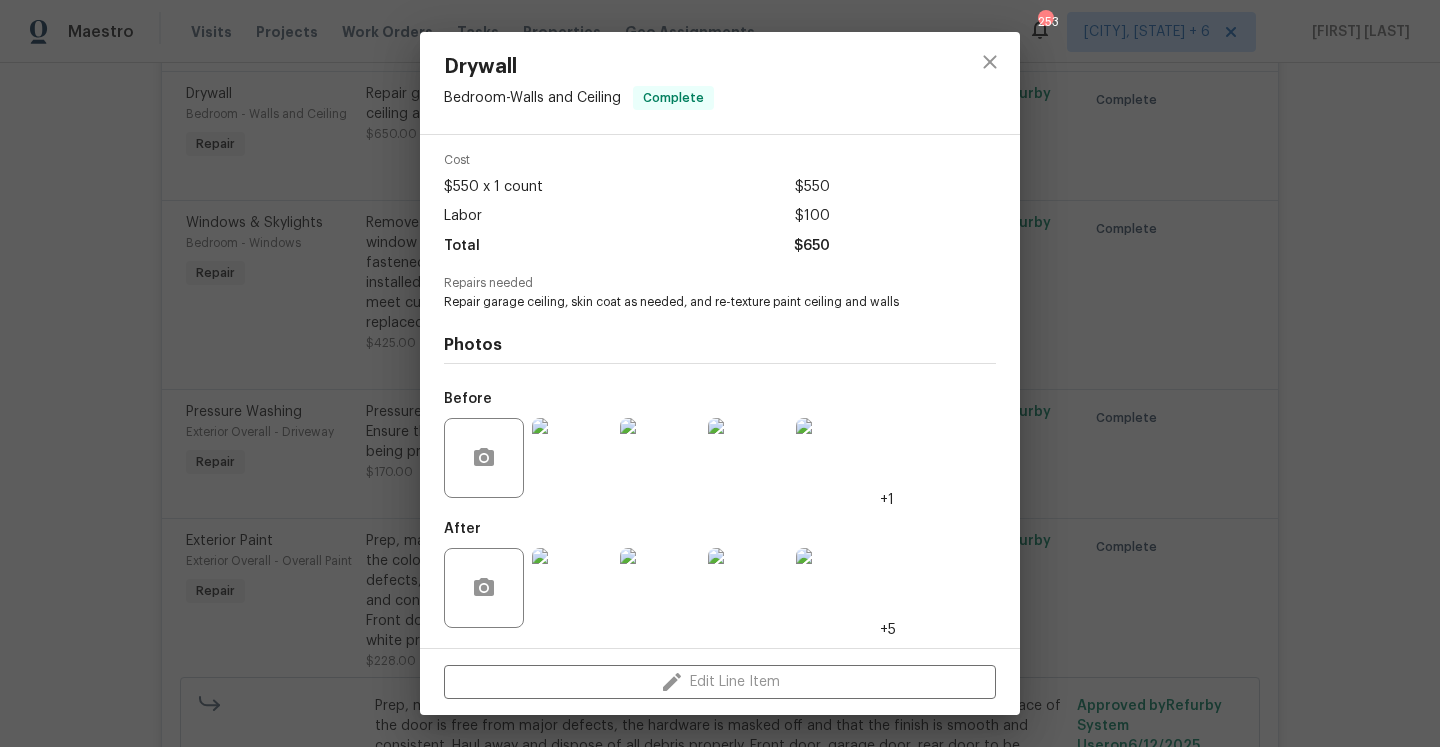 click at bounding box center [572, 458] 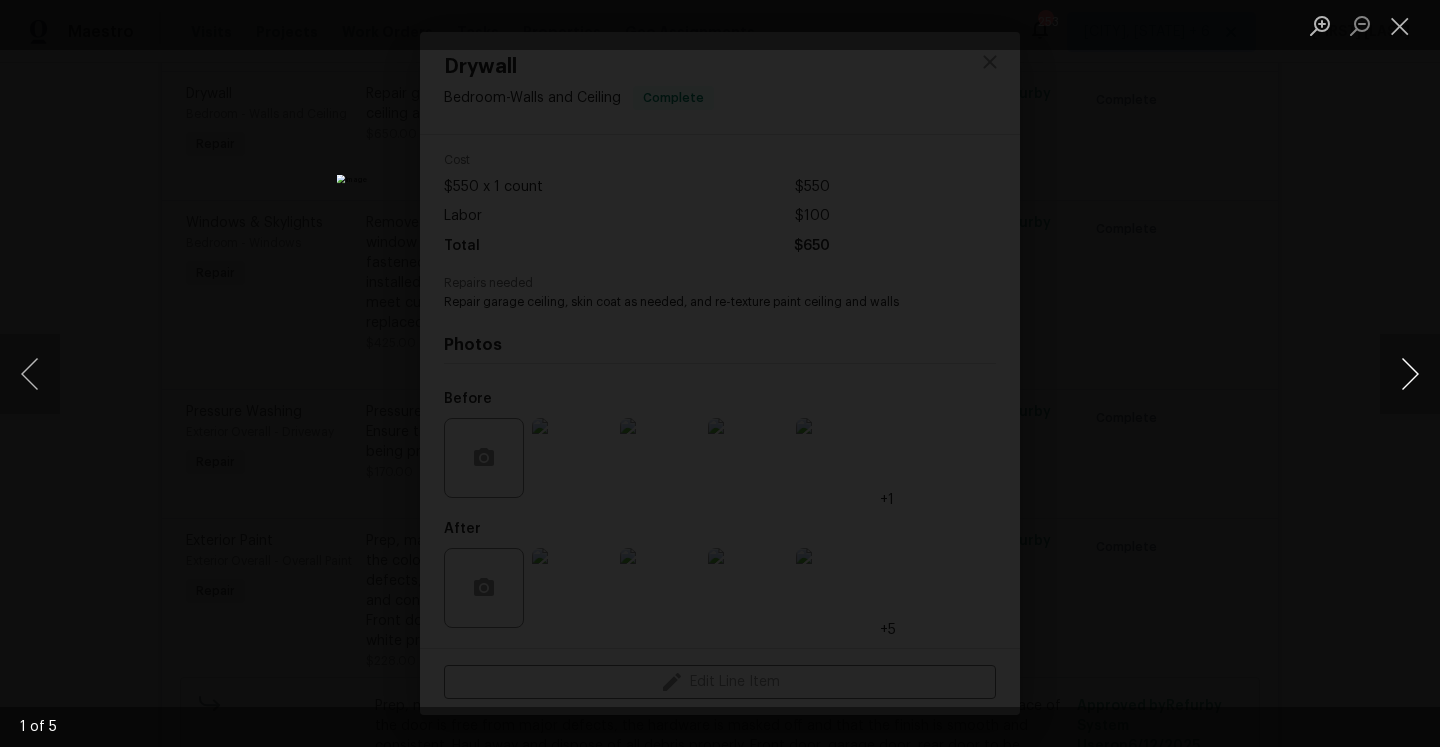 click at bounding box center [1410, 374] 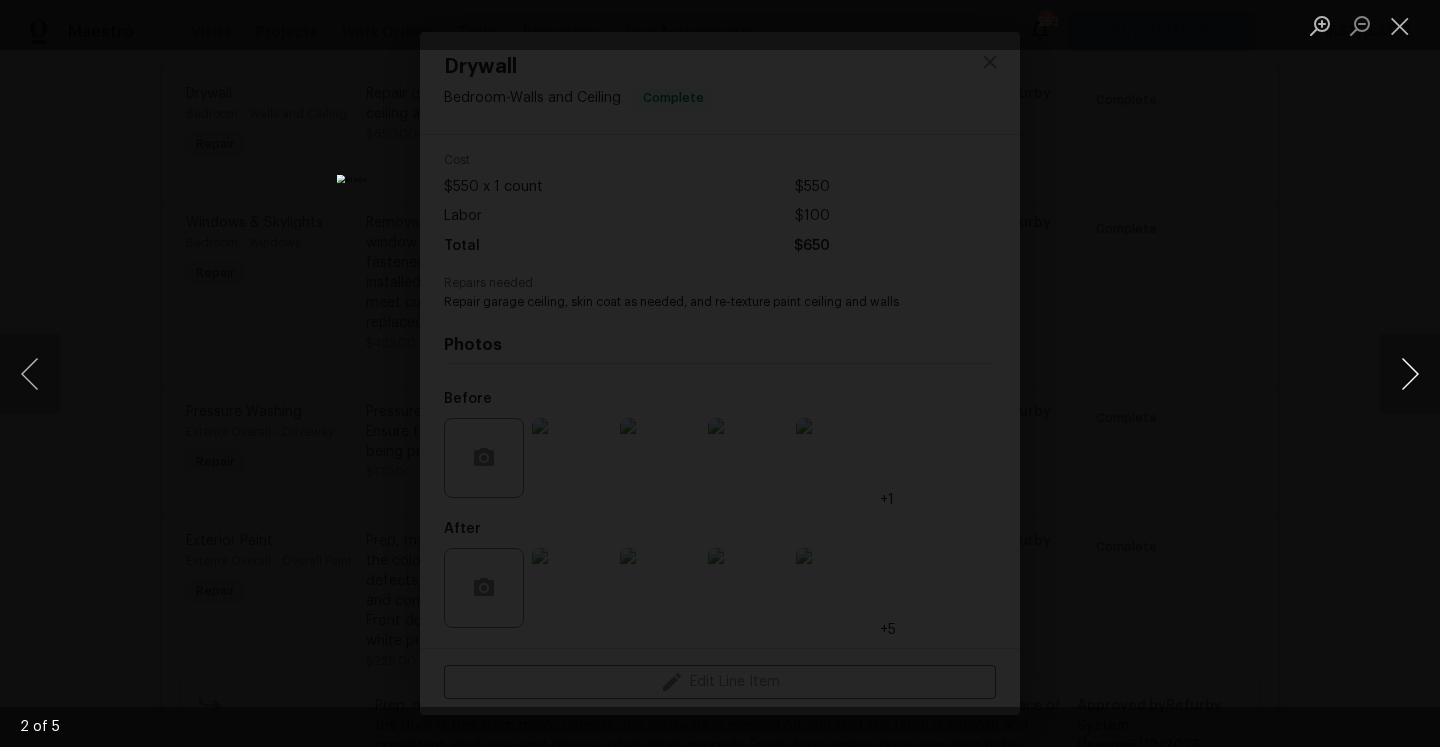 click at bounding box center (1410, 374) 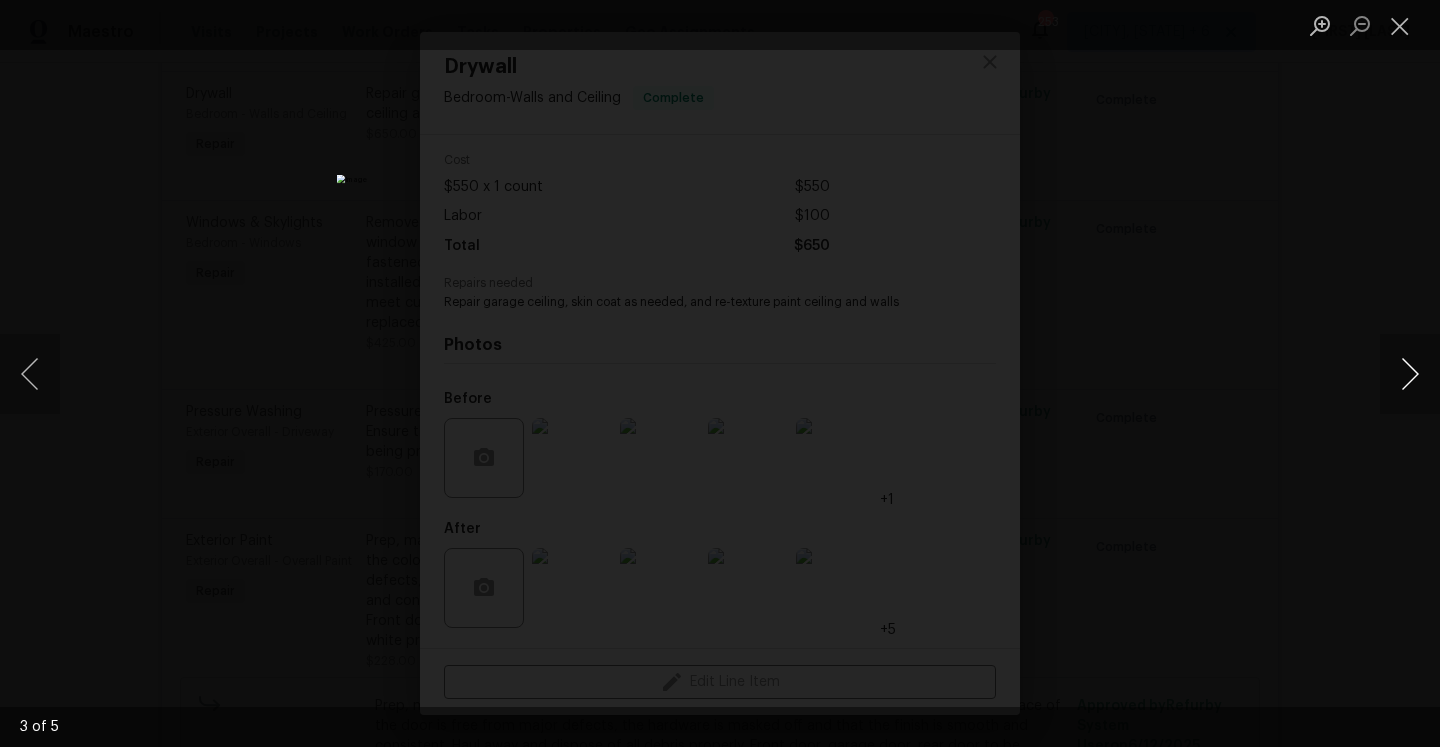 click at bounding box center [1410, 374] 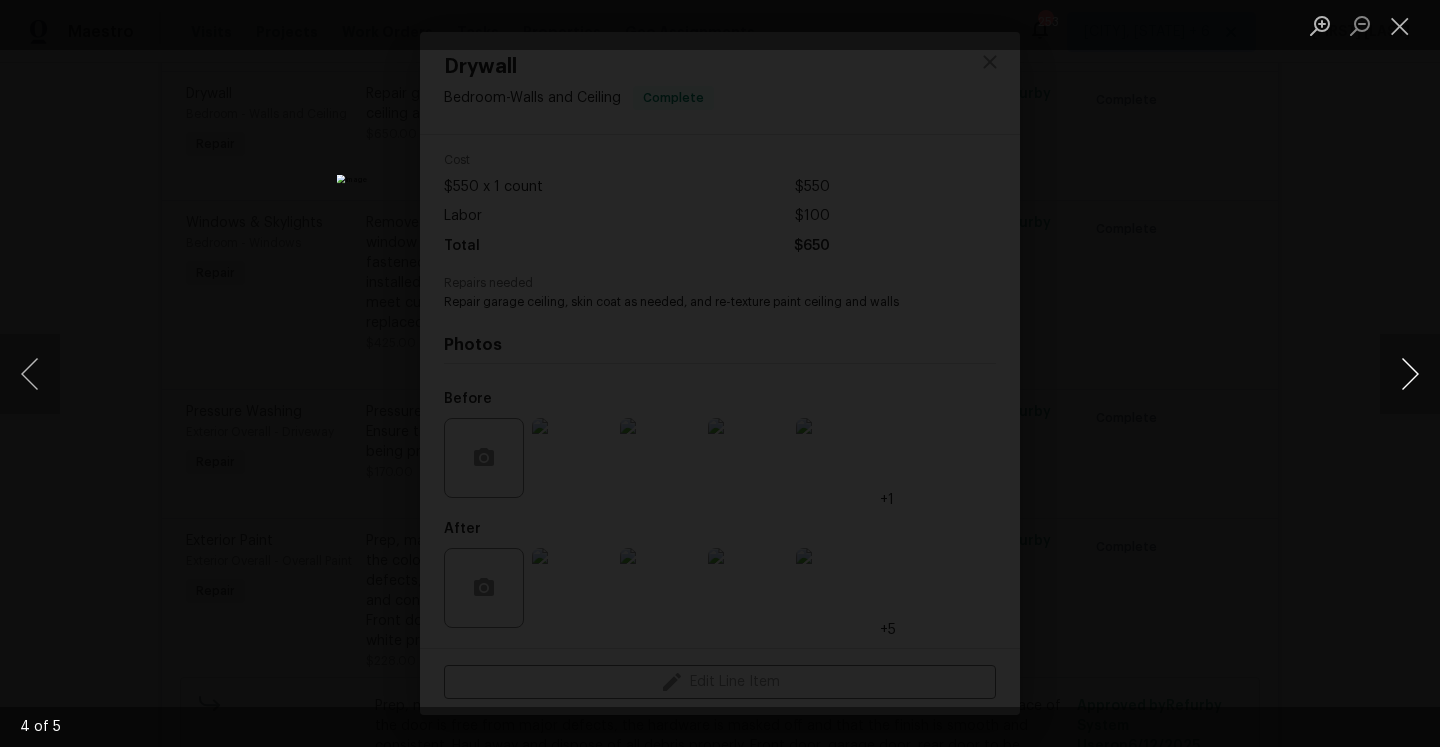click at bounding box center (1410, 374) 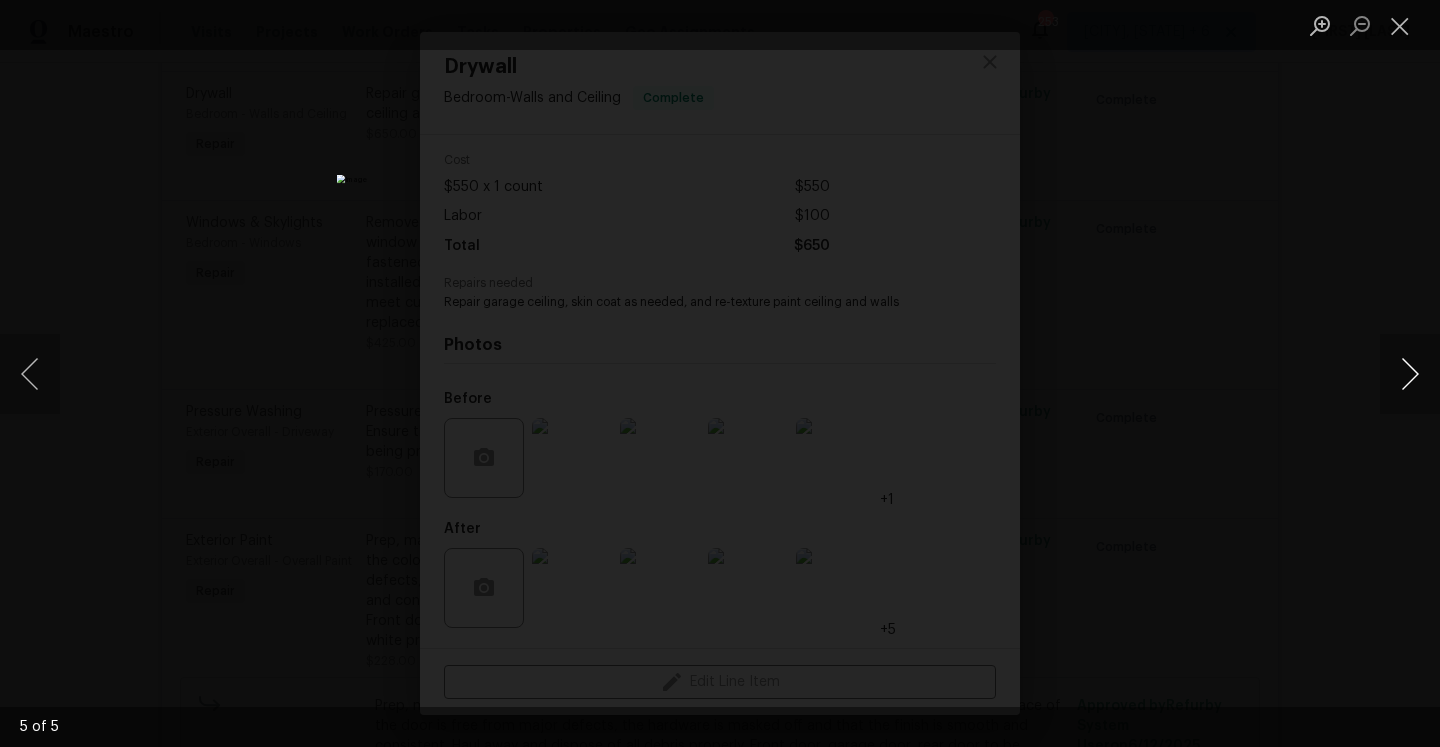 click at bounding box center (1410, 374) 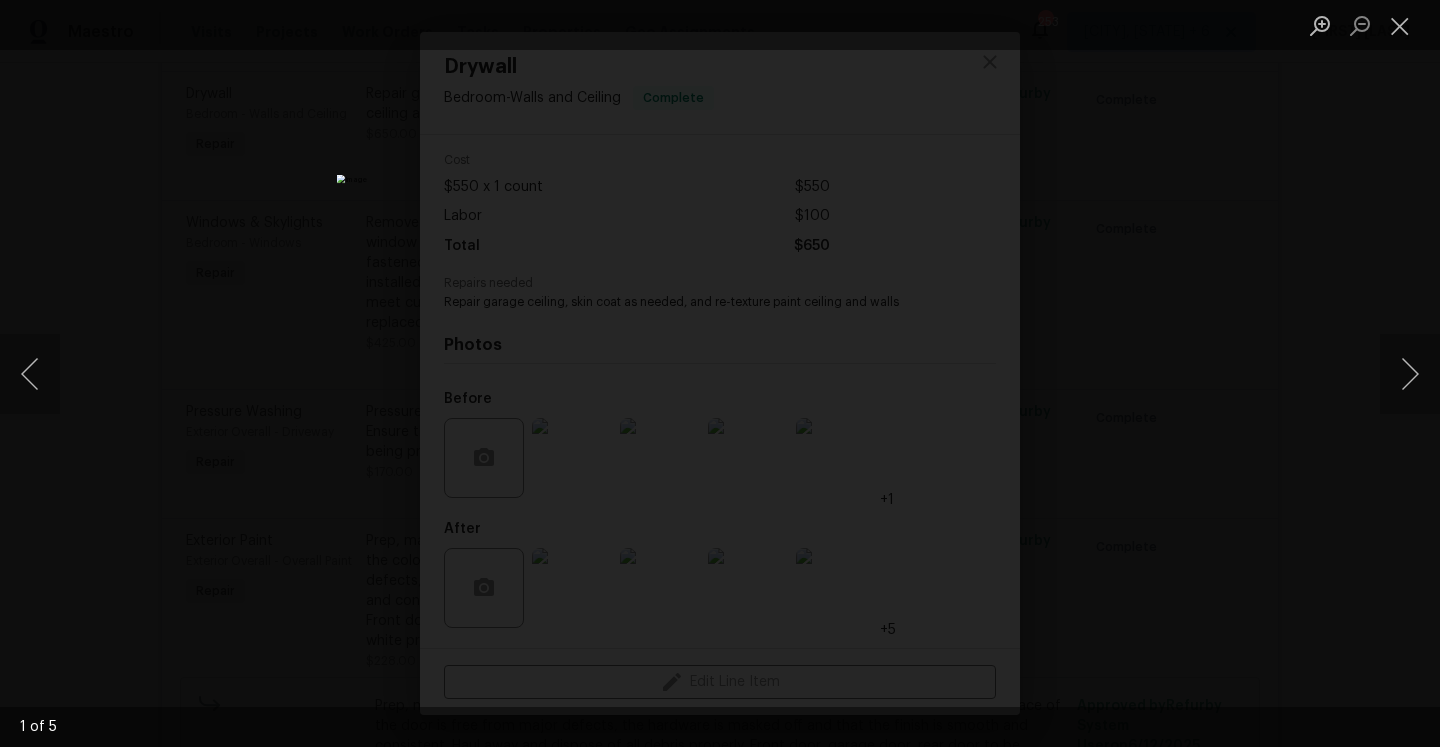 click at bounding box center (720, 373) 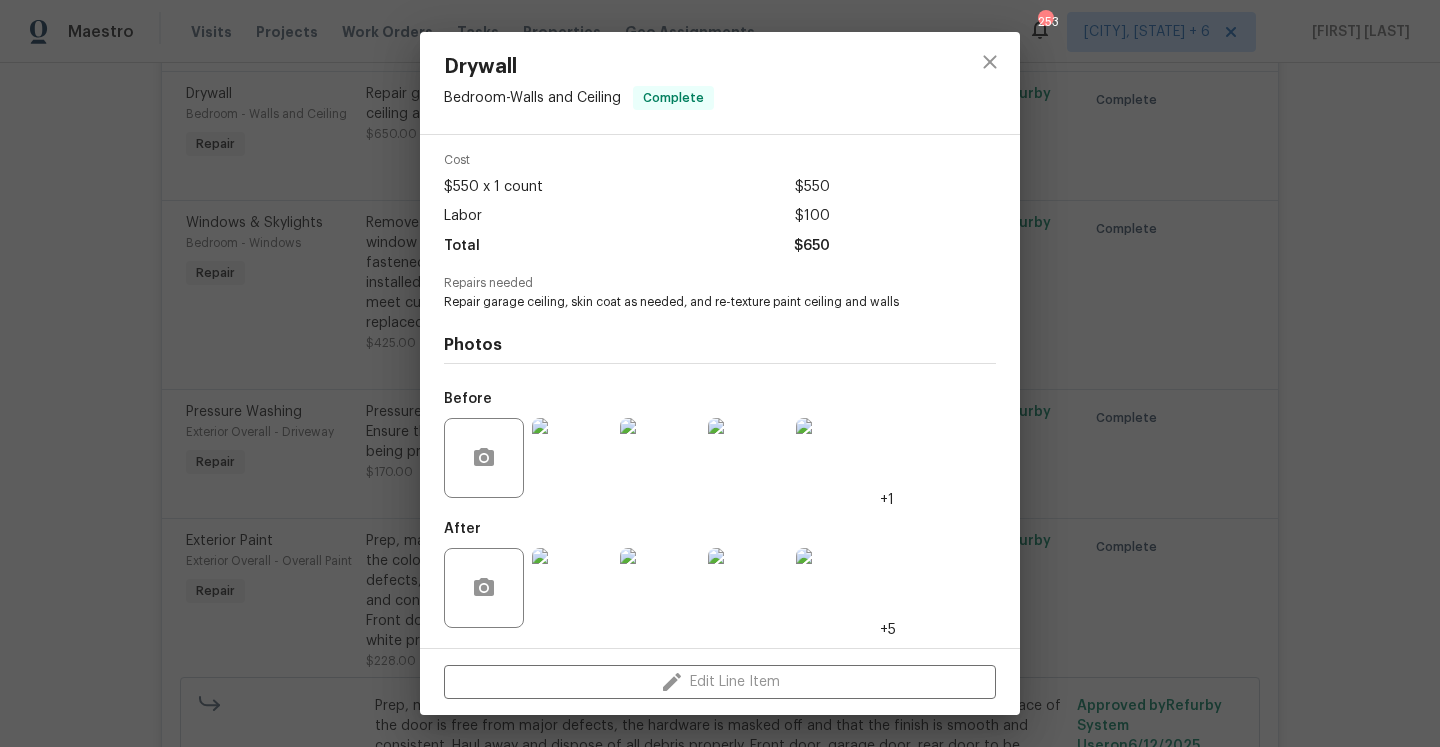 click on "Drywall Bedroom  -  Walls and Ceiling Complete Vendor Pino Remodeling Account Category Repairs Cost $550 x 1 count $550 Labor $100 Total $650 Repairs needed Repair garage ceiling, skin coat as needed, and re-texture paint ceiling and walls Photos Before  +1 After  +5  Edit Line Item" at bounding box center (720, 373) 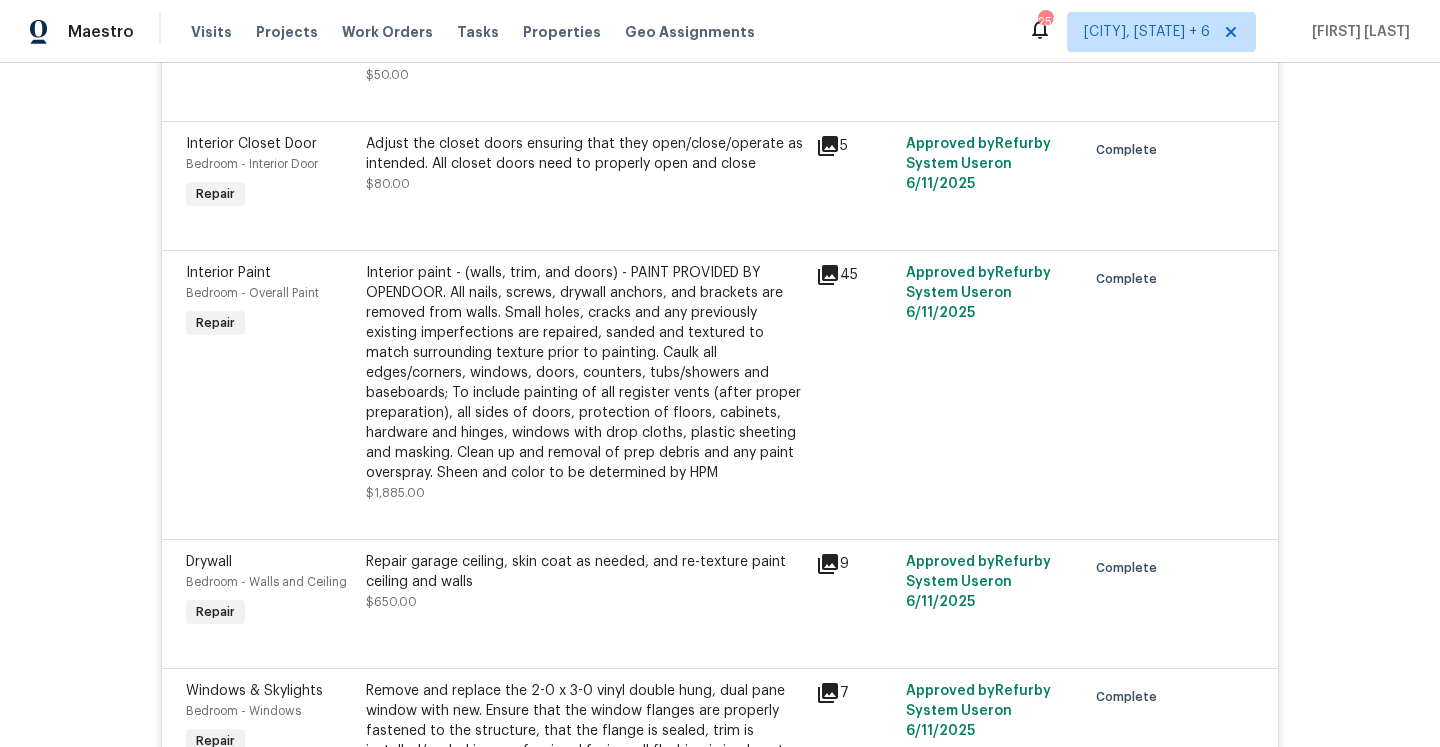scroll, scrollTop: 0, scrollLeft: 0, axis: both 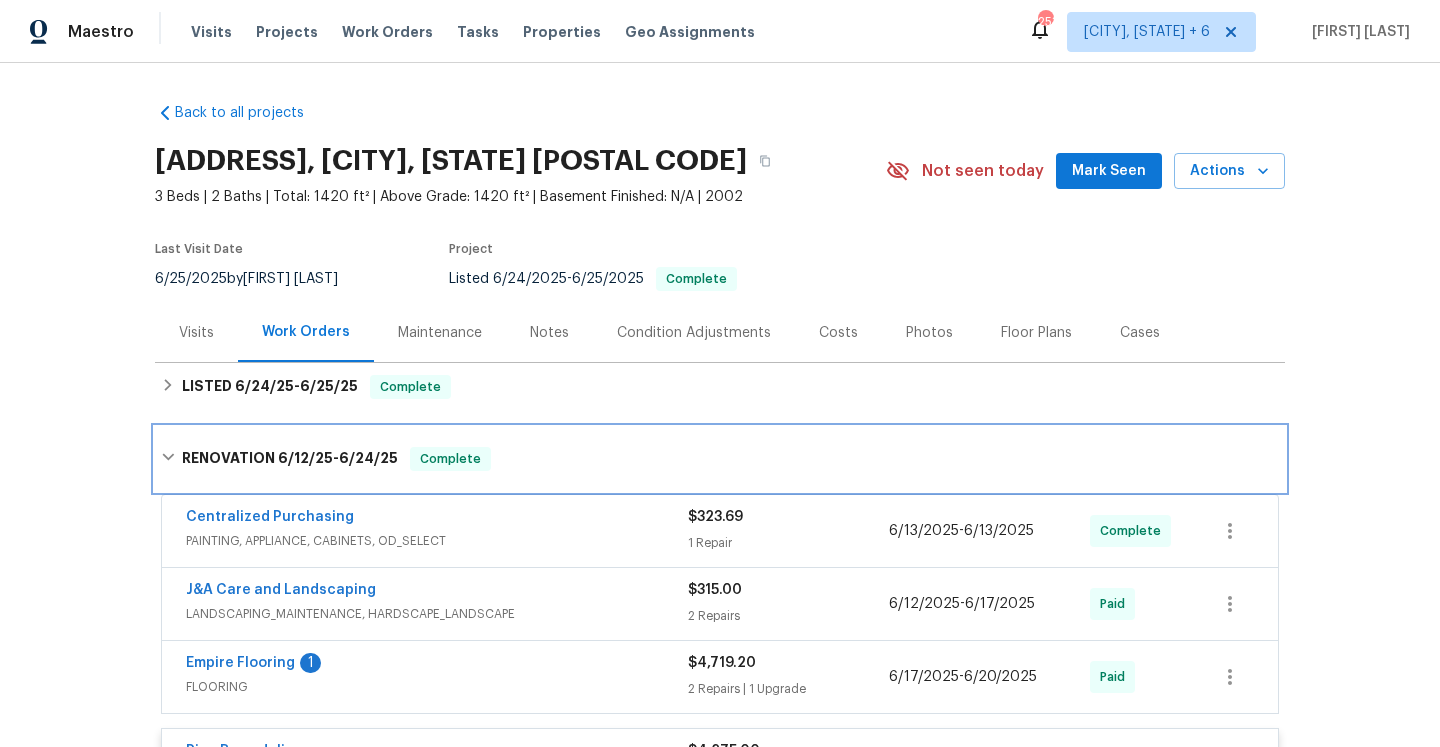 click on "RENOVATION   6/12/25  -  6/24/25 Complete" at bounding box center [720, 459] 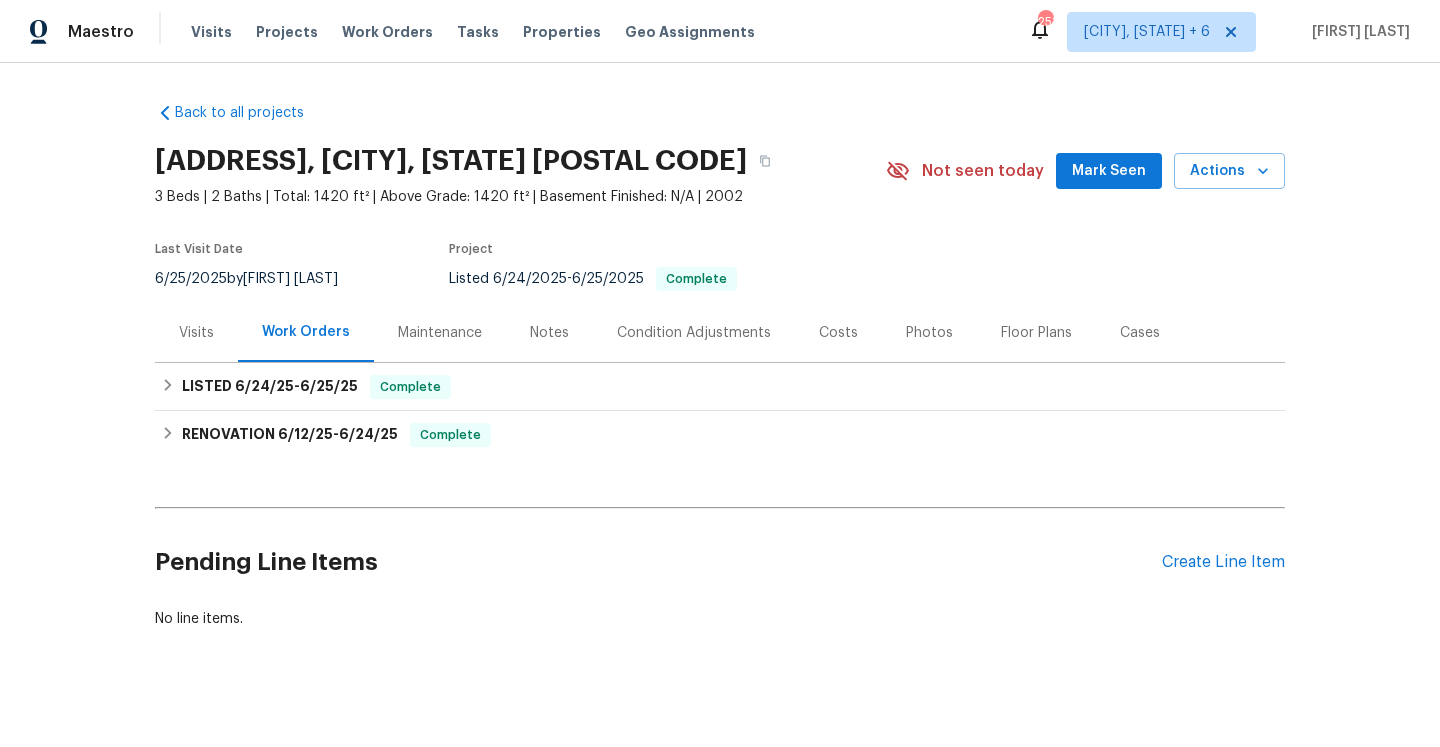 click on "Visits" at bounding box center [196, 333] 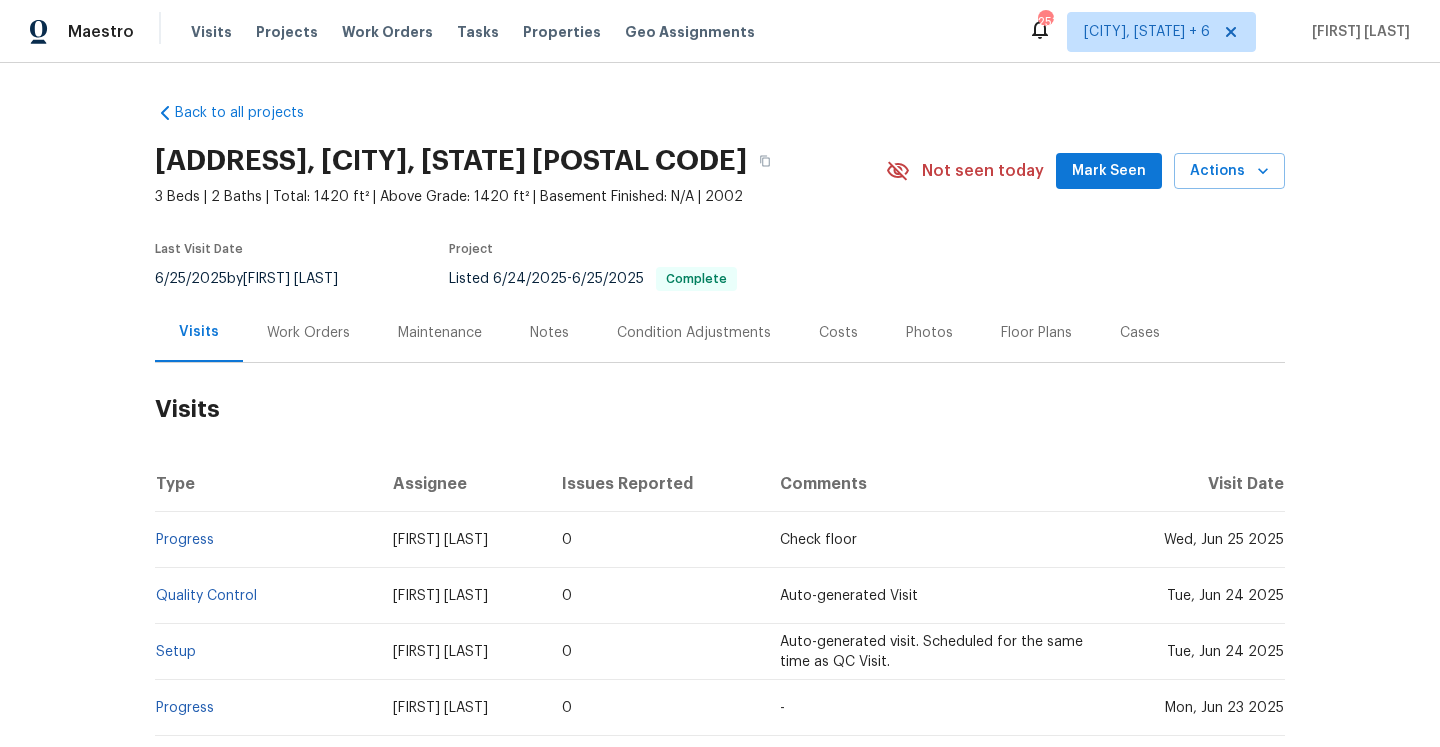 click on "Work Orders" at bounding box center (308, 333) 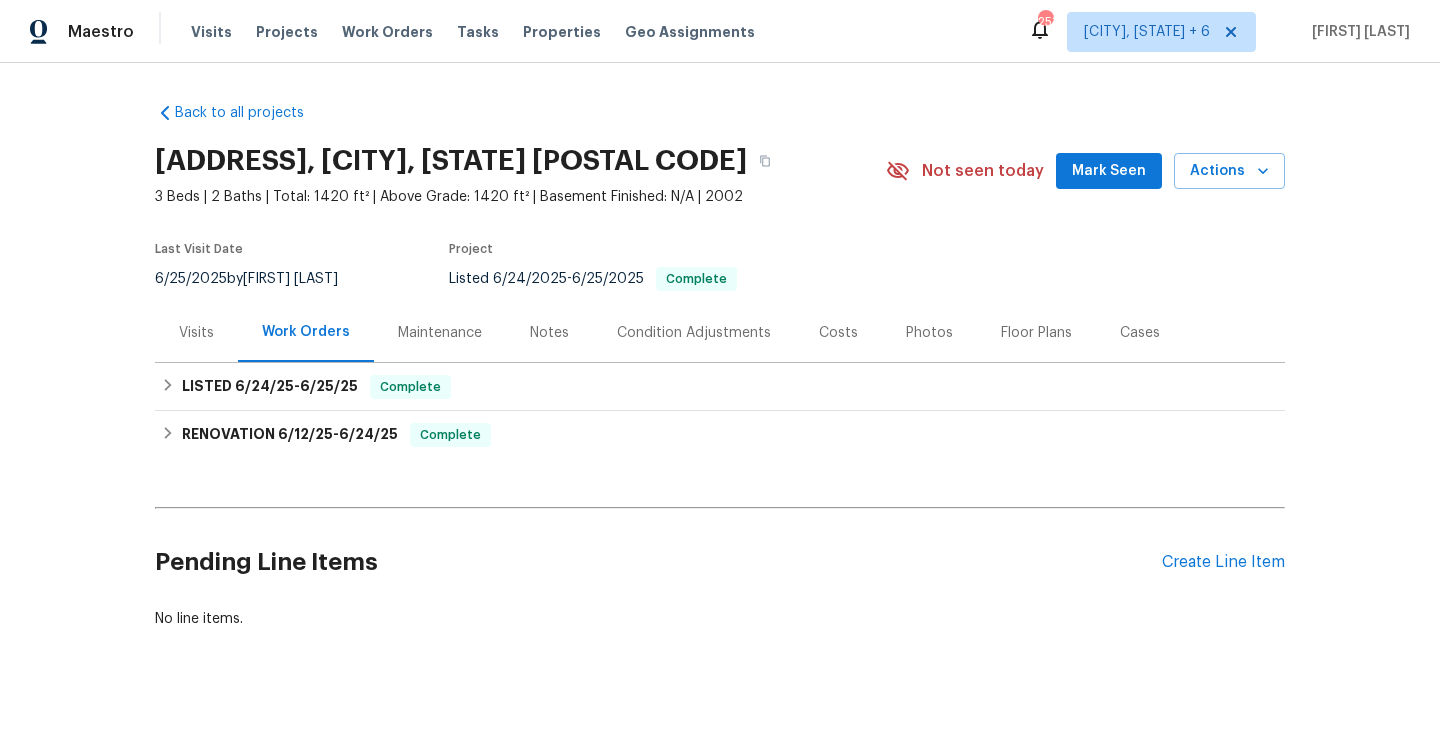 click on "Visits" at bounding box center [196, 333] 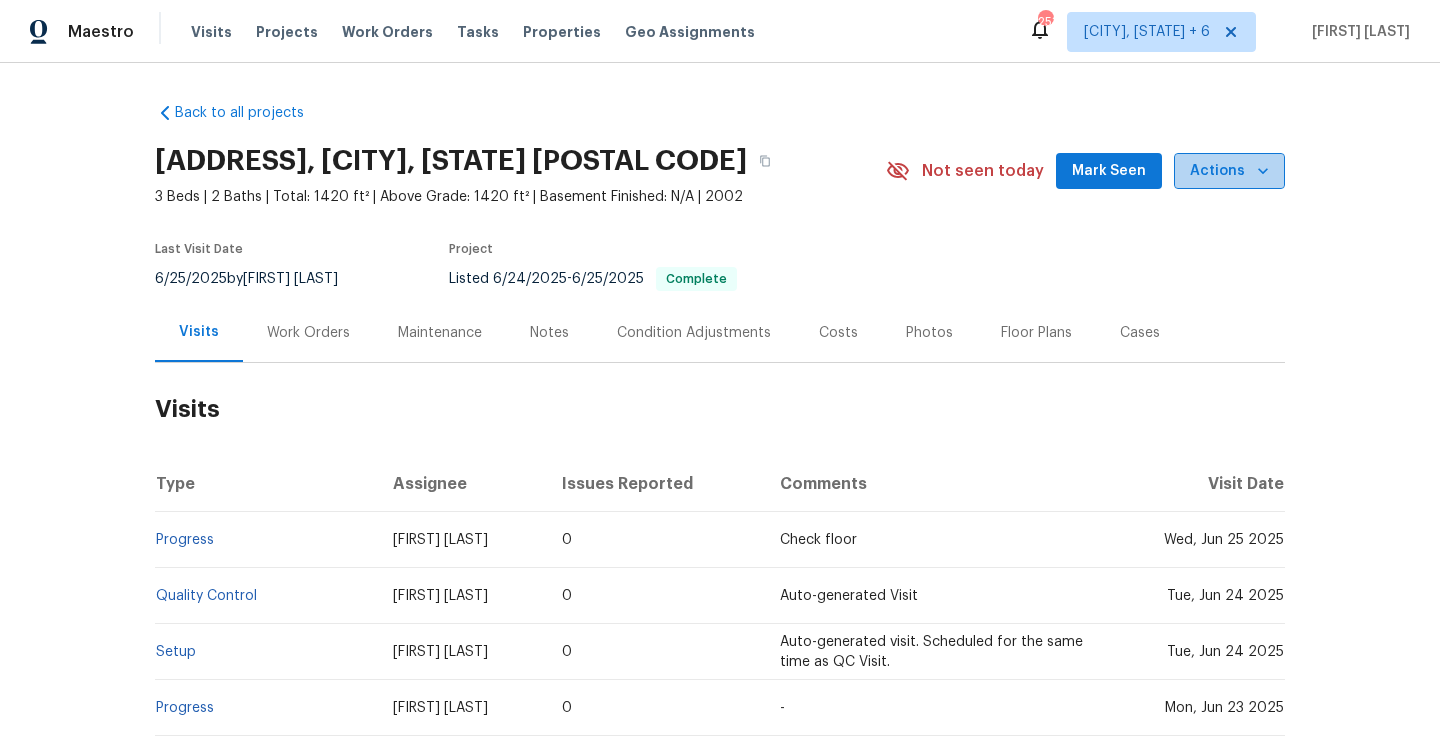click 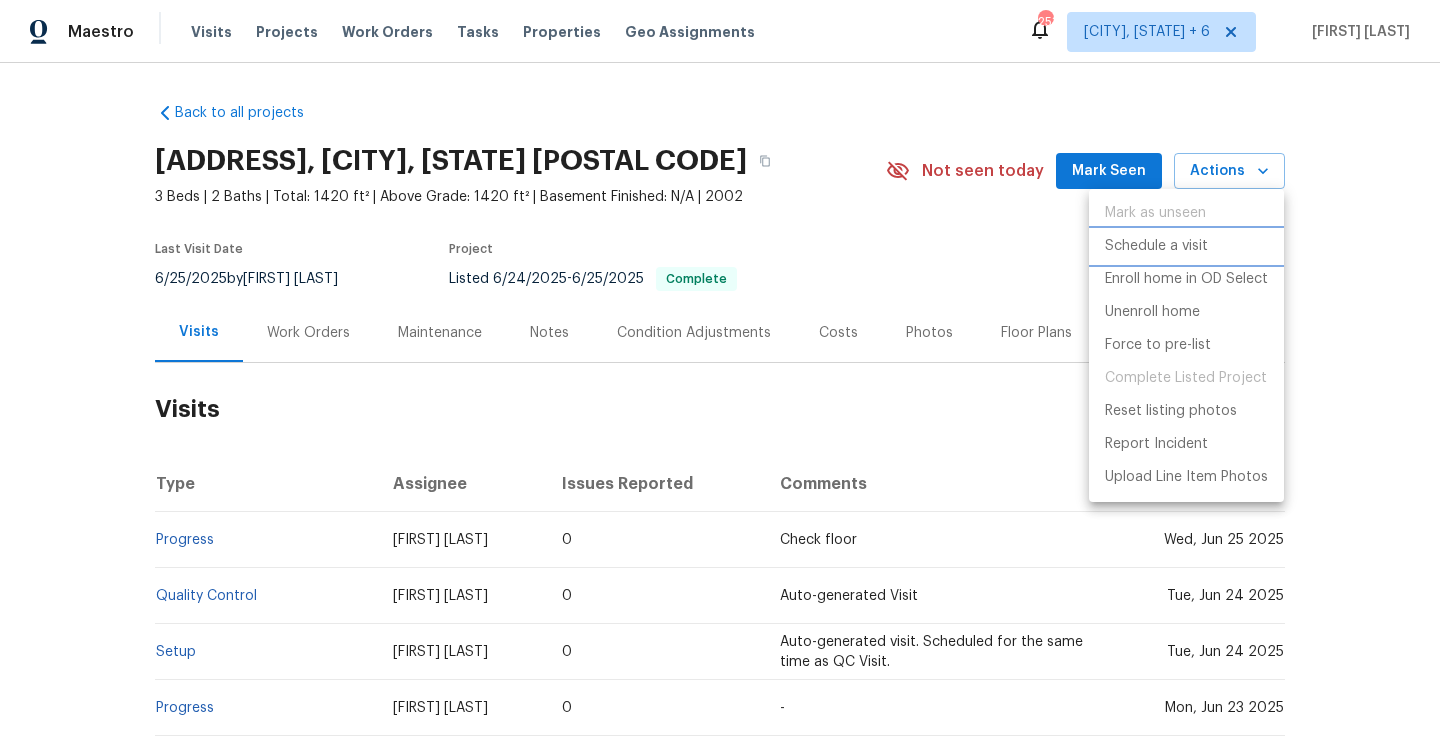 click on "Schedule a visit" at bounding box center [1186, 246] 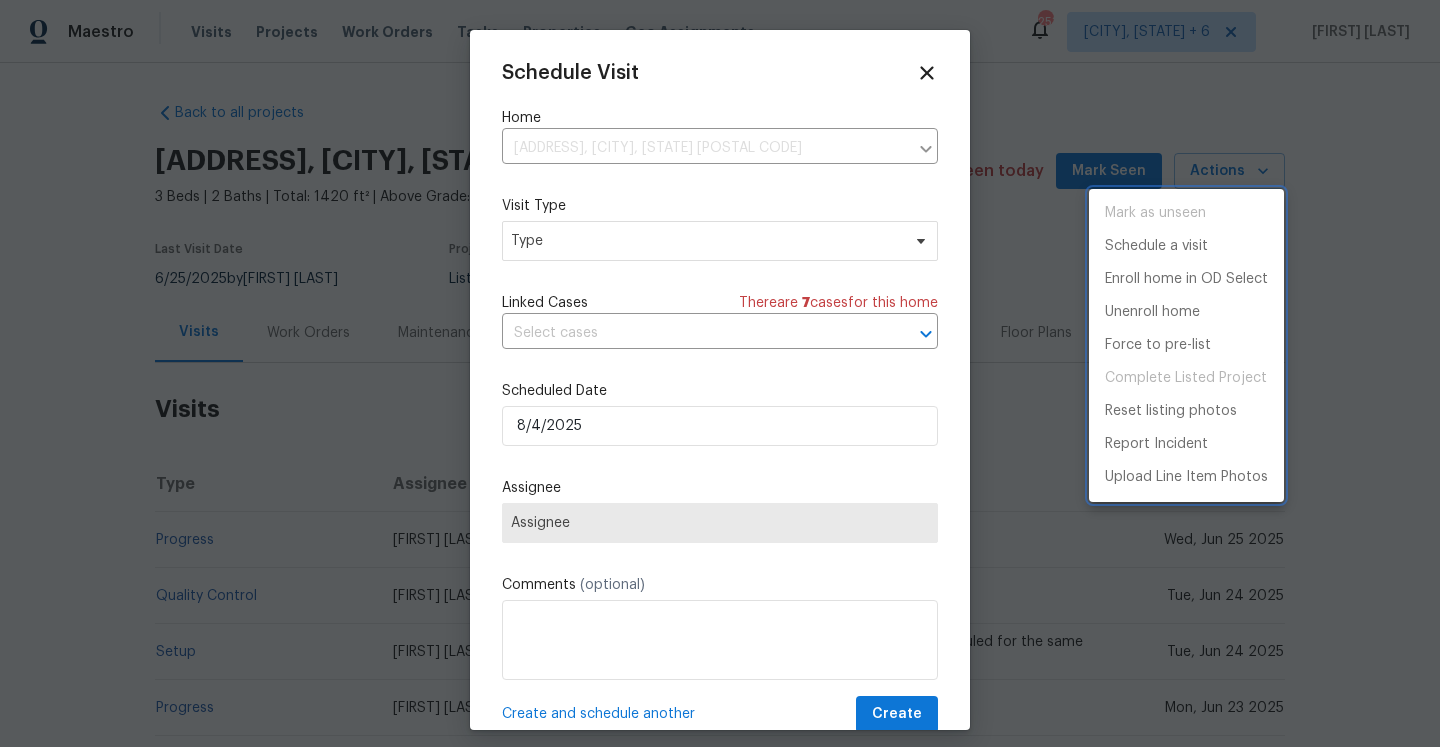 click at bounding box center [720, 373] 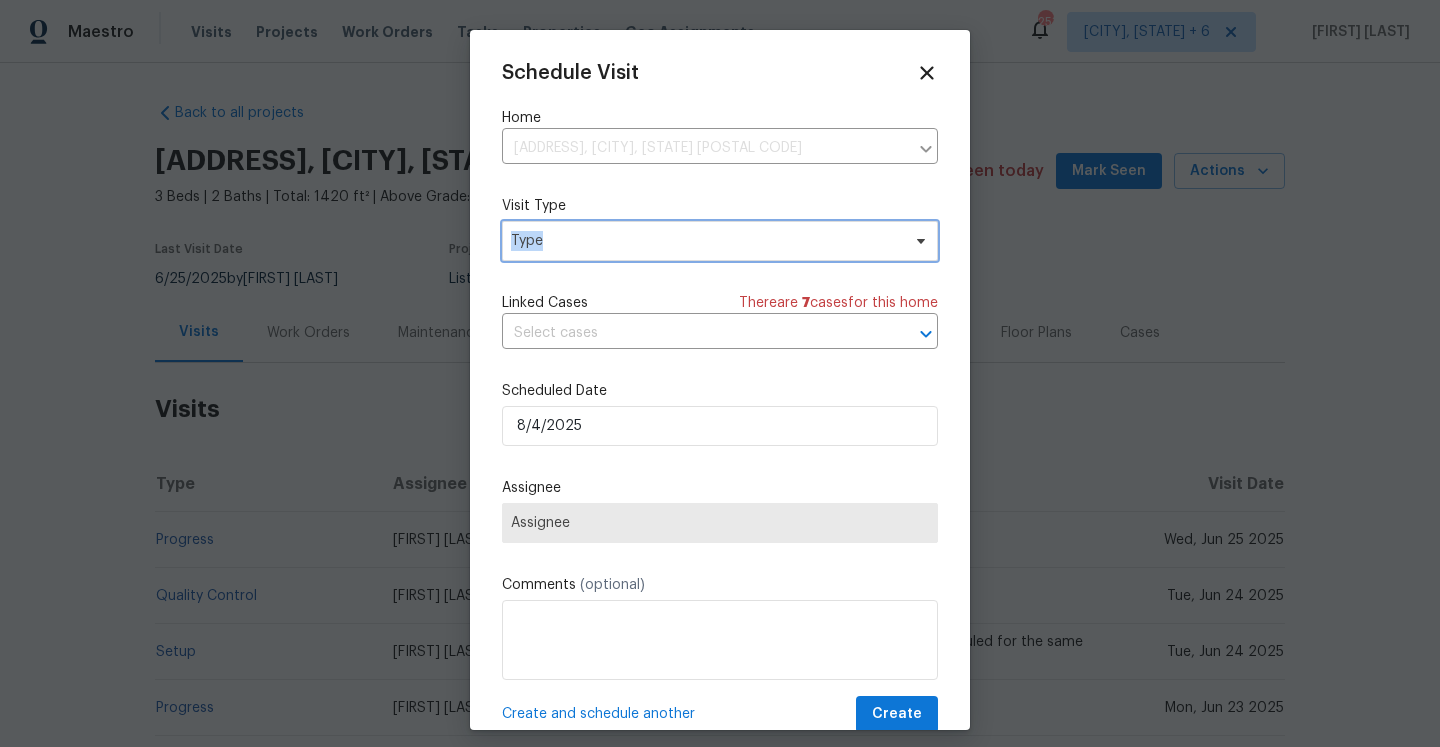 click on "Type" at bounding box center (705, 241) 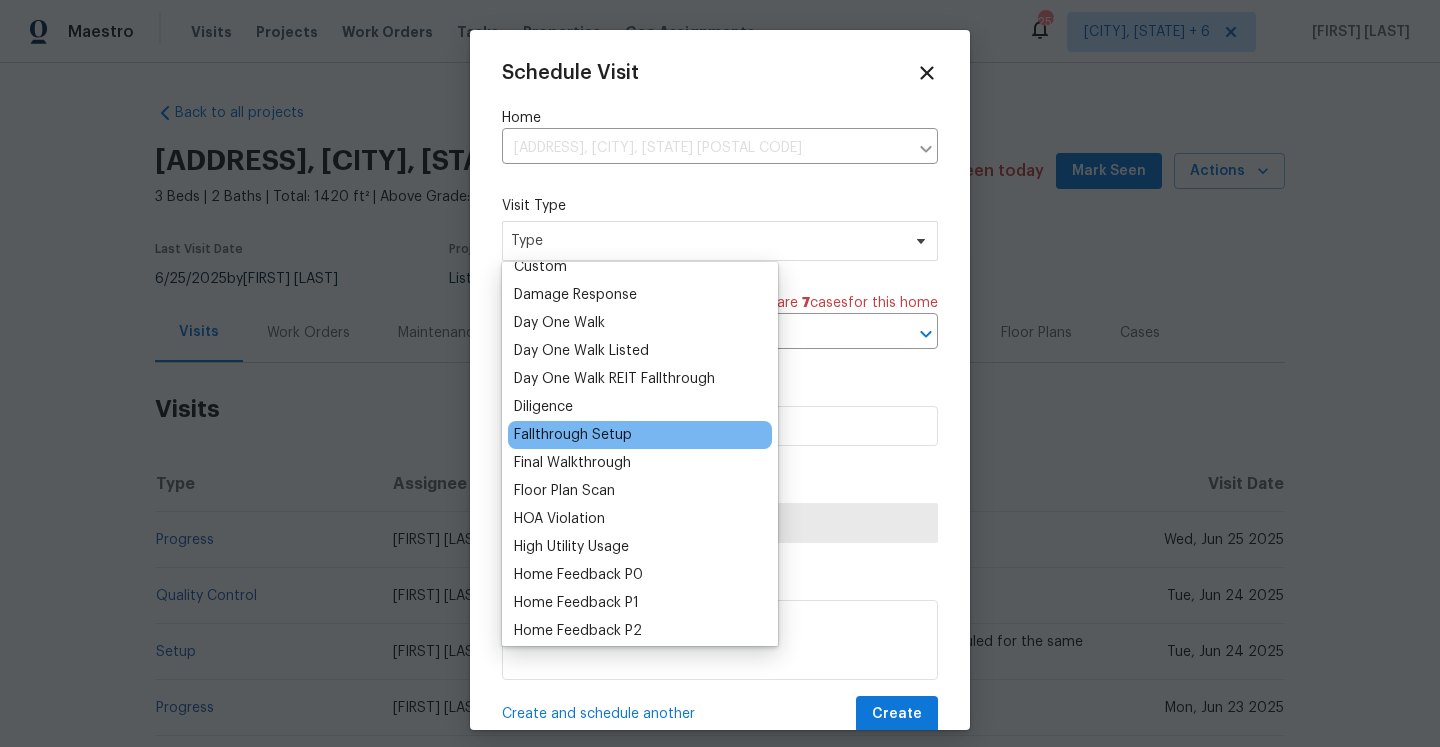 scroll, scrollTop: 323, scrollLeft: 0, axis: vertical 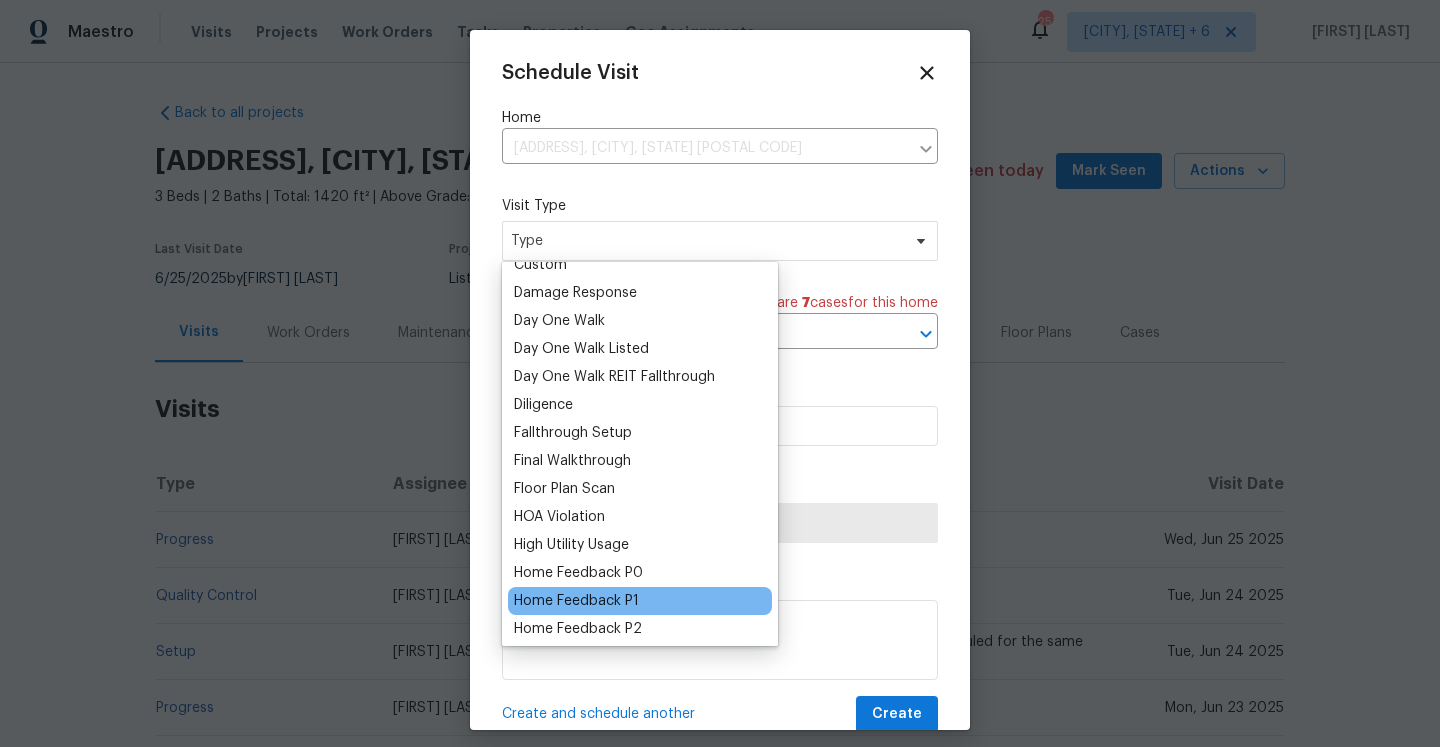 click on "Home Feedback P1" at bounding box center [576, 601] 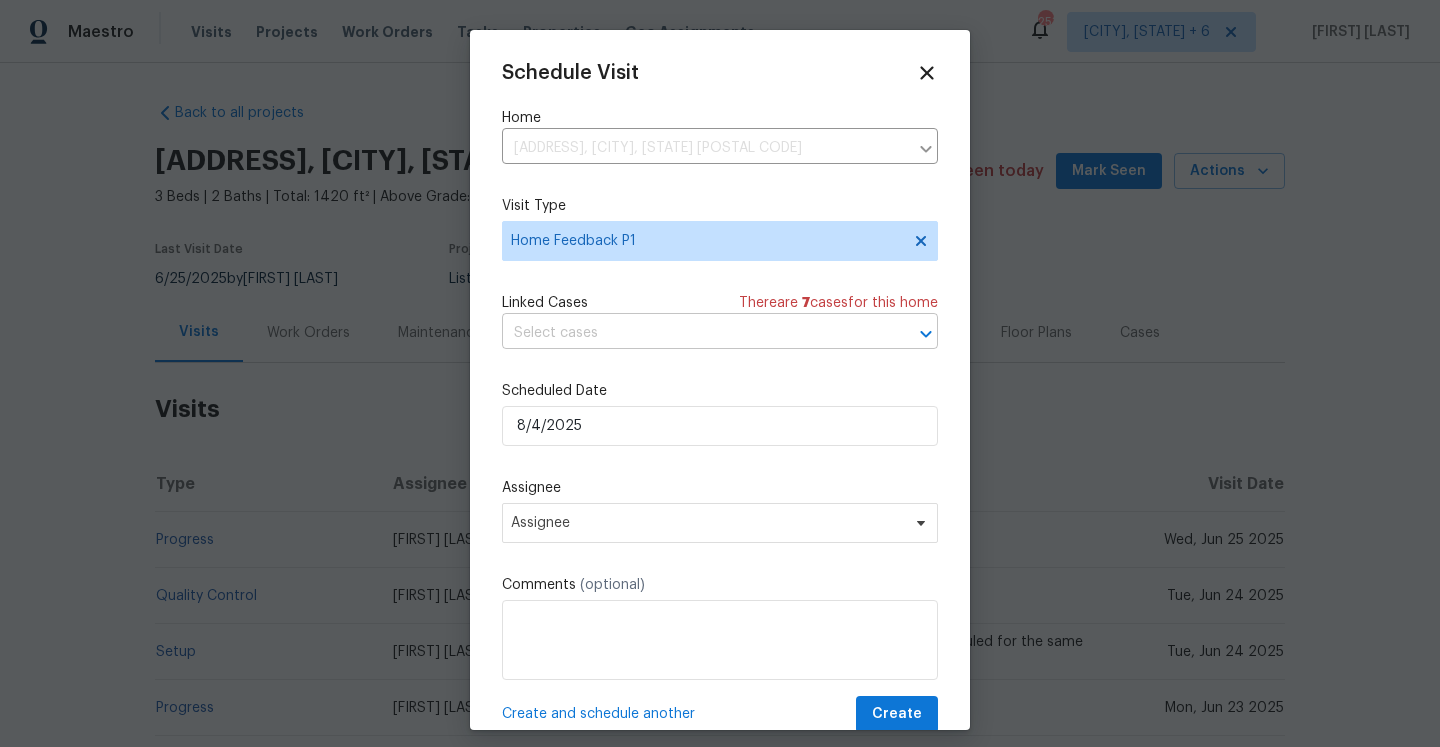 click at bounding box center (692, 333) 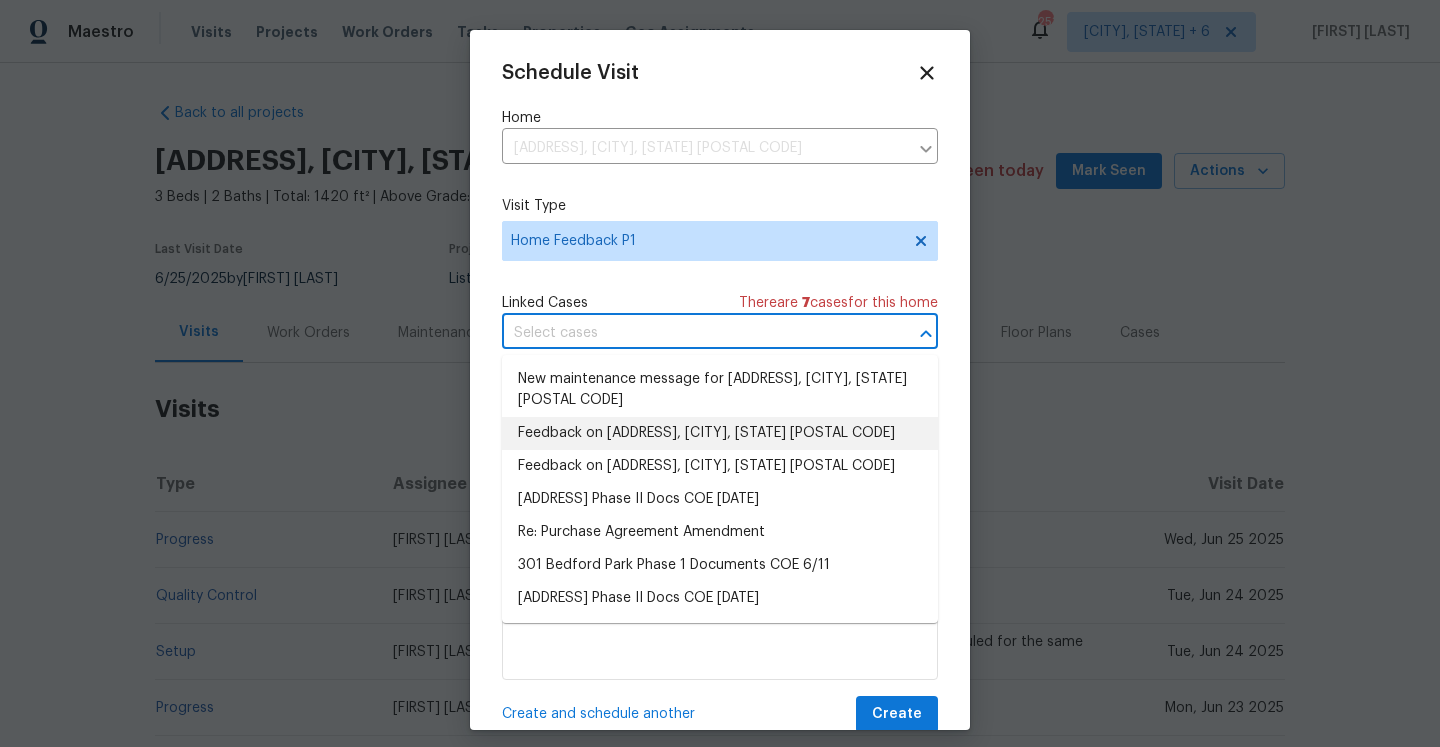 click on "Feedback on 301 Bedford Park Dr, Winston Salem, NC 27107" at bounding box center [720, 433] 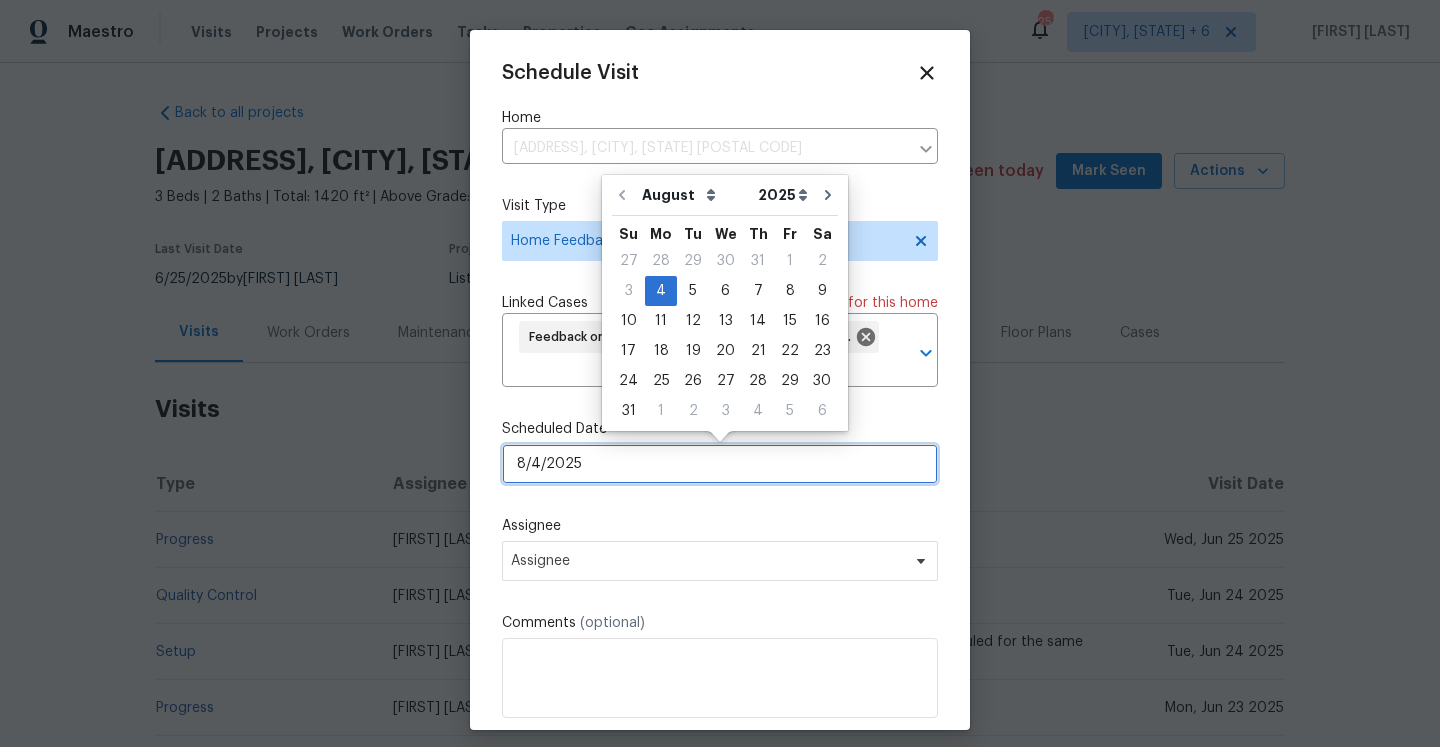 click on "8/4/2025" at bounding box center [720, 464] 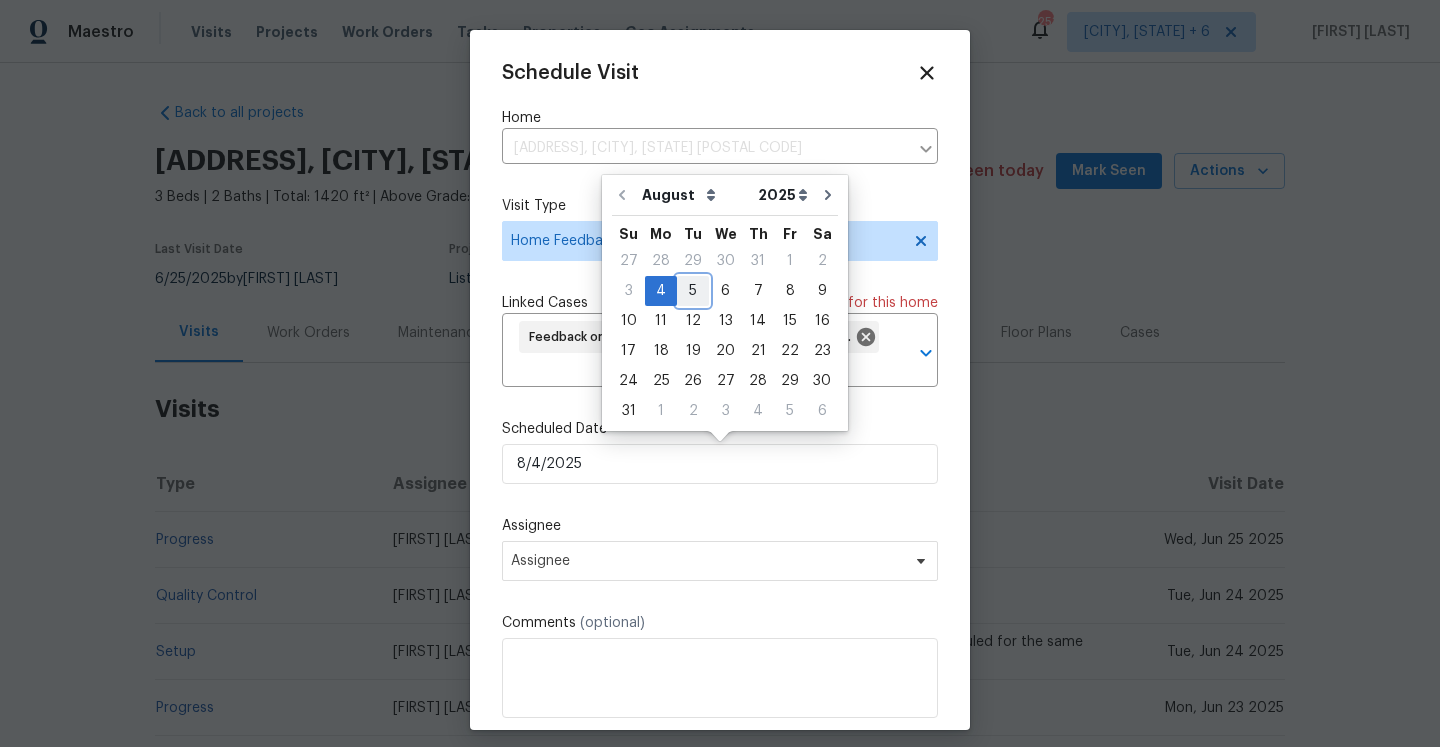 click on "5" at bounding box center (693, 291) 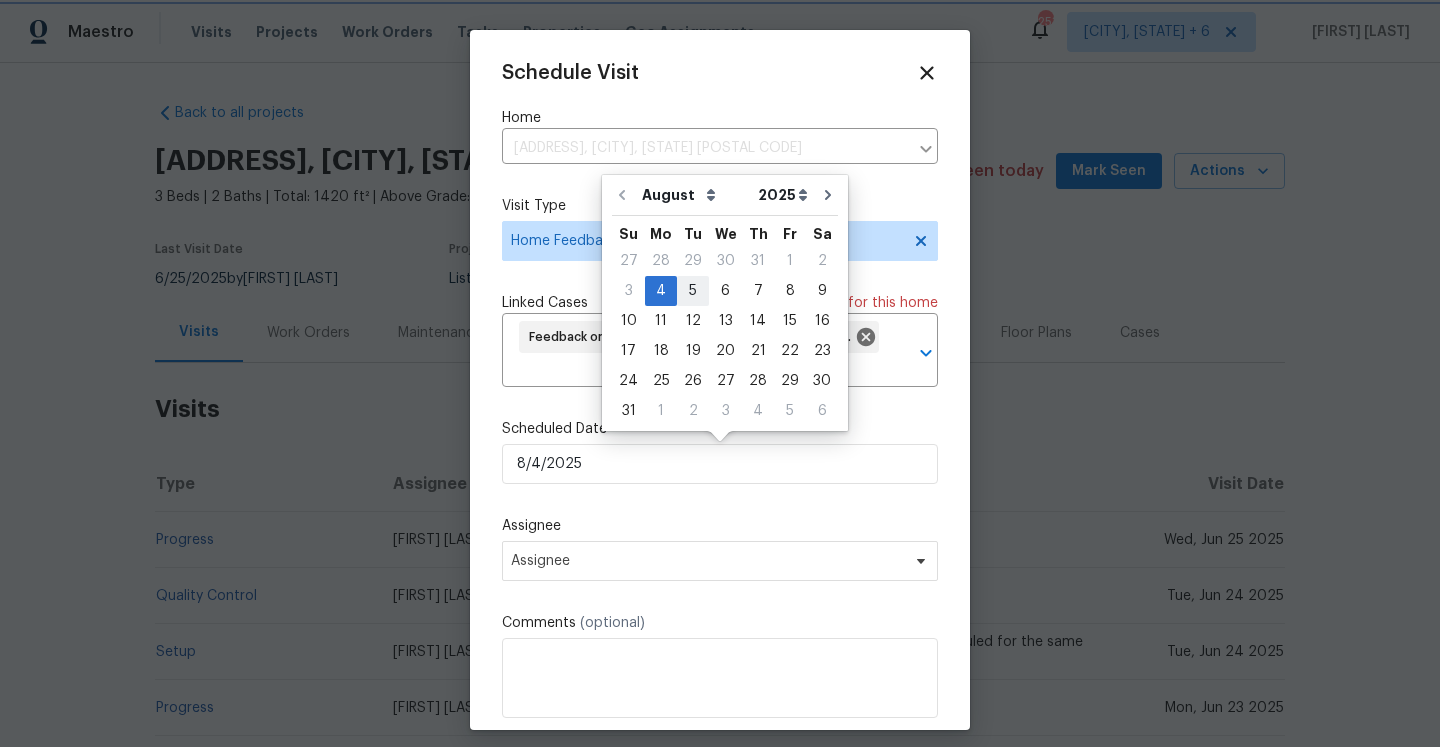 type on "8/5/2025" 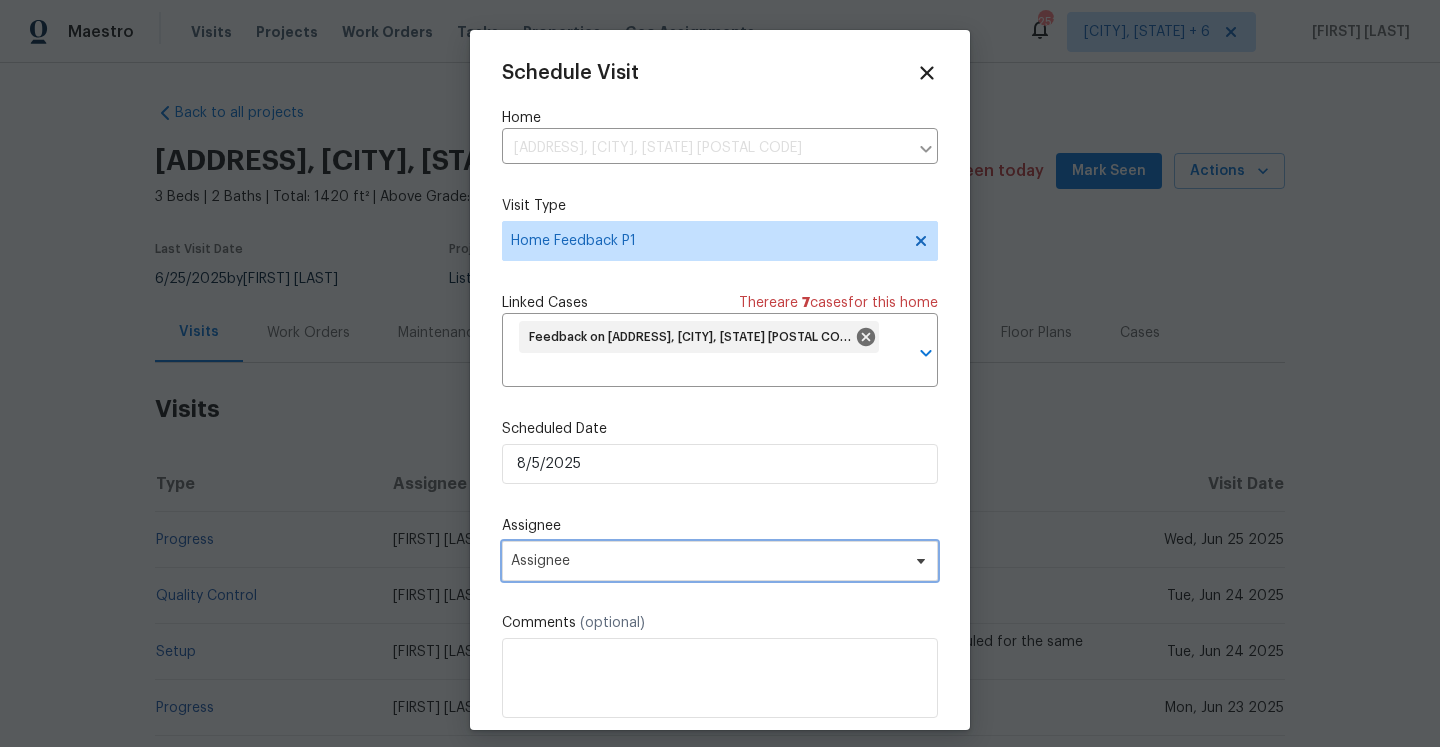 click on "Assignee" at bounding box center [707, 561] 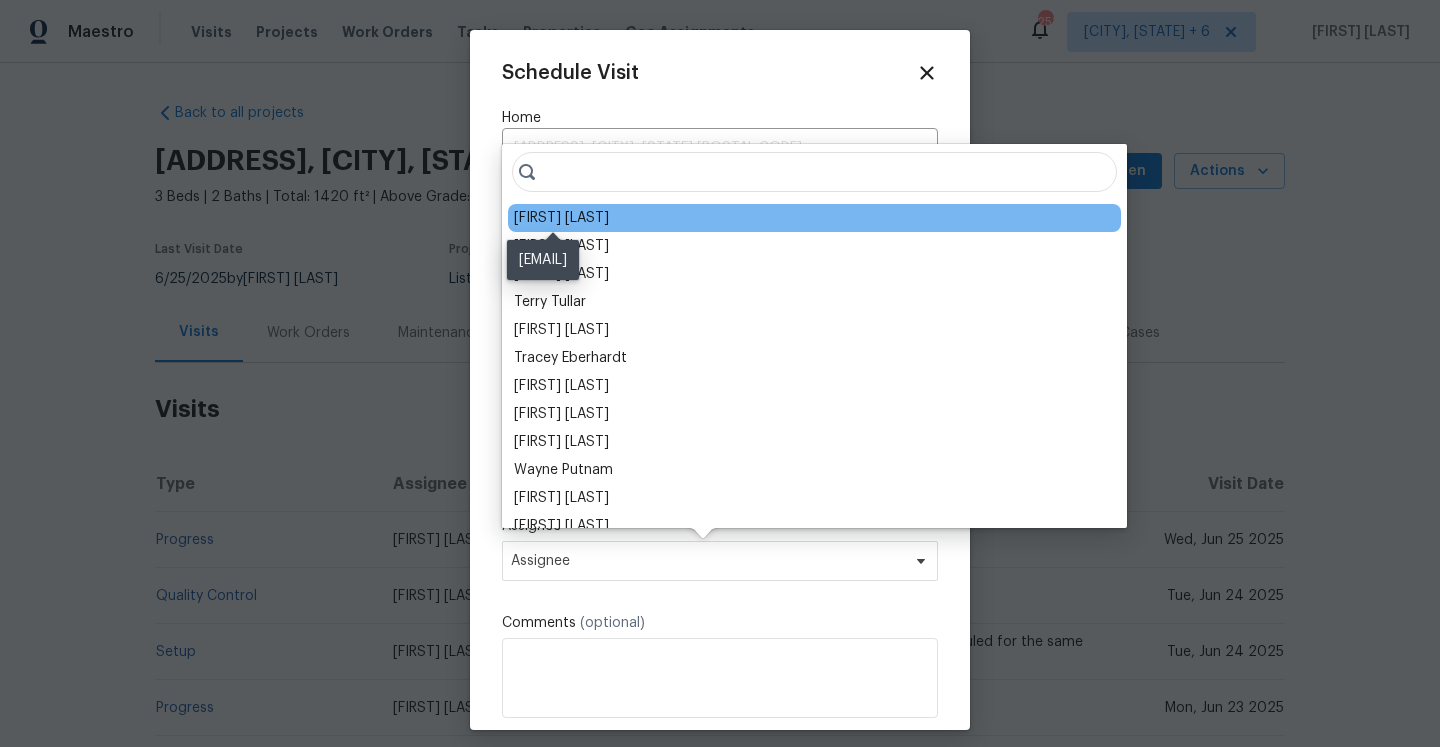 click on "Ken Romain" at bounding box center [561, 218] 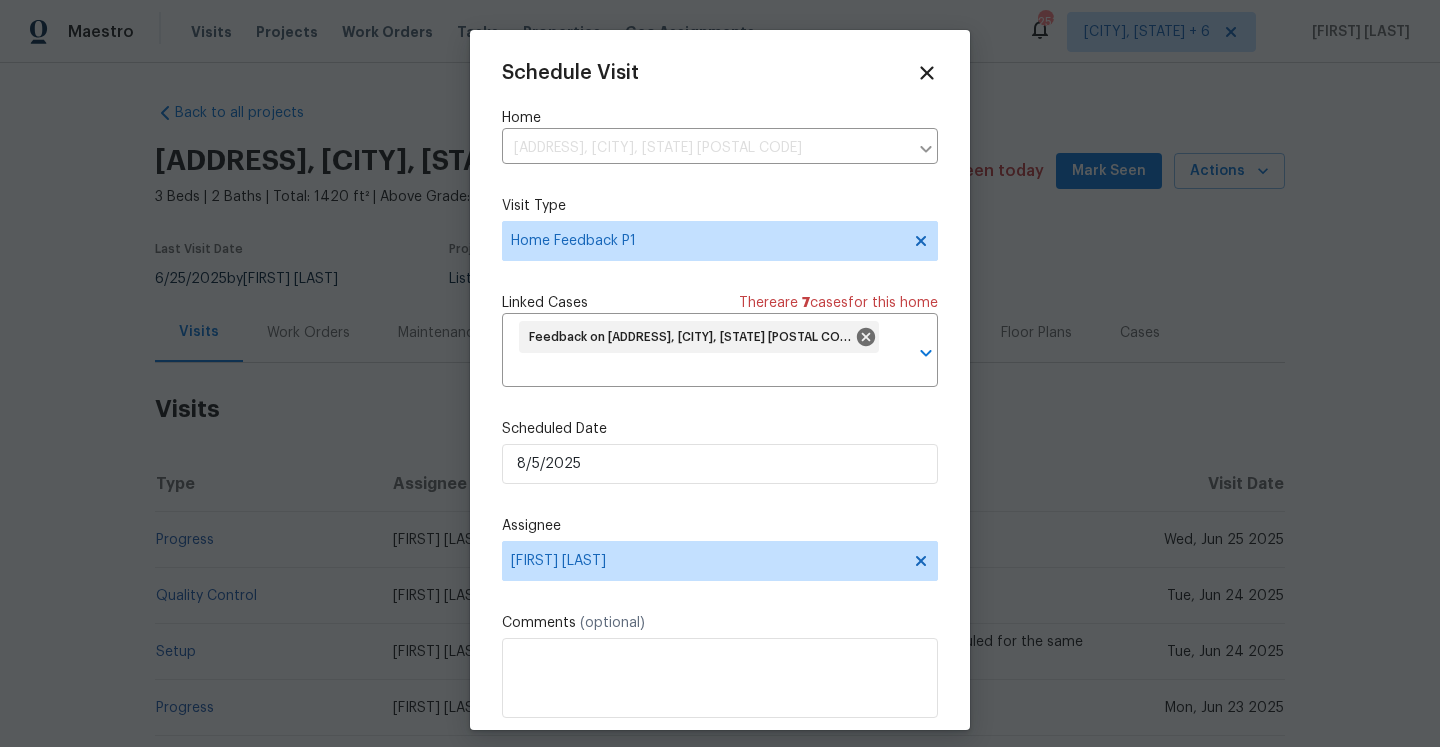 click on "Comments   (optional)" at bounding box center [720, 665] 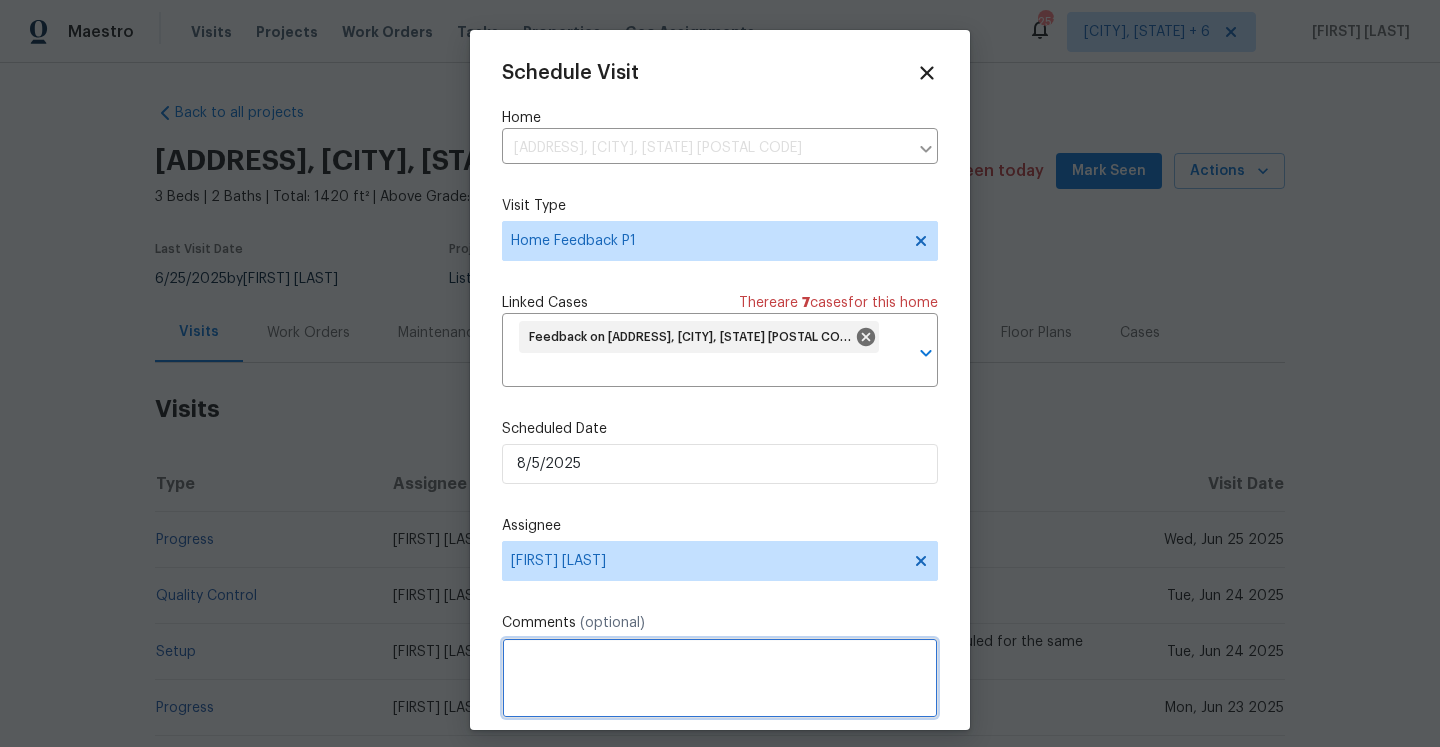 click at bounding box center [720, 678] 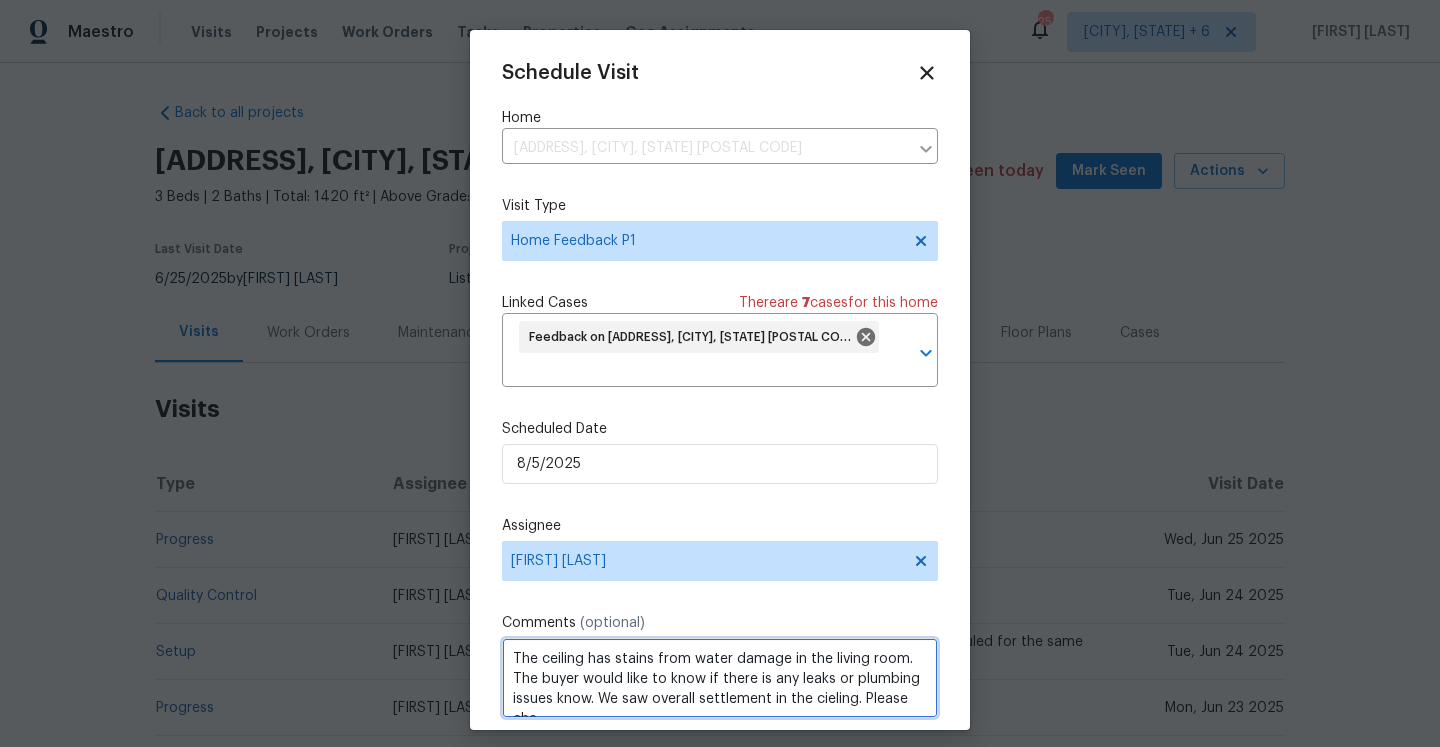 scroll, scrollTop: 9, scrollLeft: 0, axis: vertical 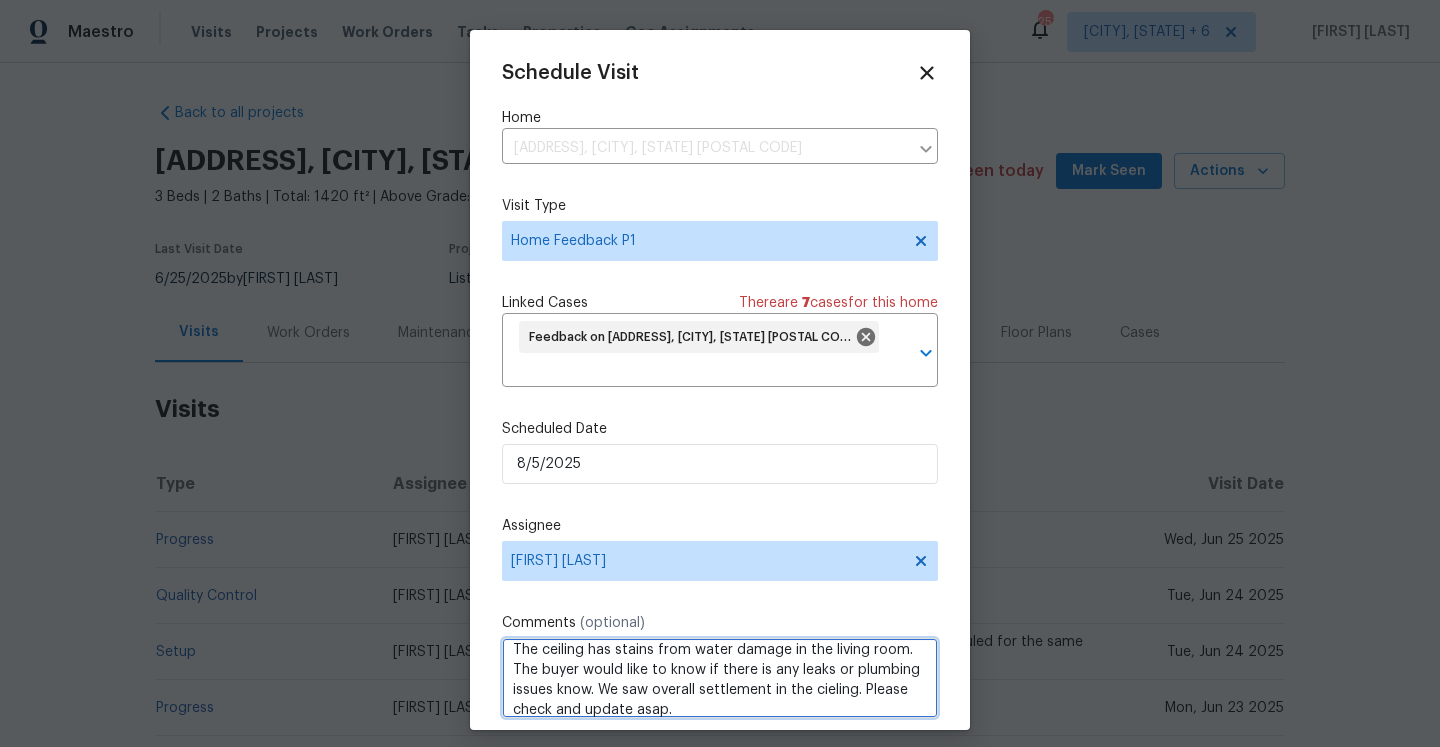 click on "now." 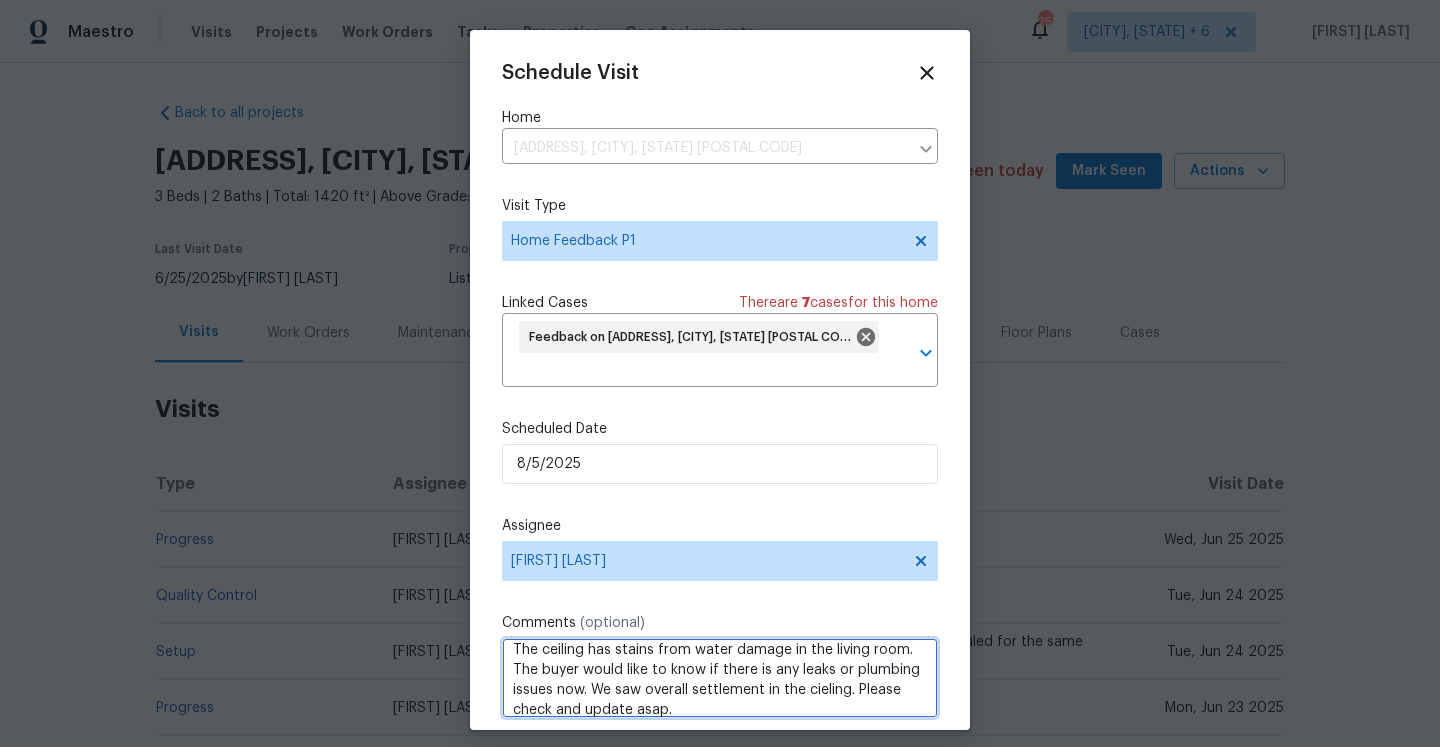 click on "ceiling." 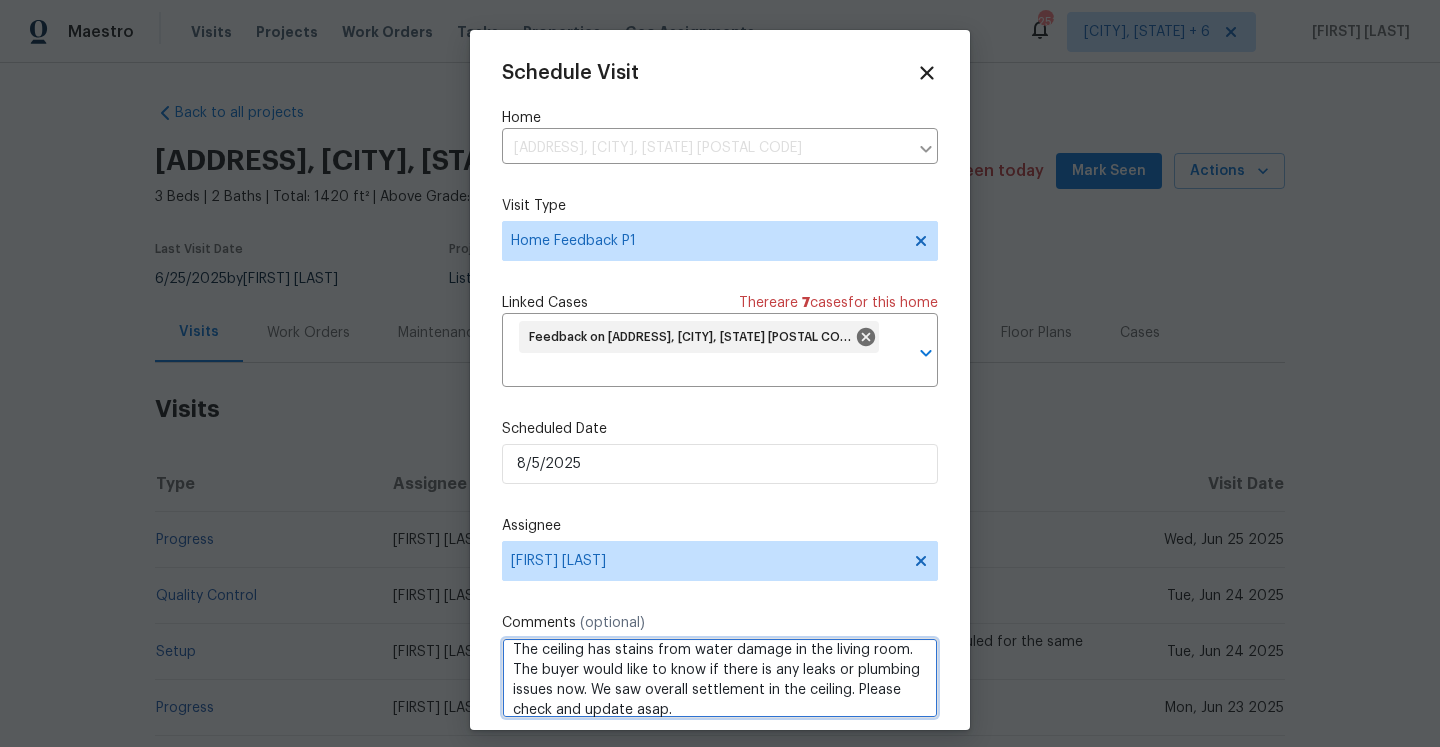 click on "Change the verb tense" 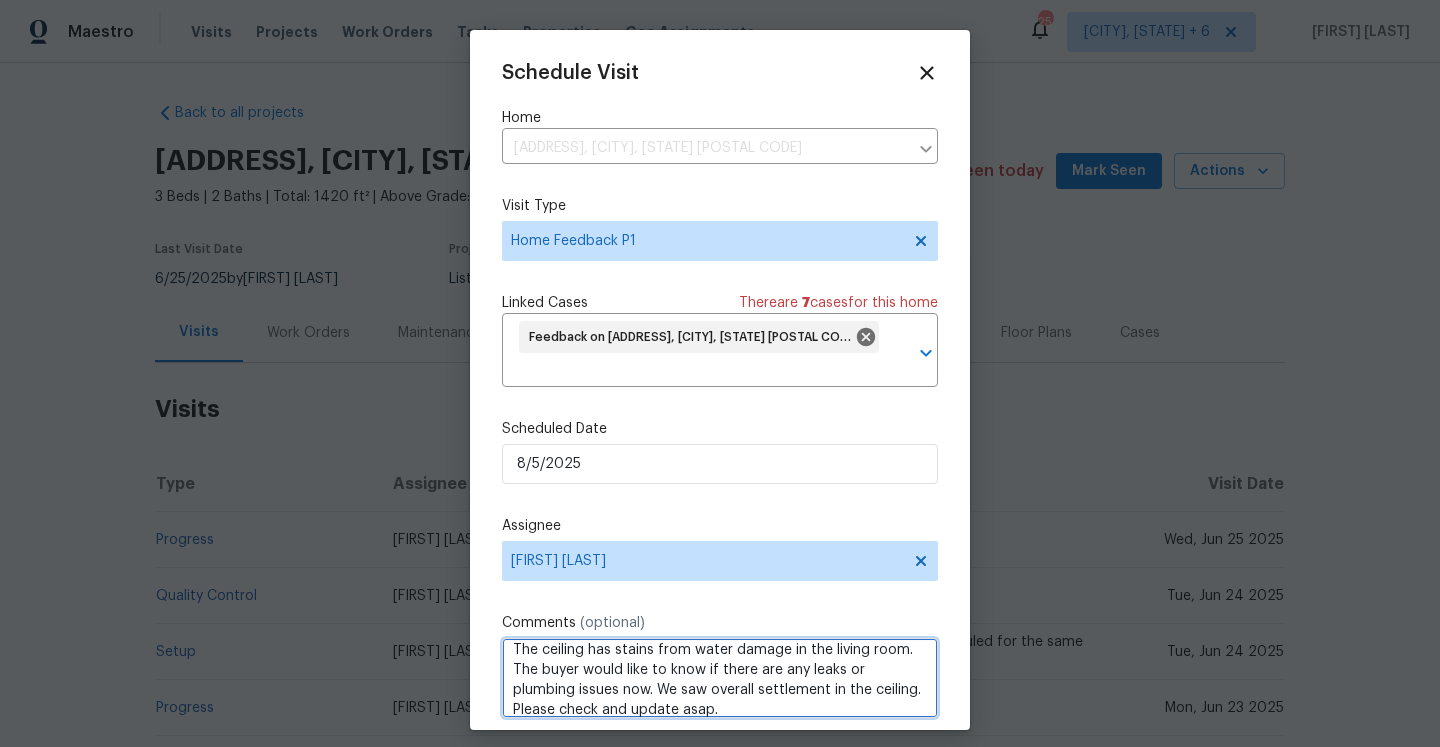 scroll, scrollTop: 22, scrollLeft: 0, axis: vertical 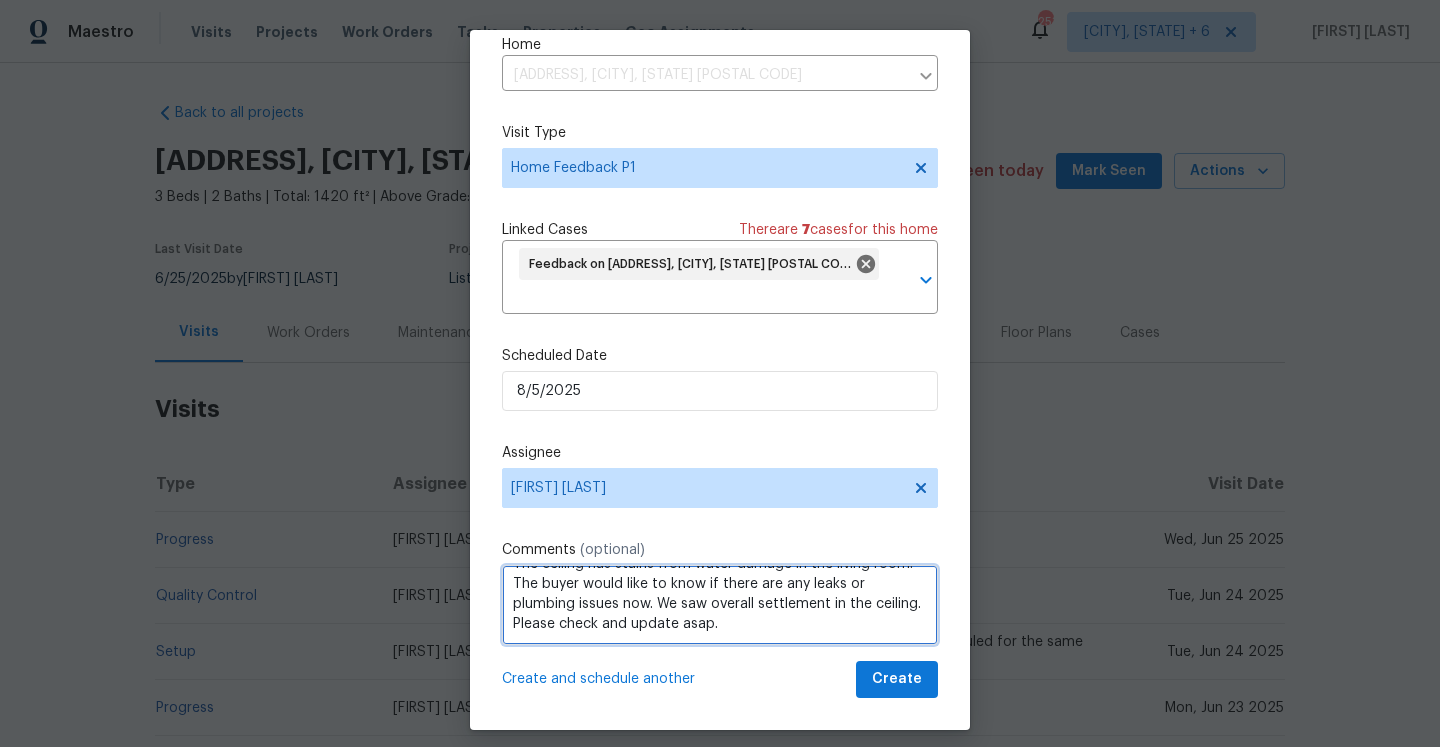 type on "The ceiling has stains from water damage in the living room. The buyer would like to know if there are any leaks or plumbing issues now. We saw overall settlement in the ceiling. Please check and update asap." 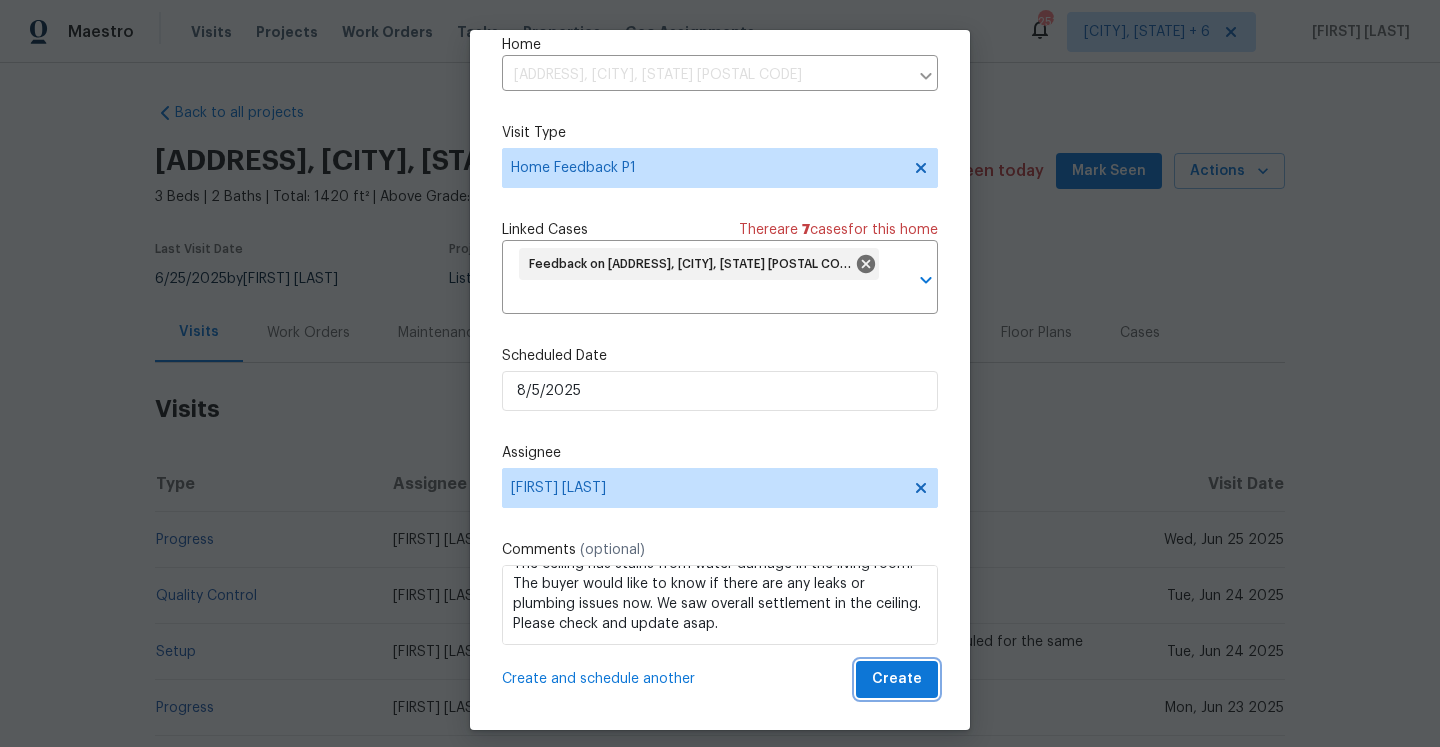 click on "Create" at bounding box center (897, 679) 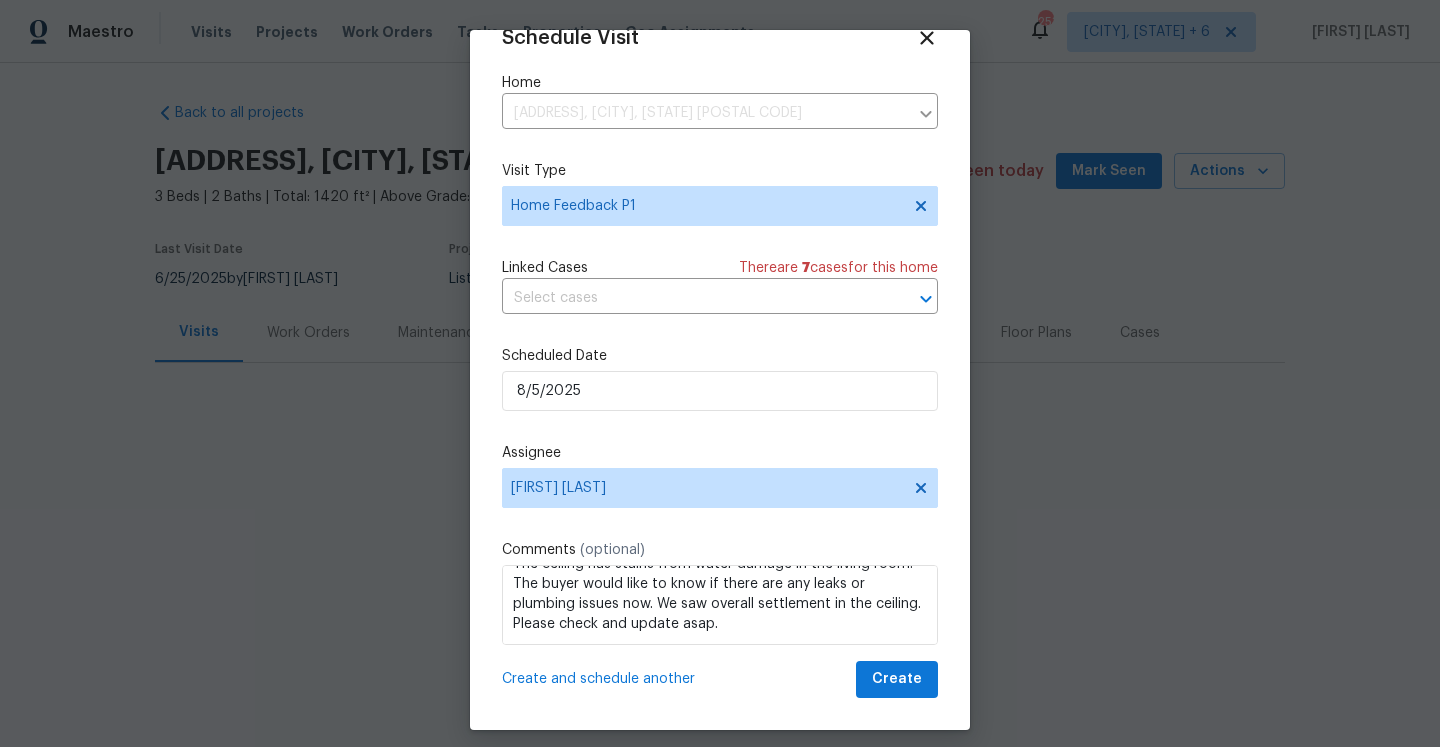 scroll, scrollTop: 36, scrollLeft: 0, axis: vertical 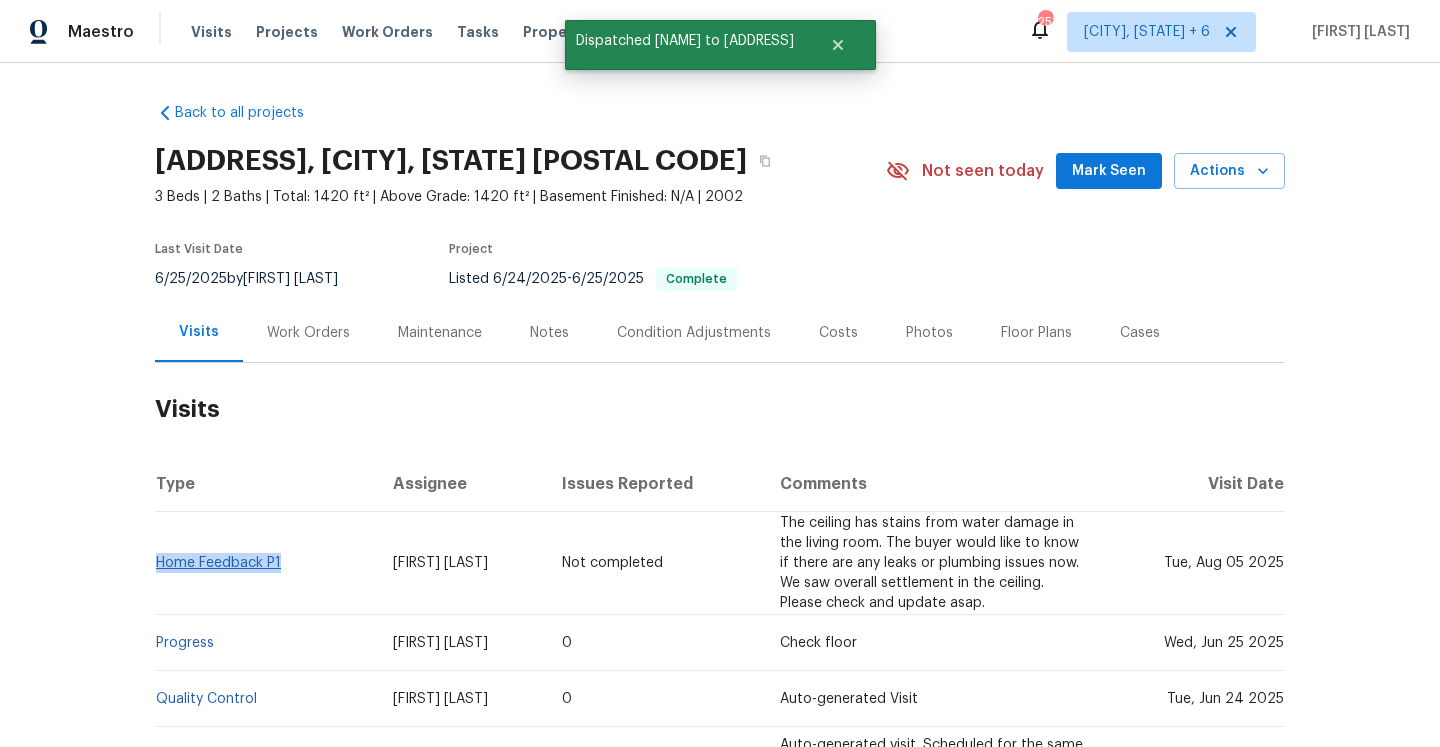 drag, startPoint x: 292, startPoint y: 563, endPoint x: 159, endPoint y: 561, distance: 133.01503 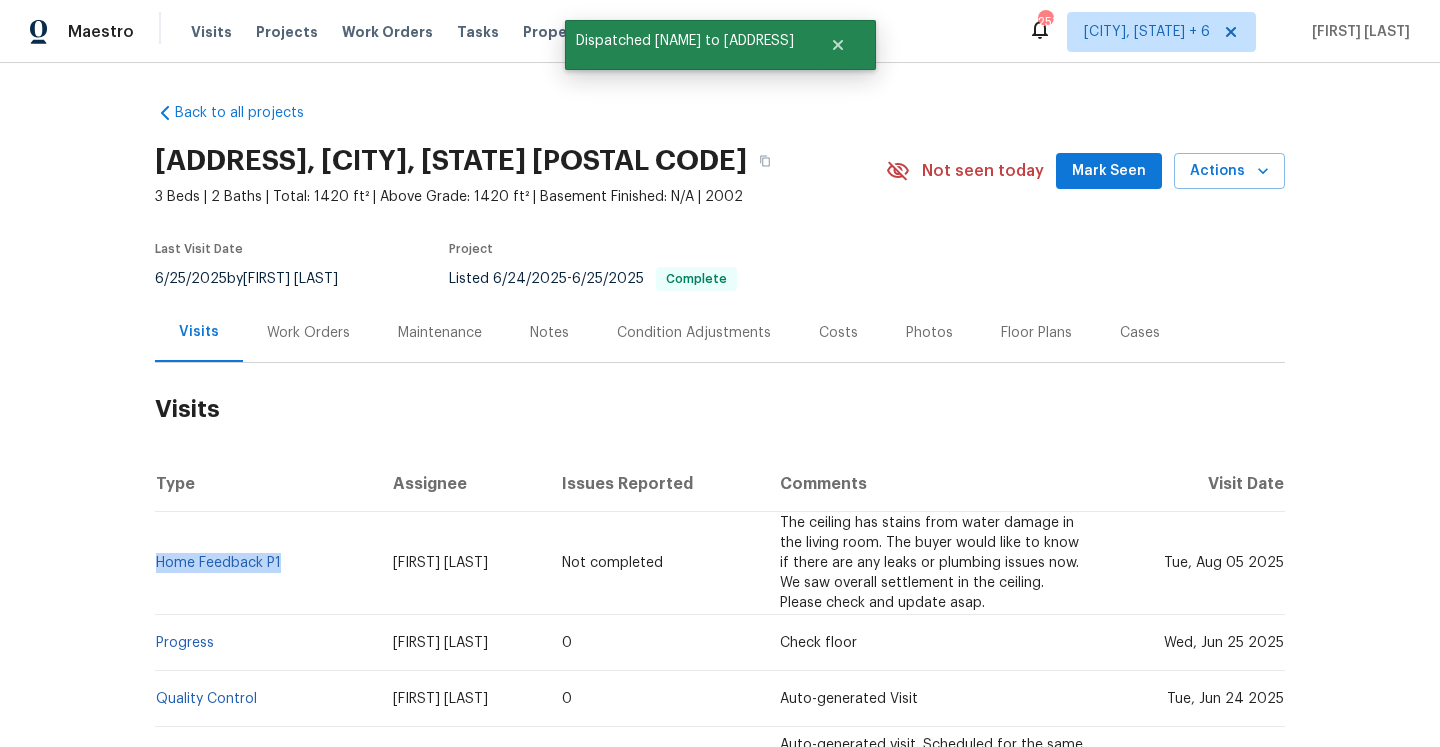 copy on "Home Feedback P1" 